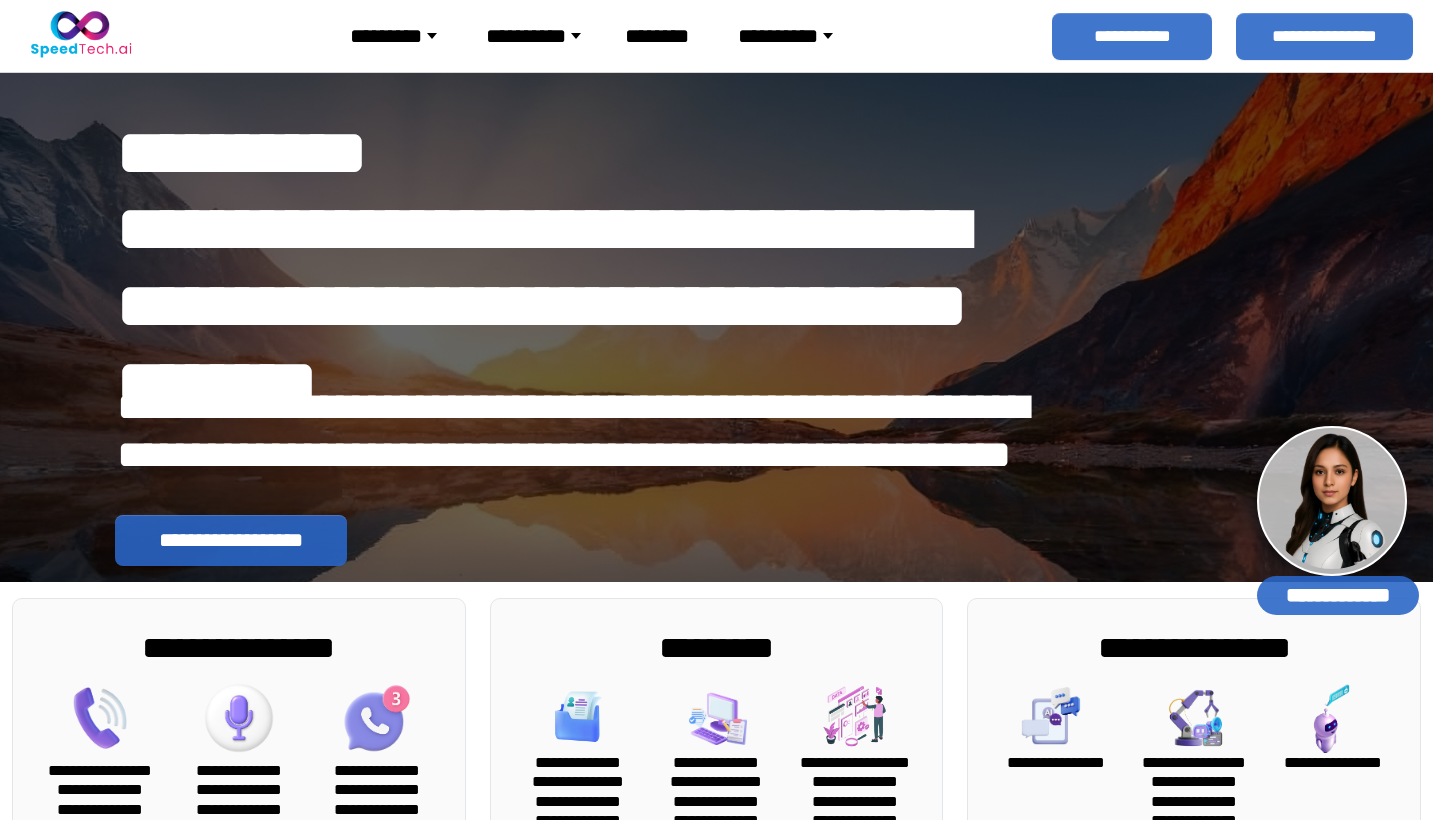 scroll, scrollTop: 0, scrollLeft: 0, axis: both 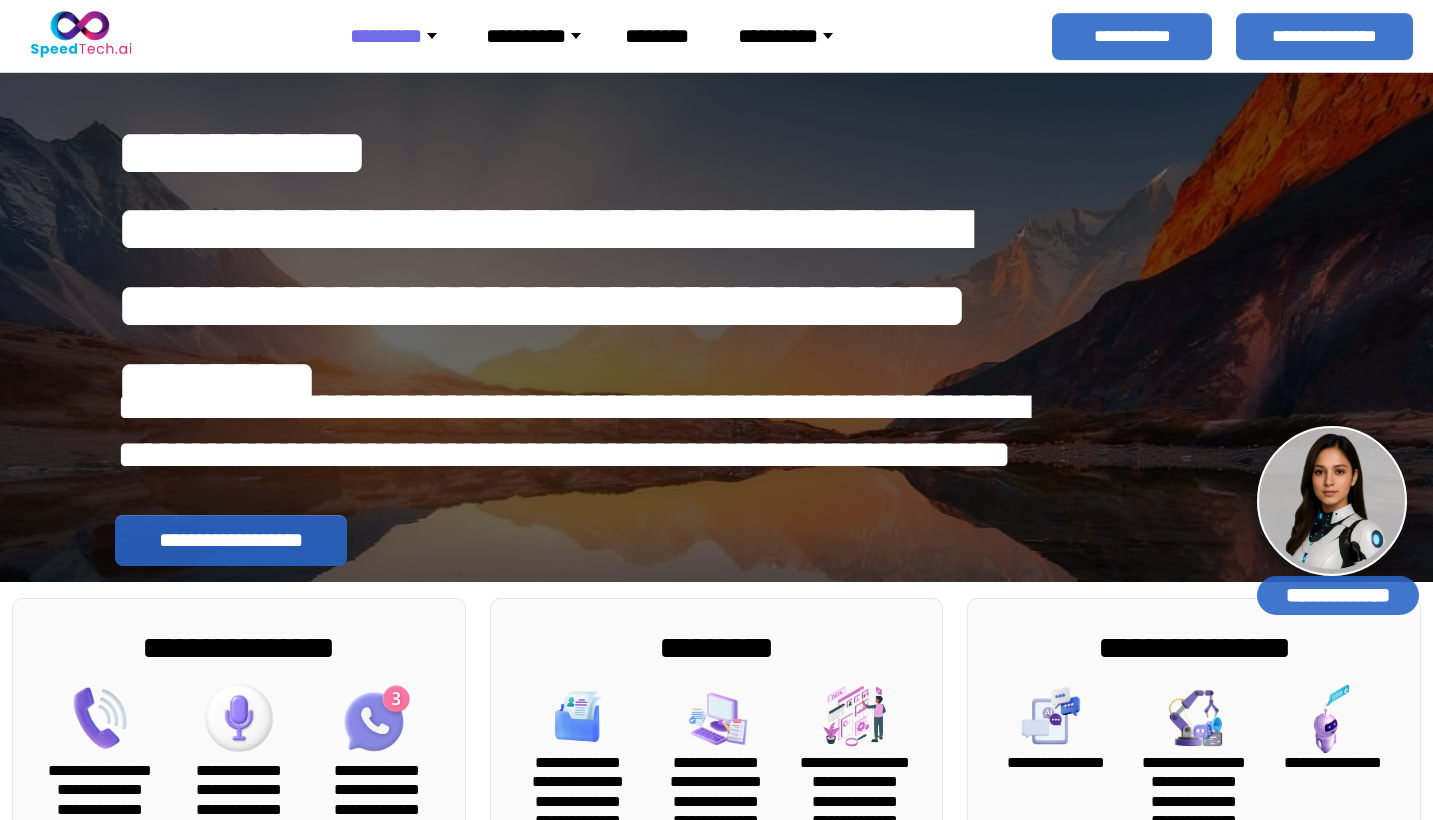 click on "********" at bounding box center (402, 36) 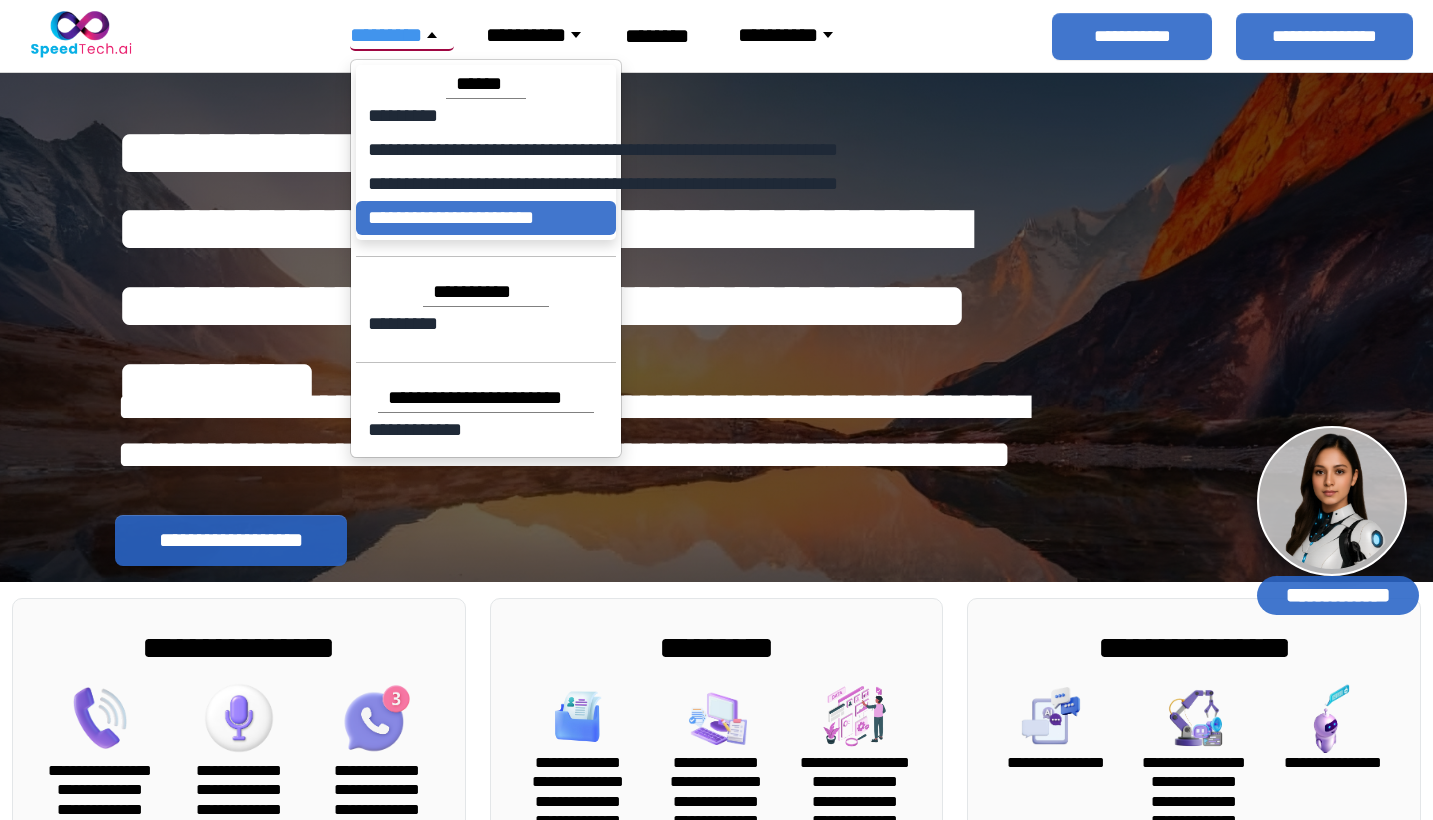 scroll, scrollTop: 0, scrollLeft: 0, axis: both 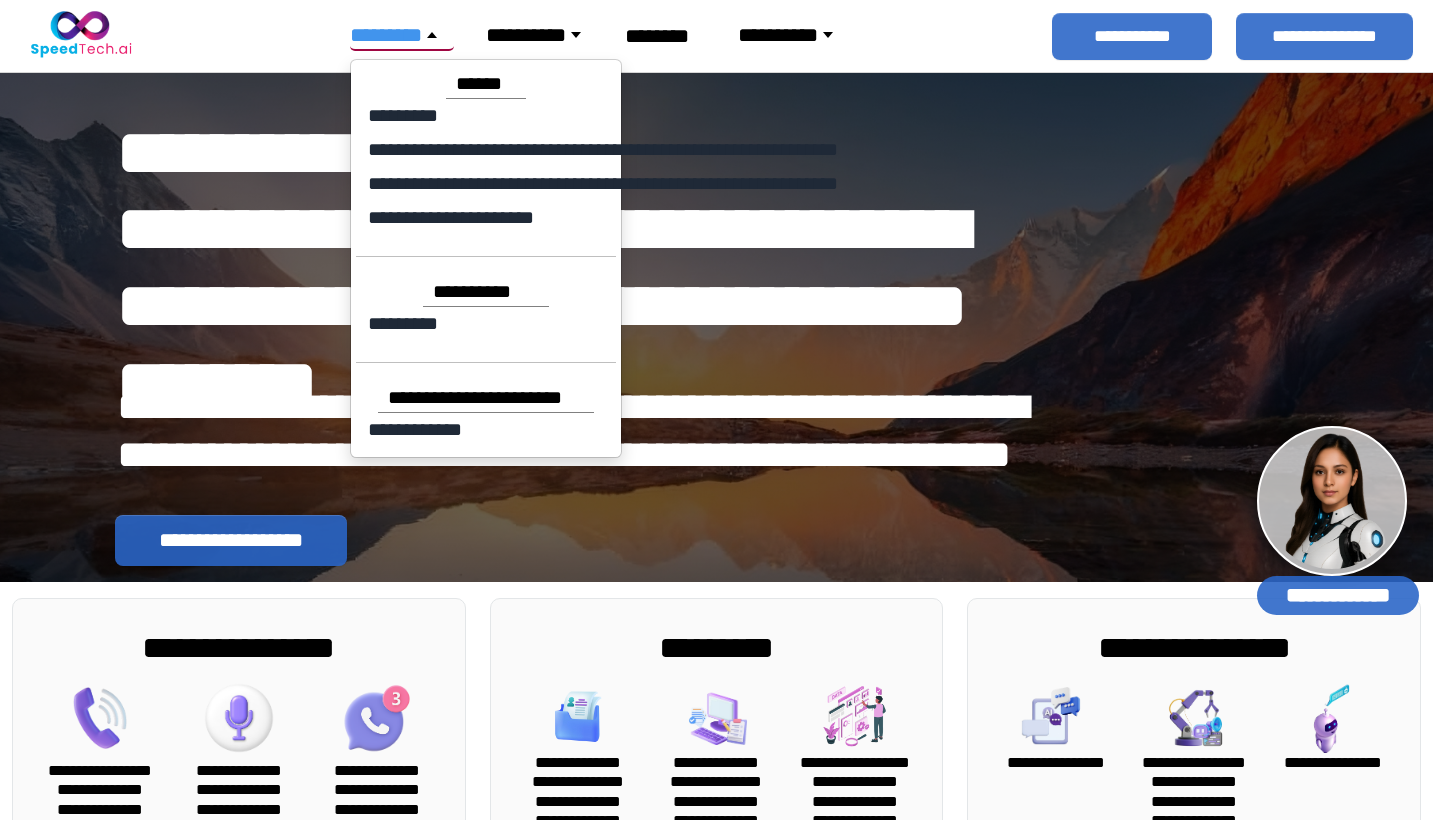 click on "*********" at bounding box center (716, 648) 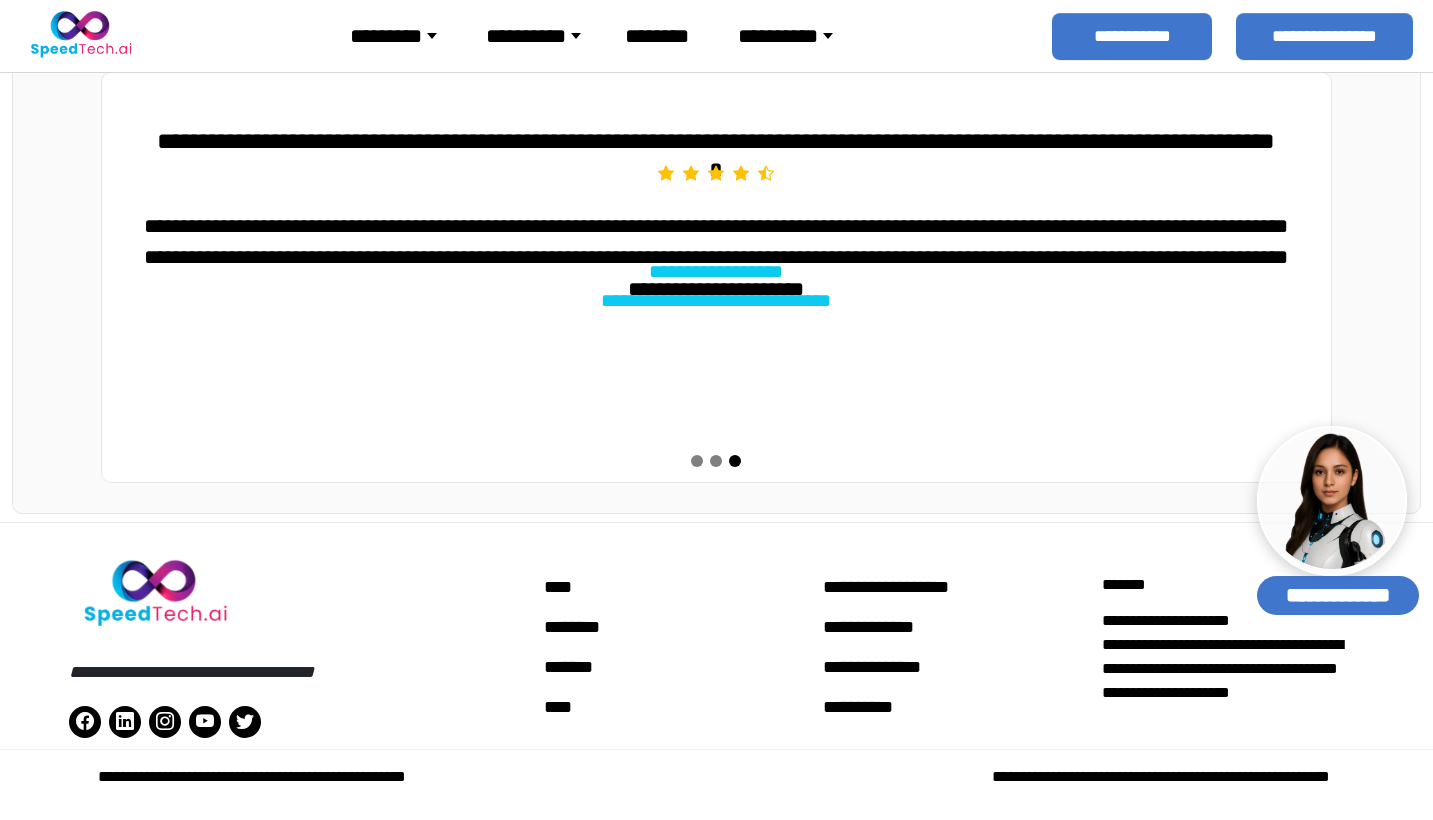scroll, scrollTop: 2199, scrollLeft: 0, axis: vertical 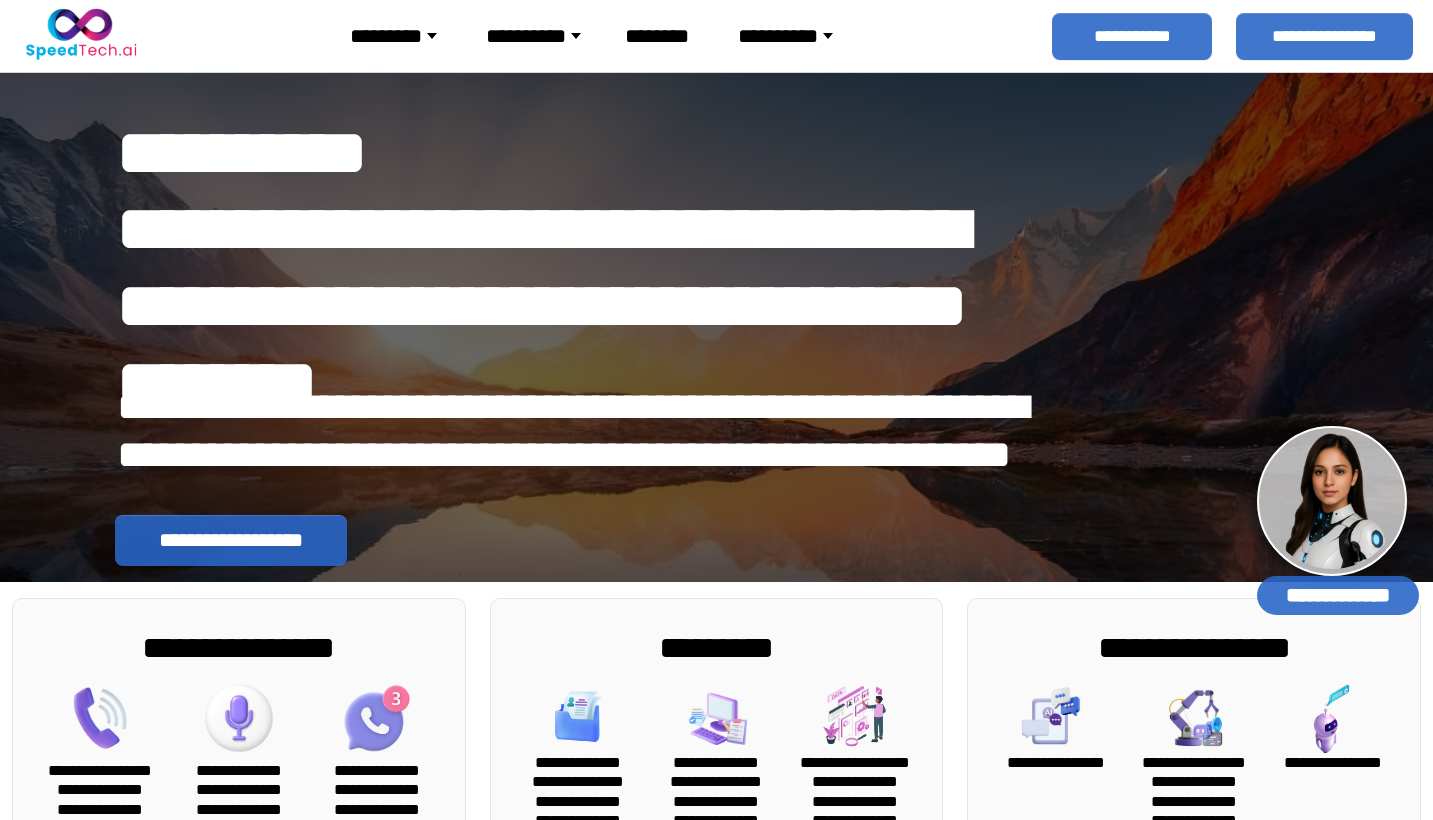 click at bounding box center [80, 36] 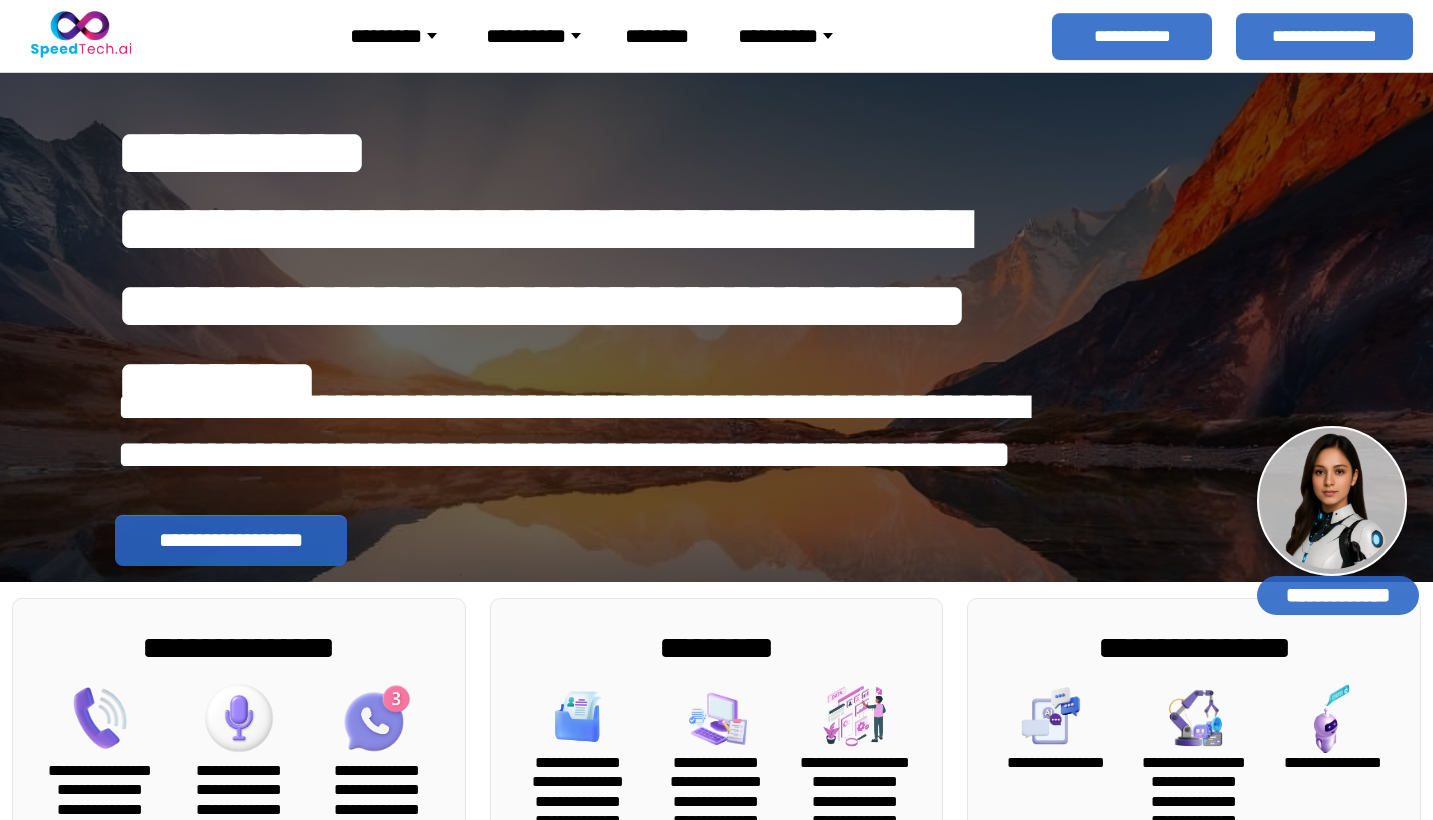 scroll, scrollTop: 0, scrollLeft: 0, axis: both 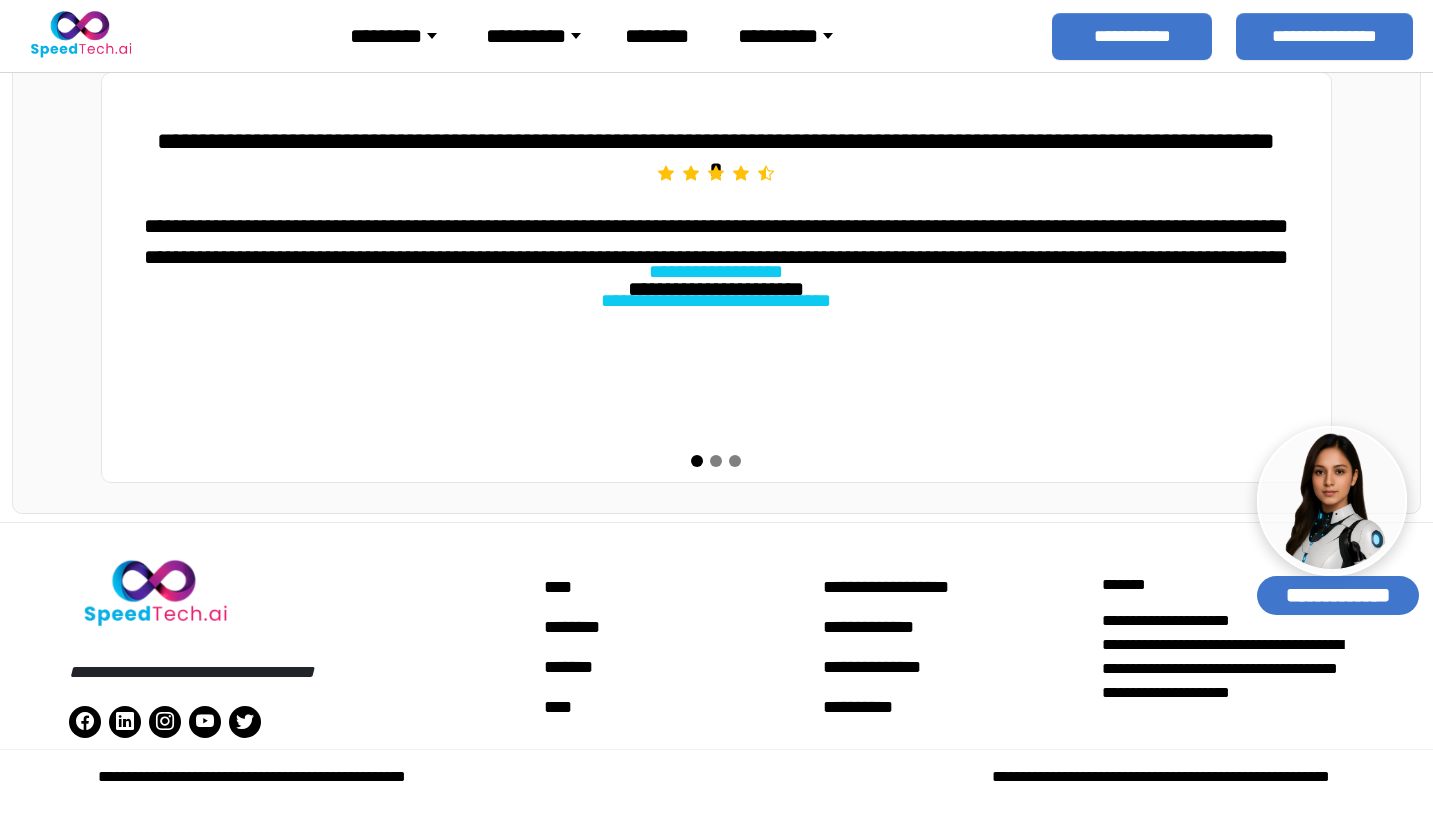 click at bounding box center [735, 461] 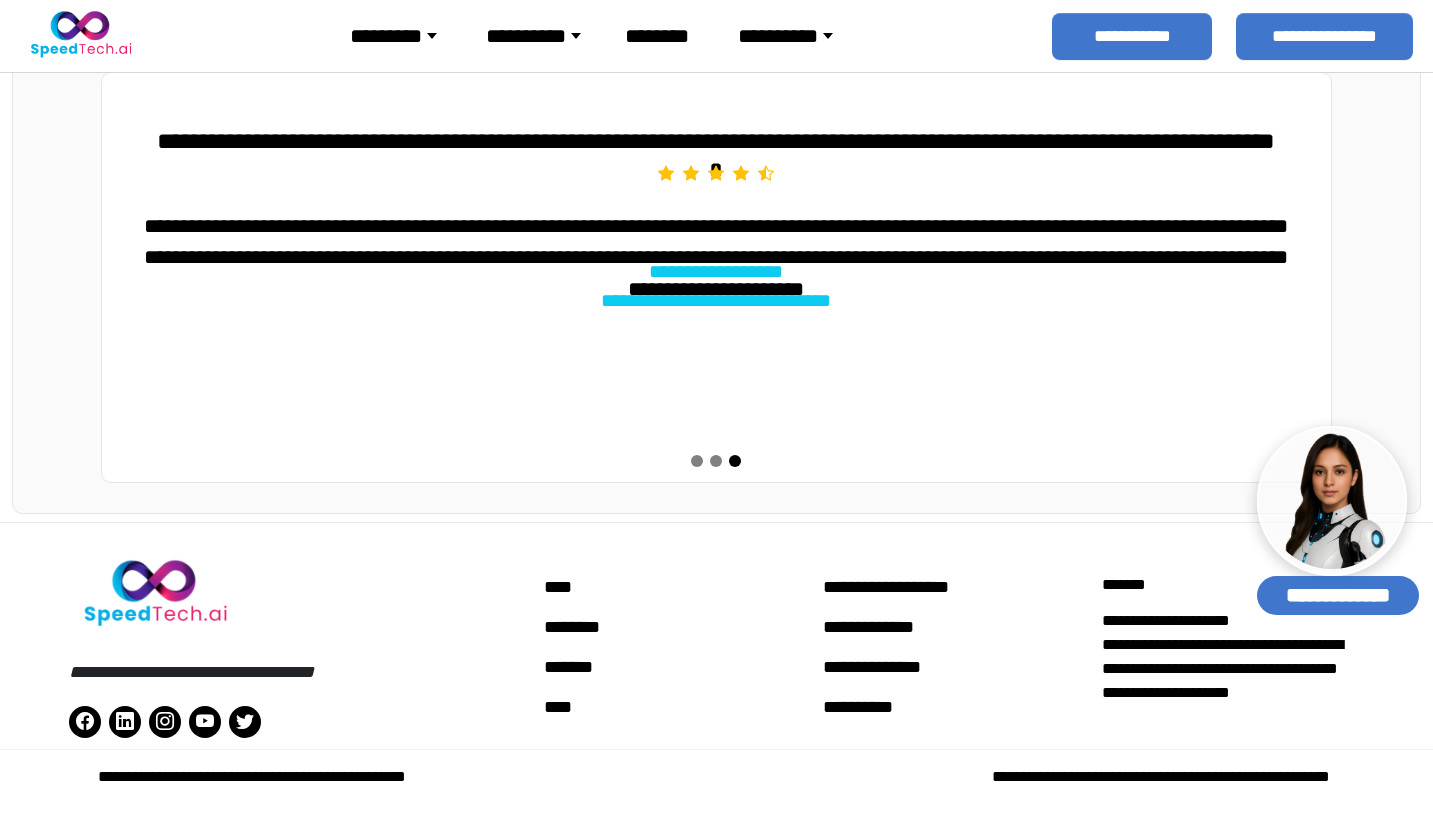 click at bounding box center (716, 461) 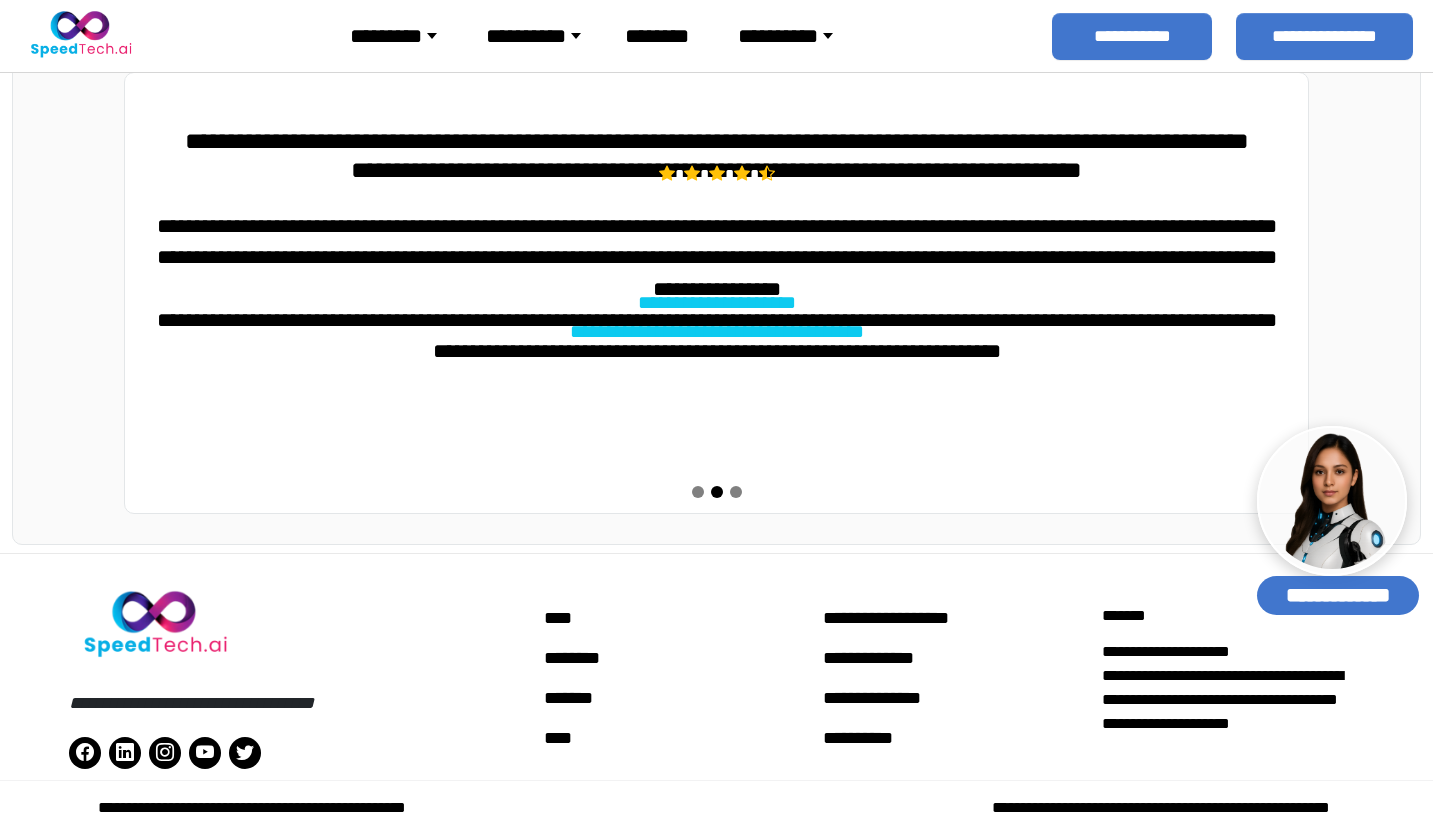 click at bounding box center (698, 492) 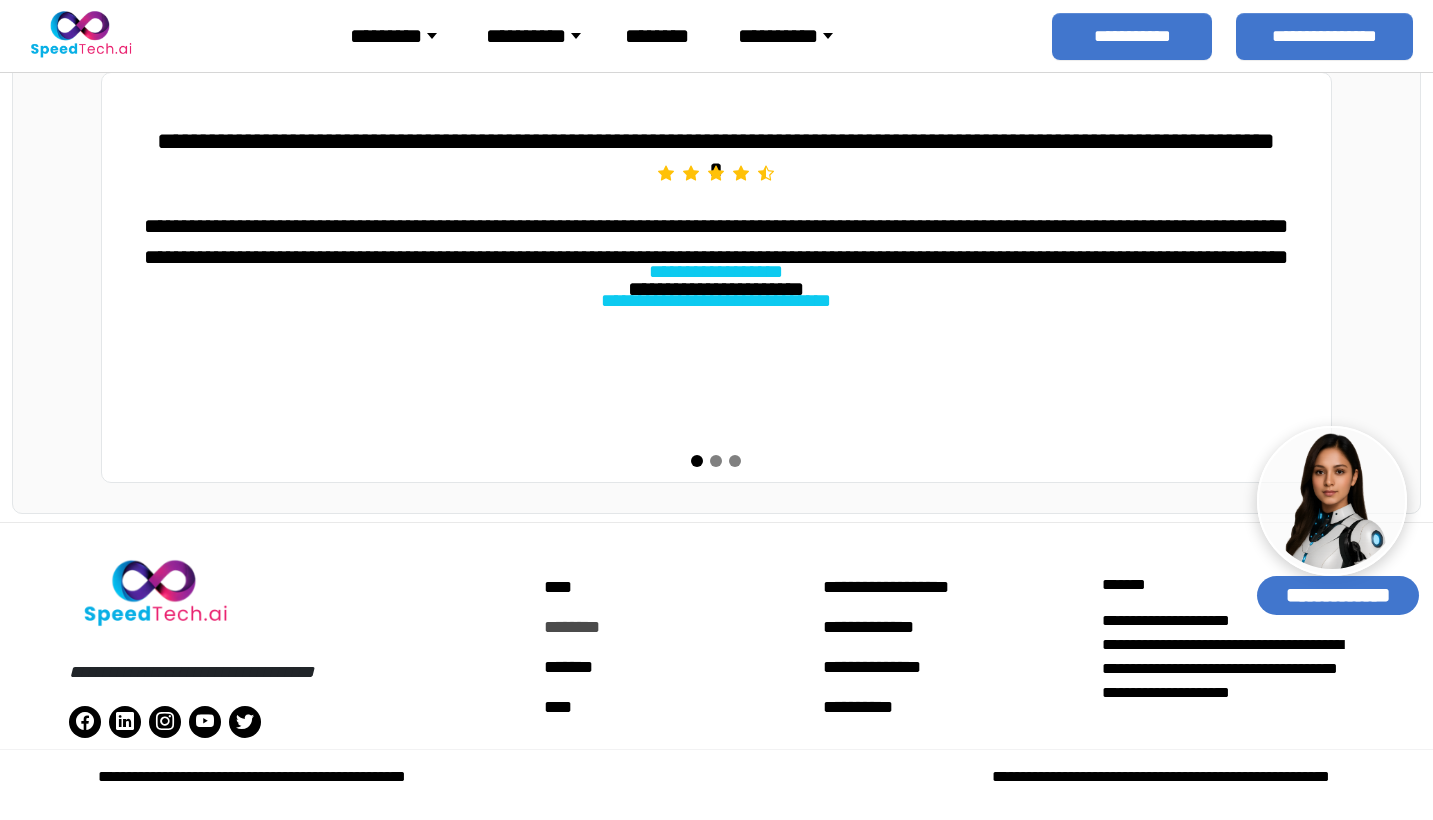 click on "********" at bounding box center (675, 627) 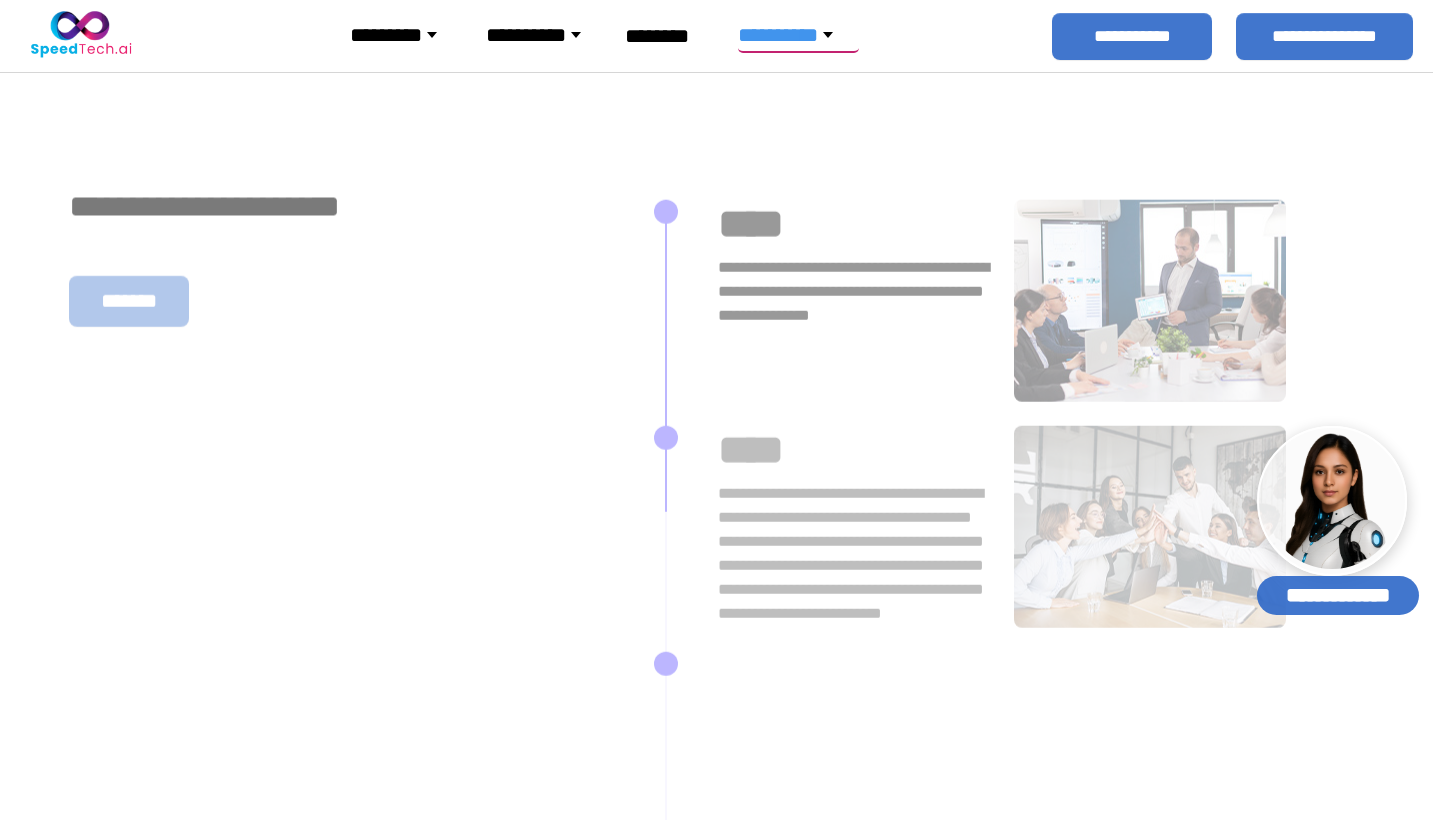 scroll, scrollTop: 0, scrollLeft: 0, axis: both 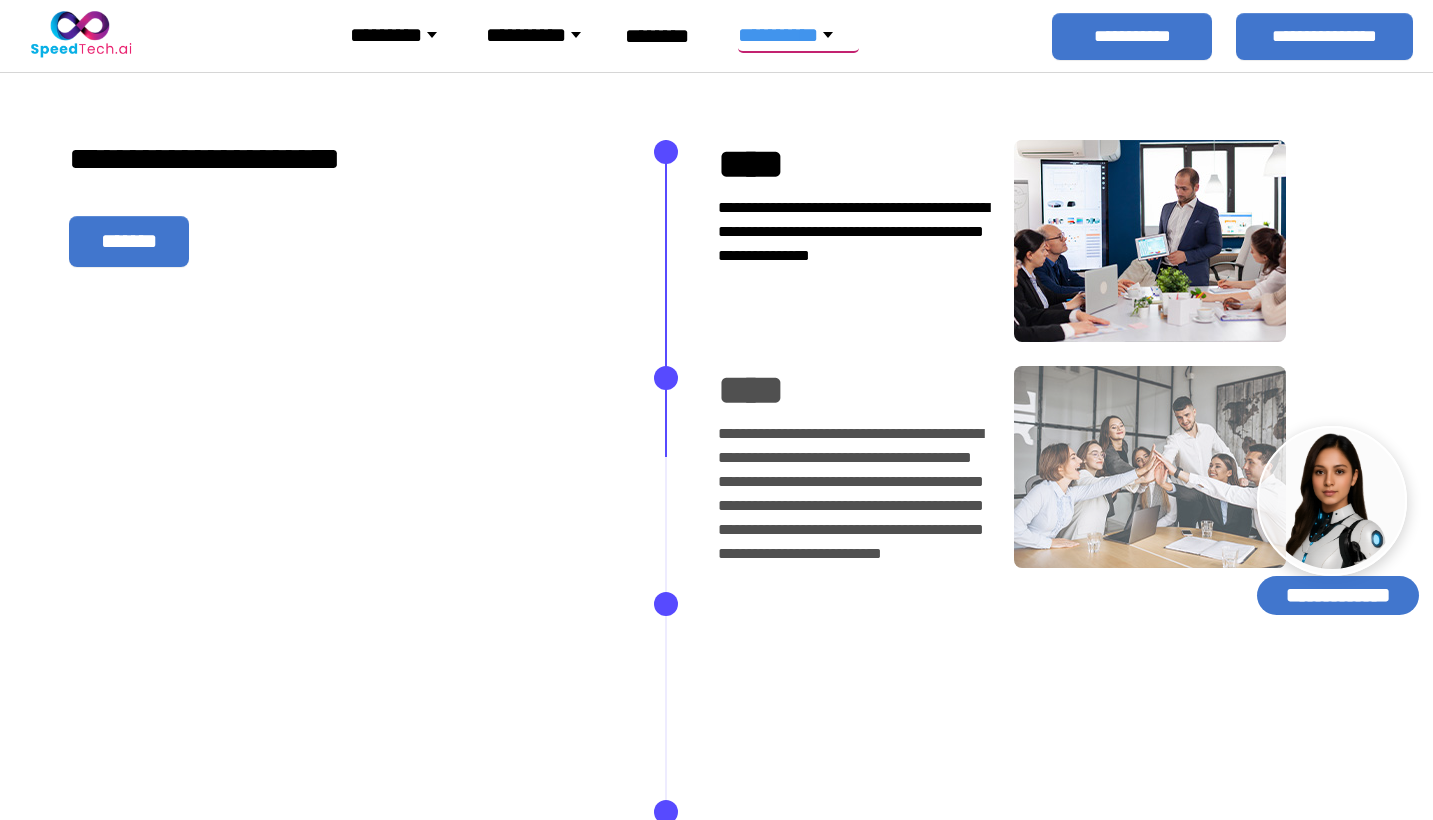 click on "**********" at bounding box center (223, 159) 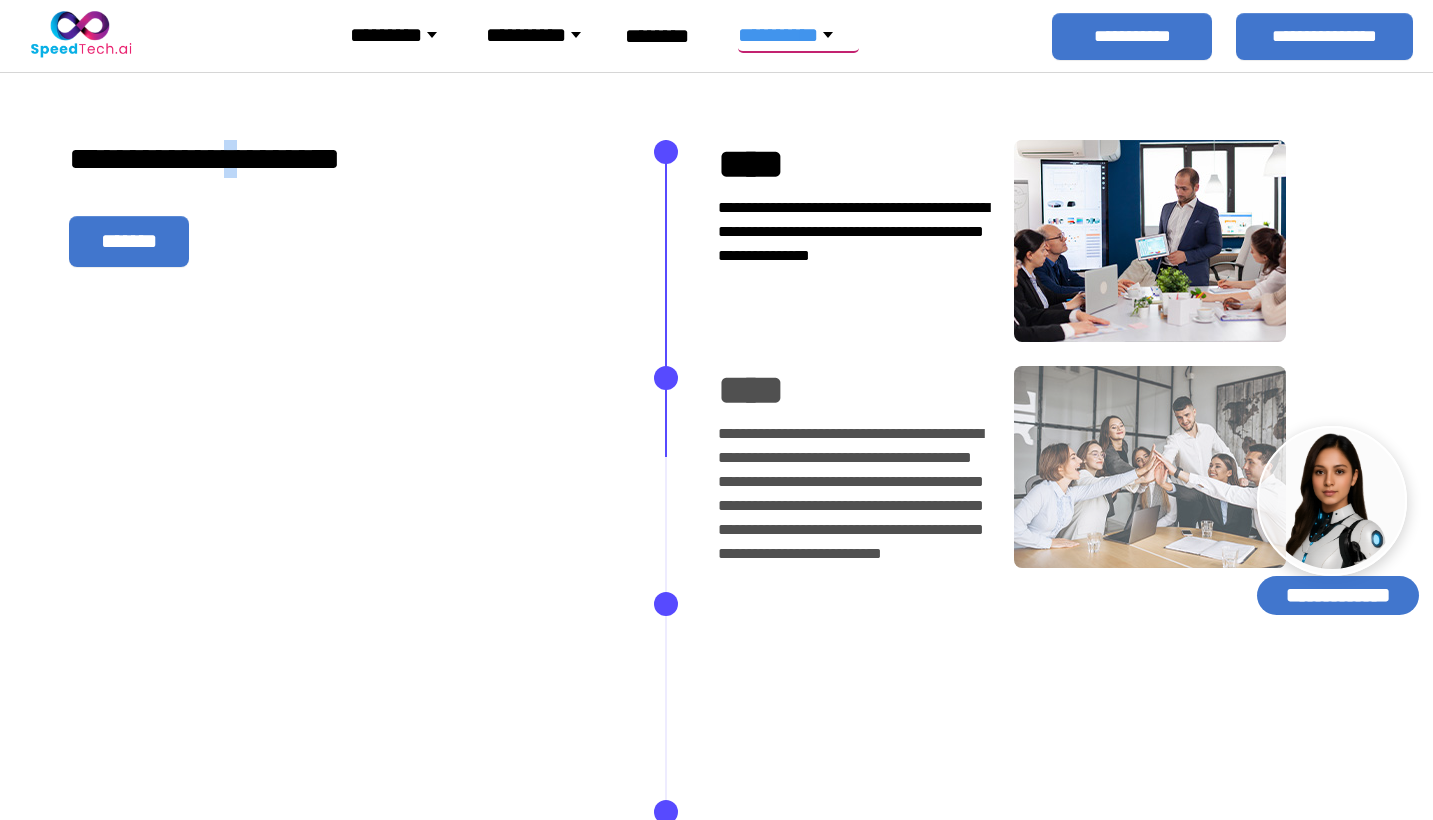 click on "**********" at bounding box center [223, 159] 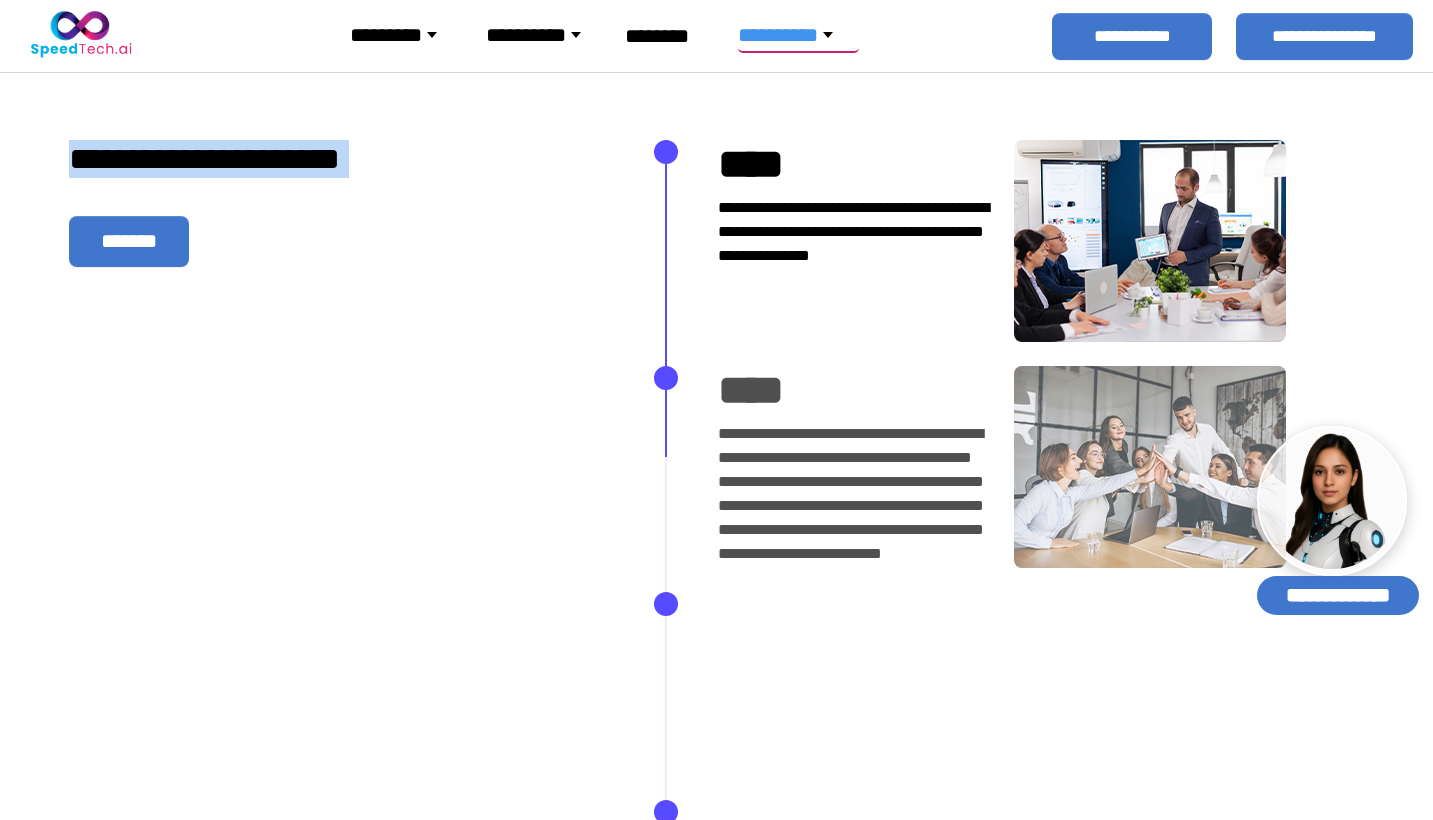 click on "**********" at bounding box center [223, 159] 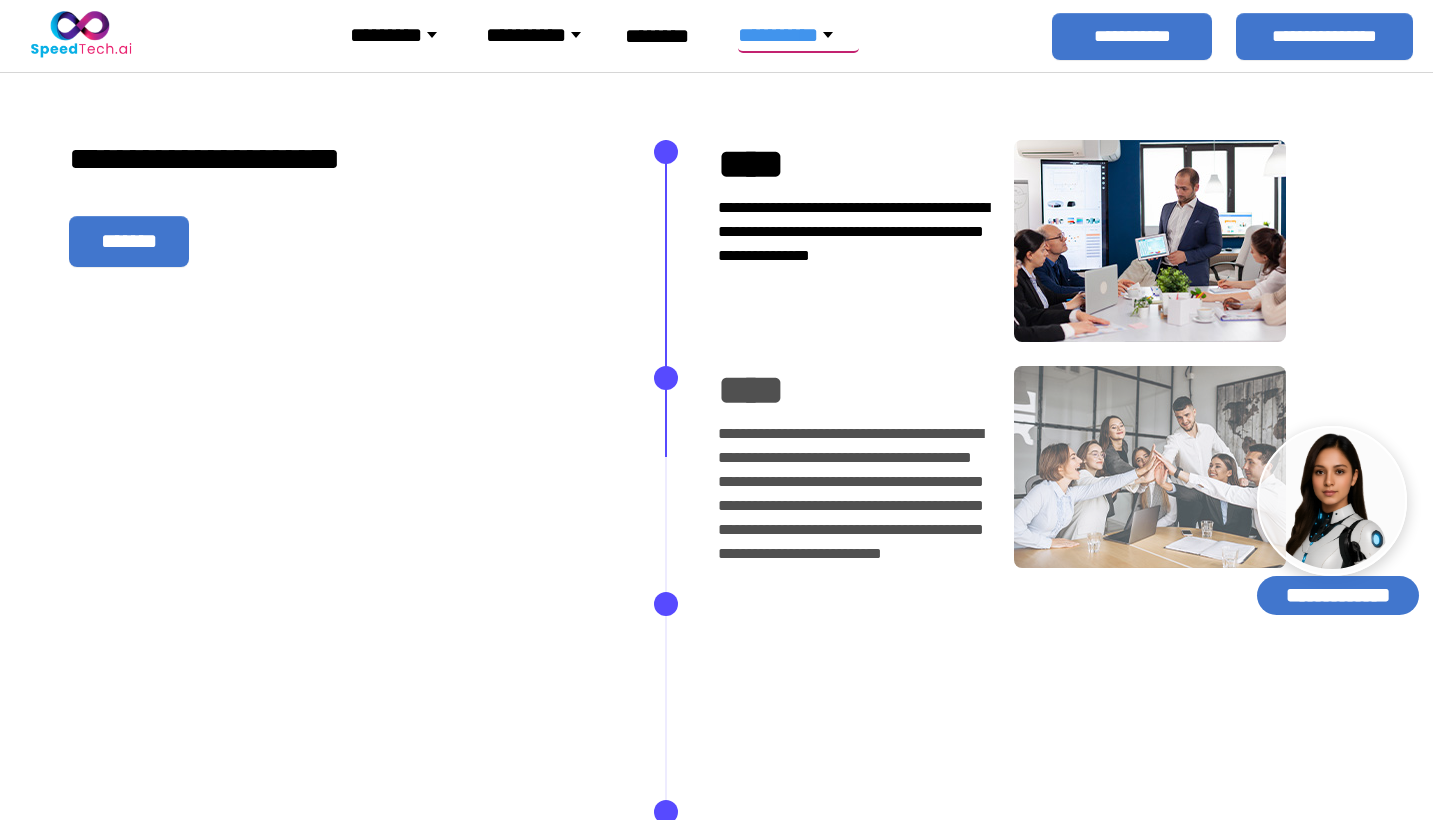 click on "**********" at bounding box center (854, 220) 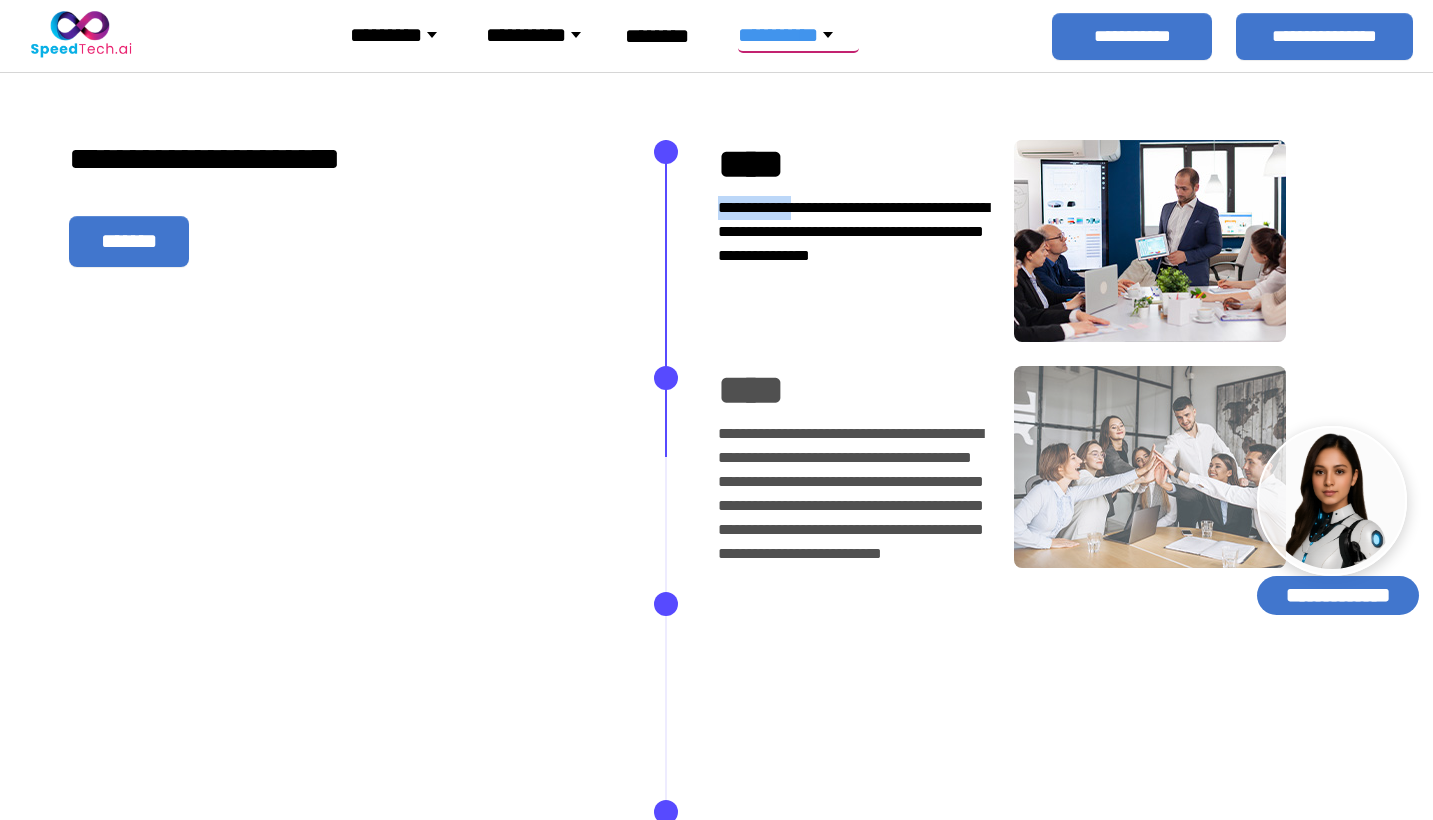 click on "**********" at bounding box center (854, 220) 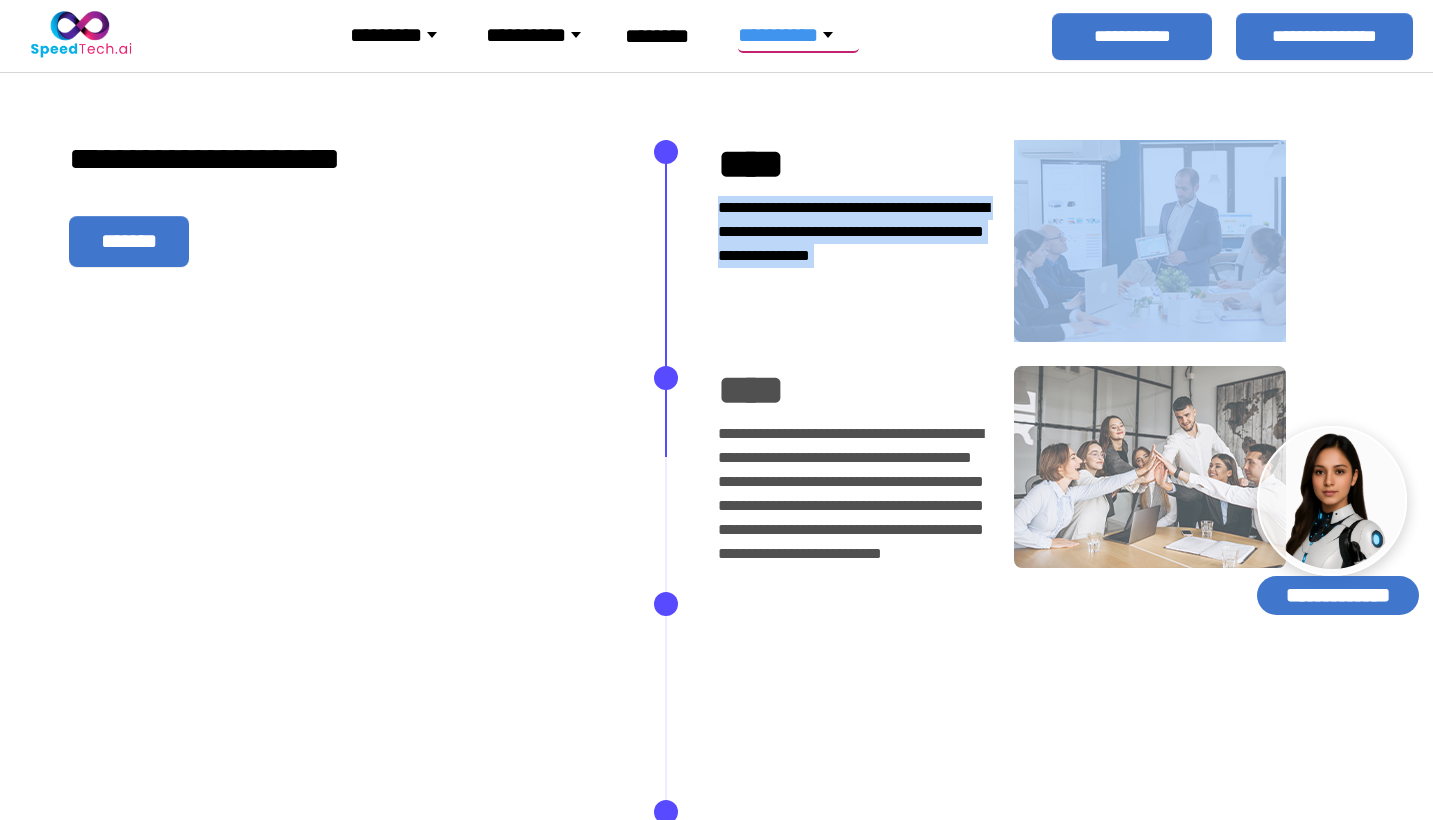 click on "**********" at bounding box center (854, 220) 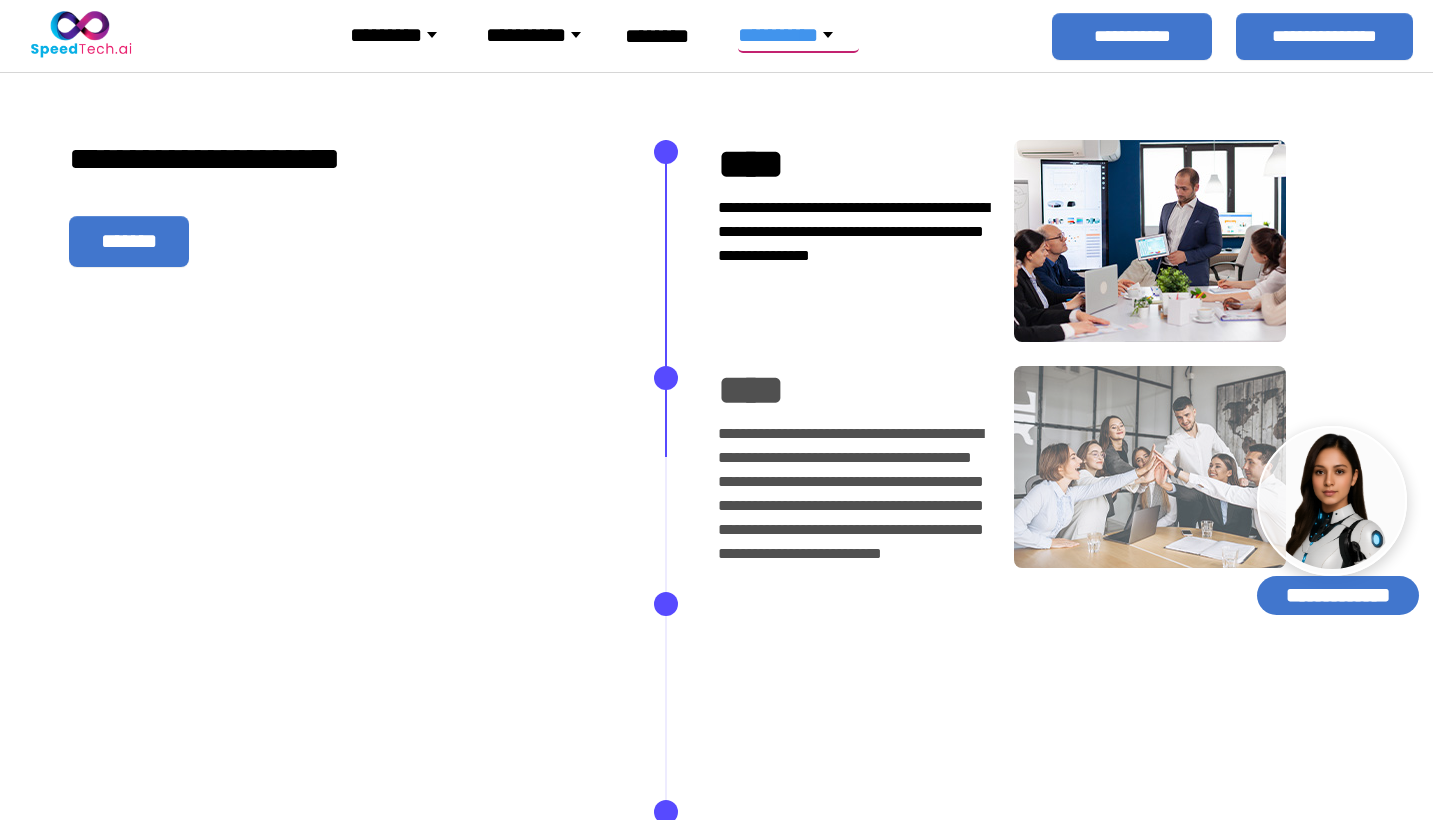 click on "**********" at bounding box center (854, 470) 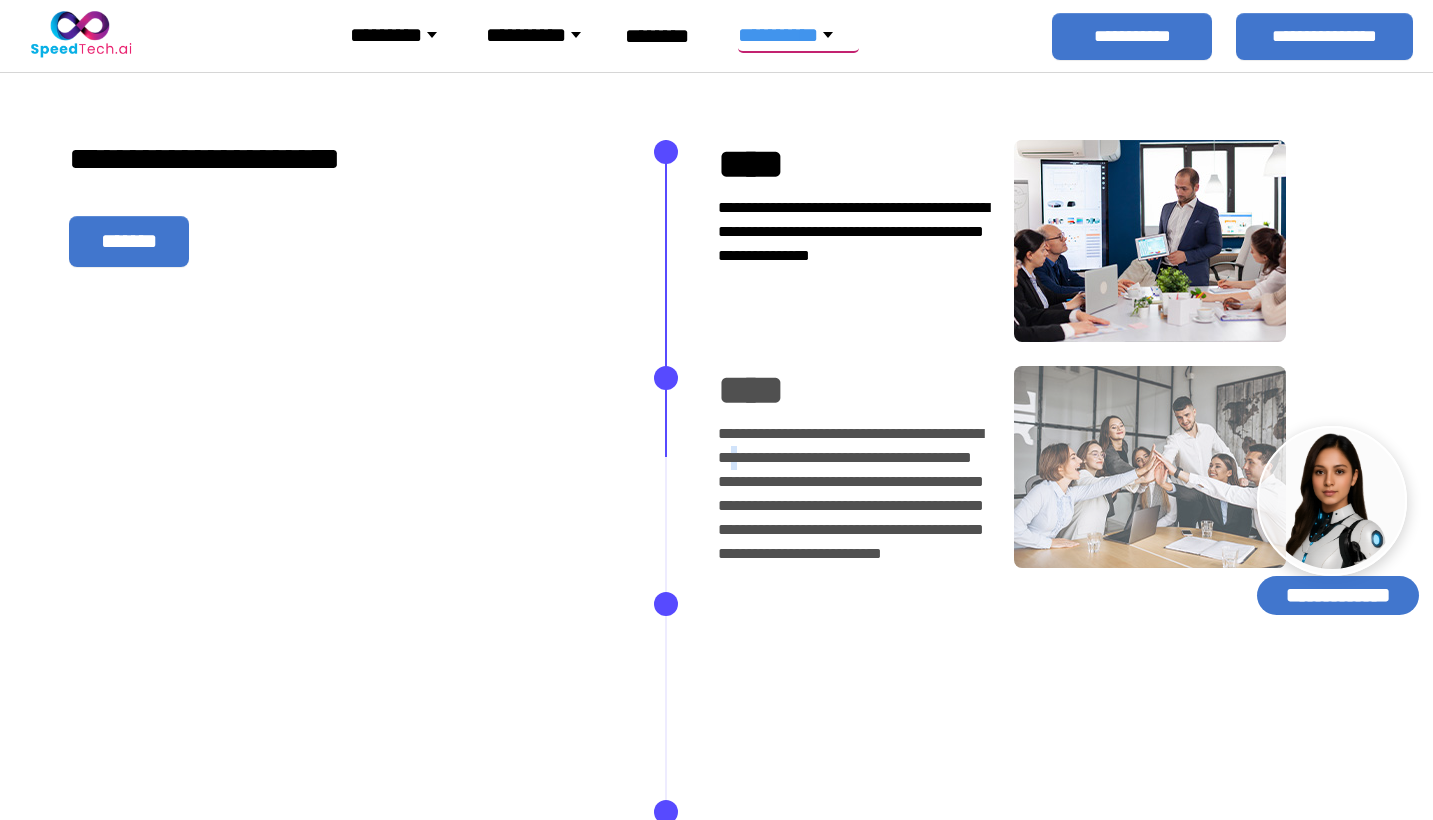 click on "**********" at bounding box center (854, 470) 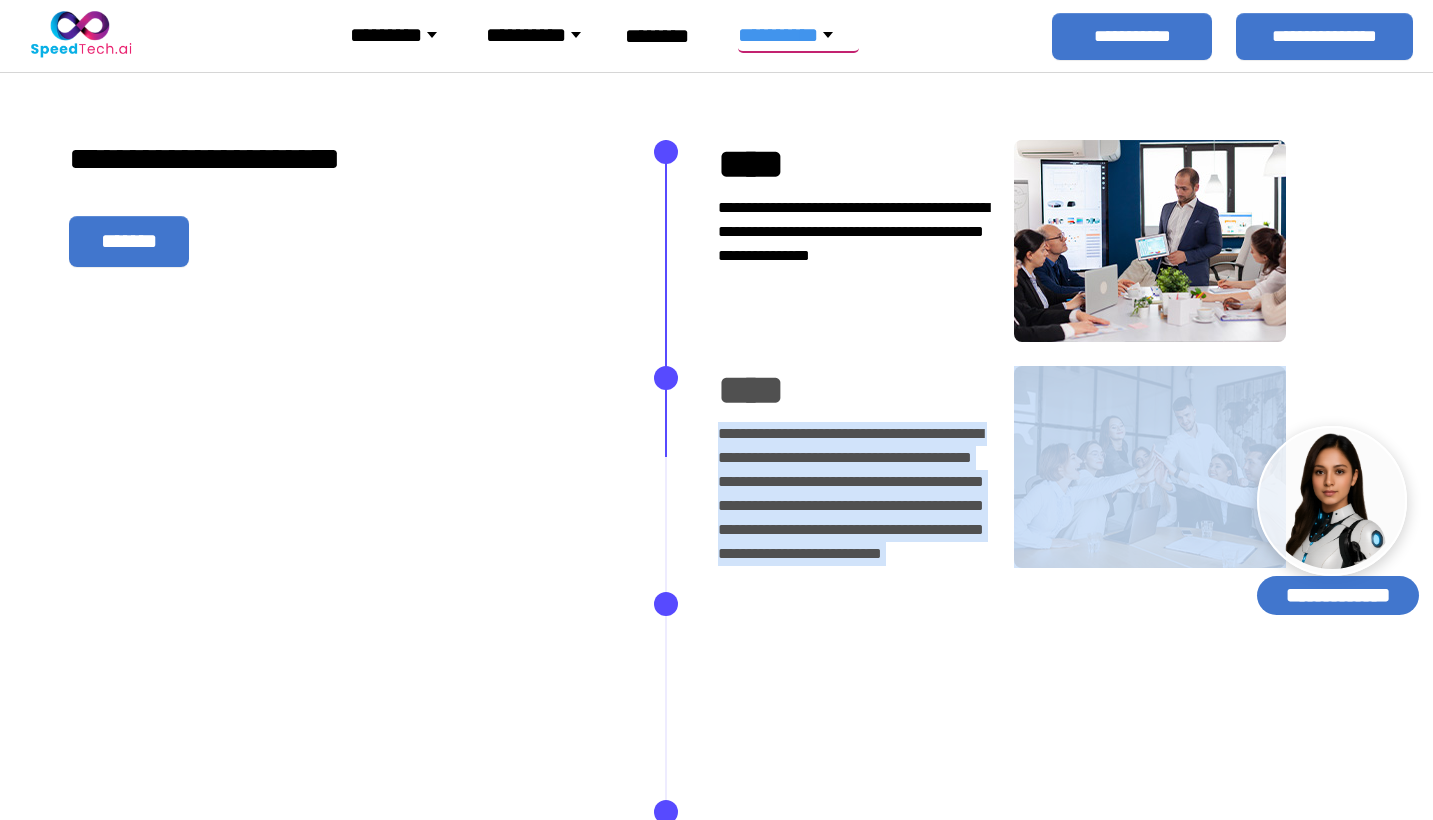 click on "**********" at bounding box center (854, 470) 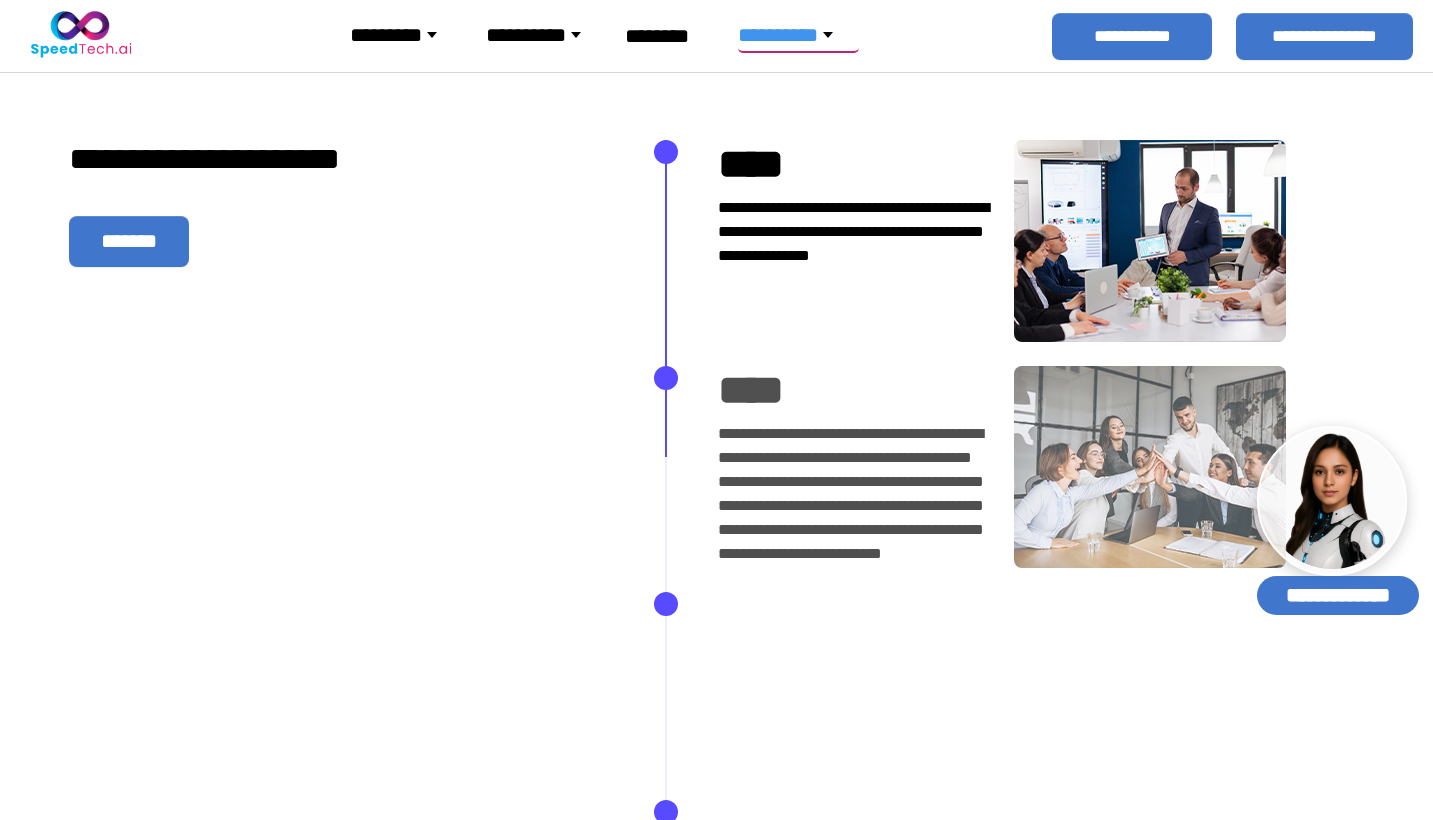 click on "**********" at bounding box center [854, 220] 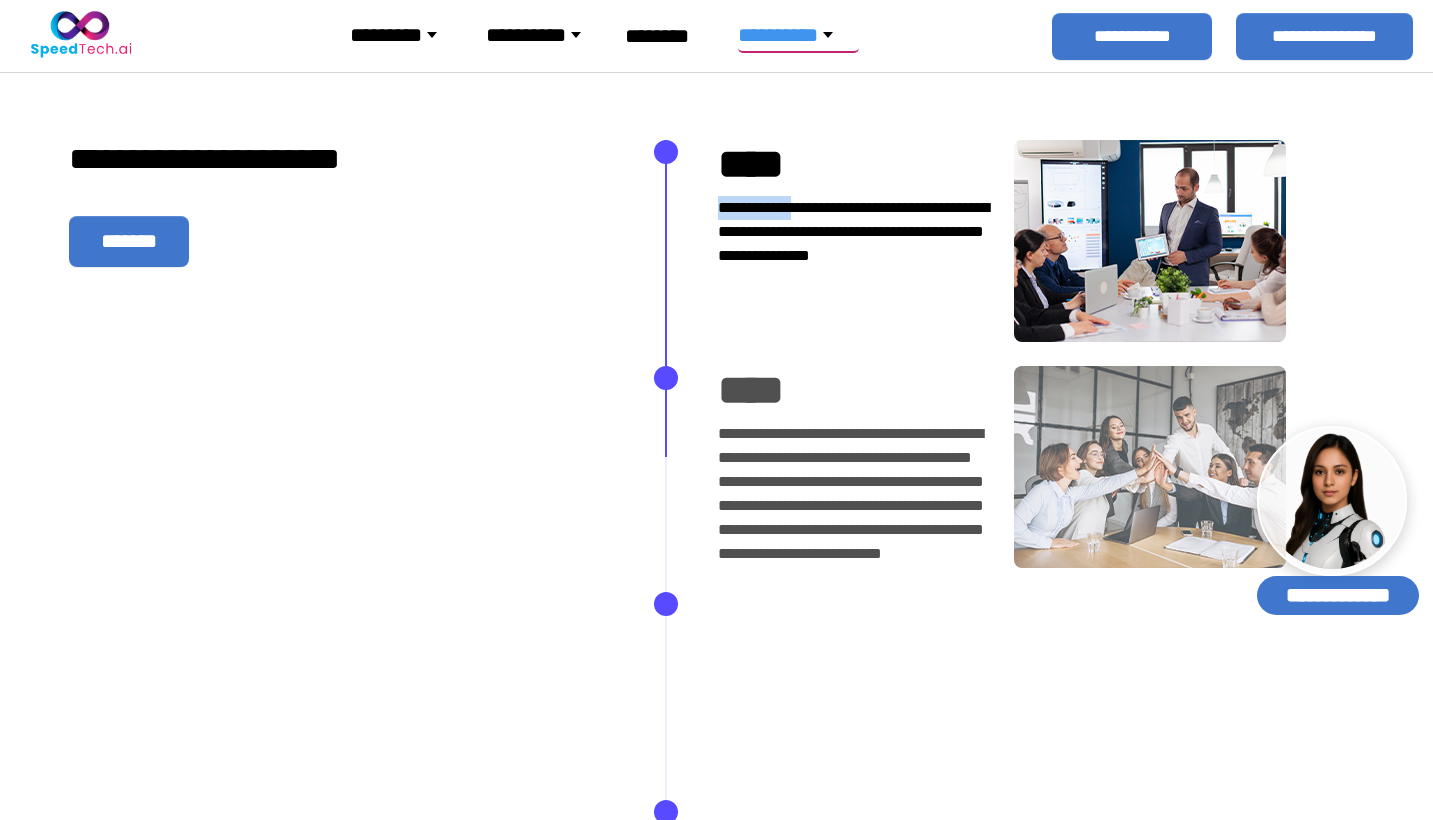 click on "**********" at bounding box center (854, 220) 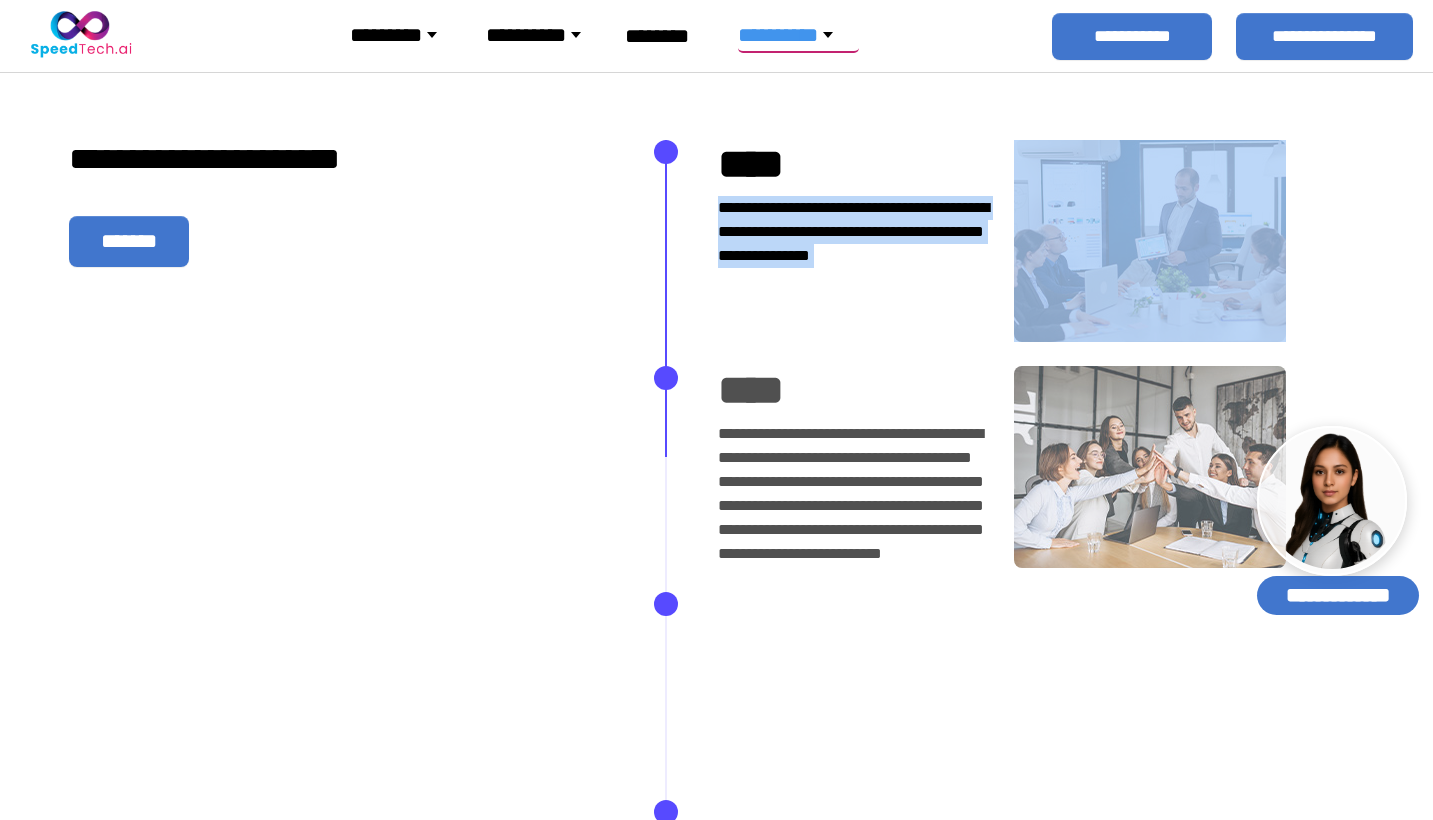 click on "**********" at bounding box center [854, 220] 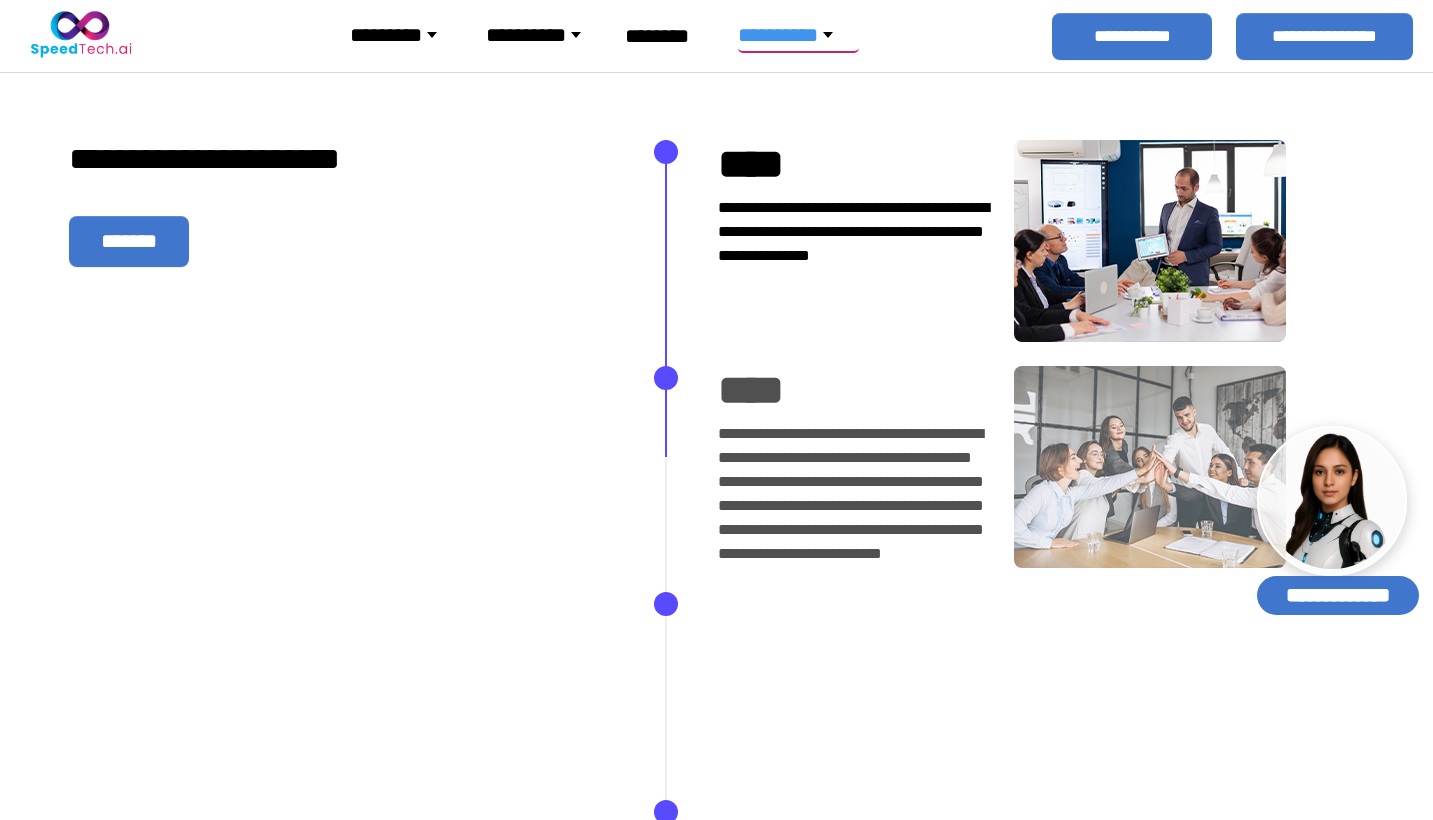 click on "**********" at bounding box center [854, 470] 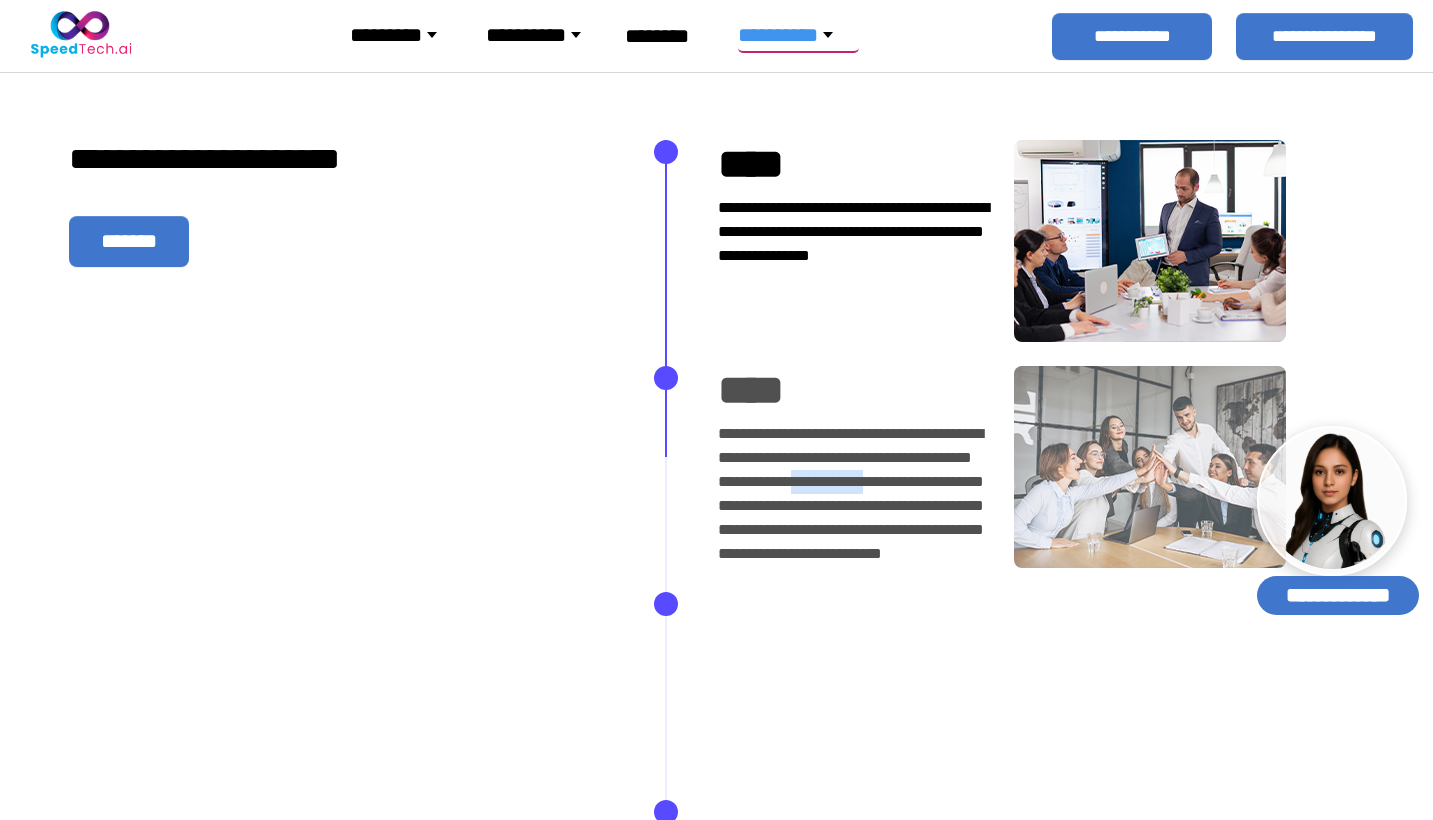 click on "**********" at bounding box center (854, 470) 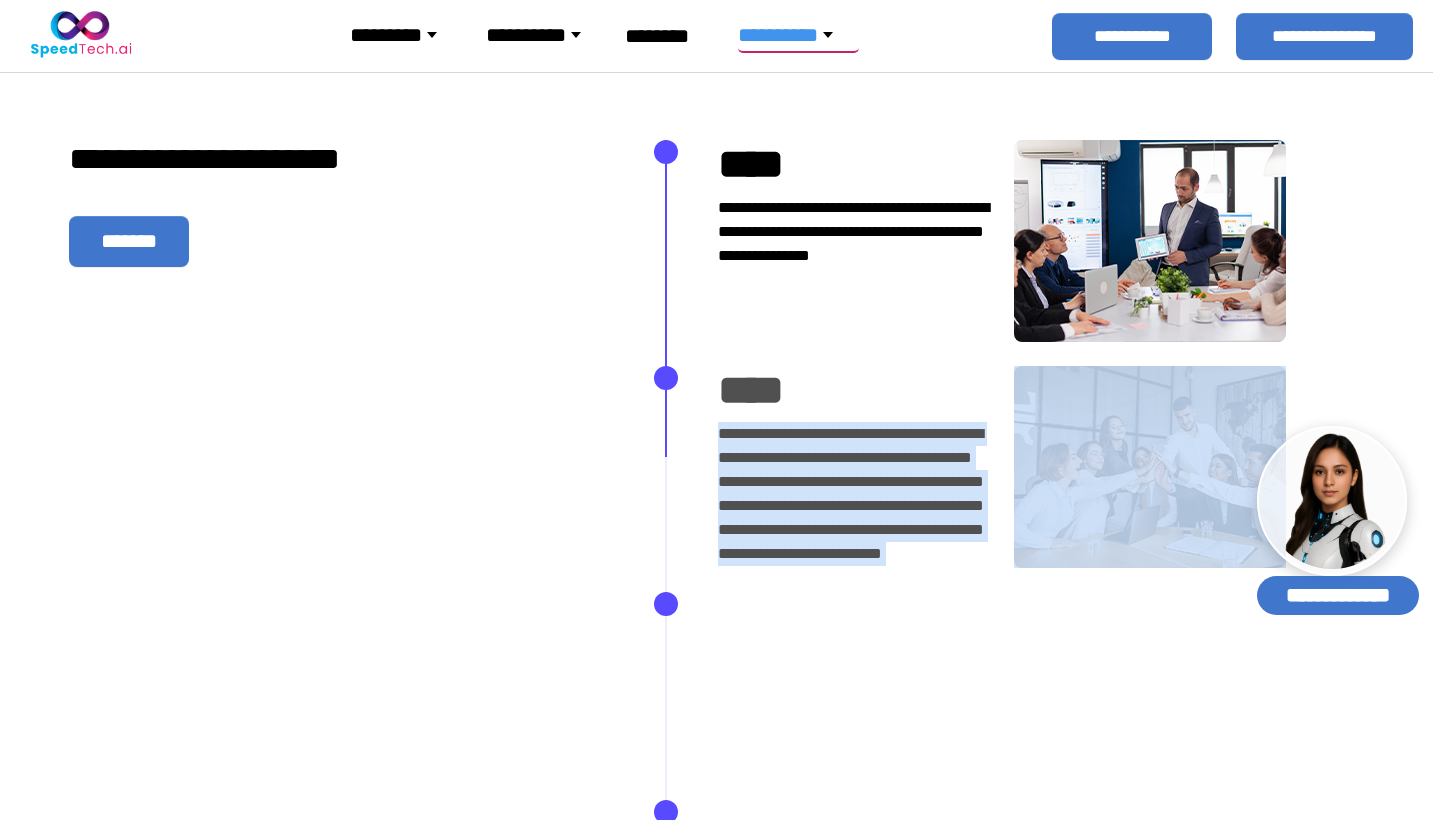 click on "**********" at bounding box center (854, 470) 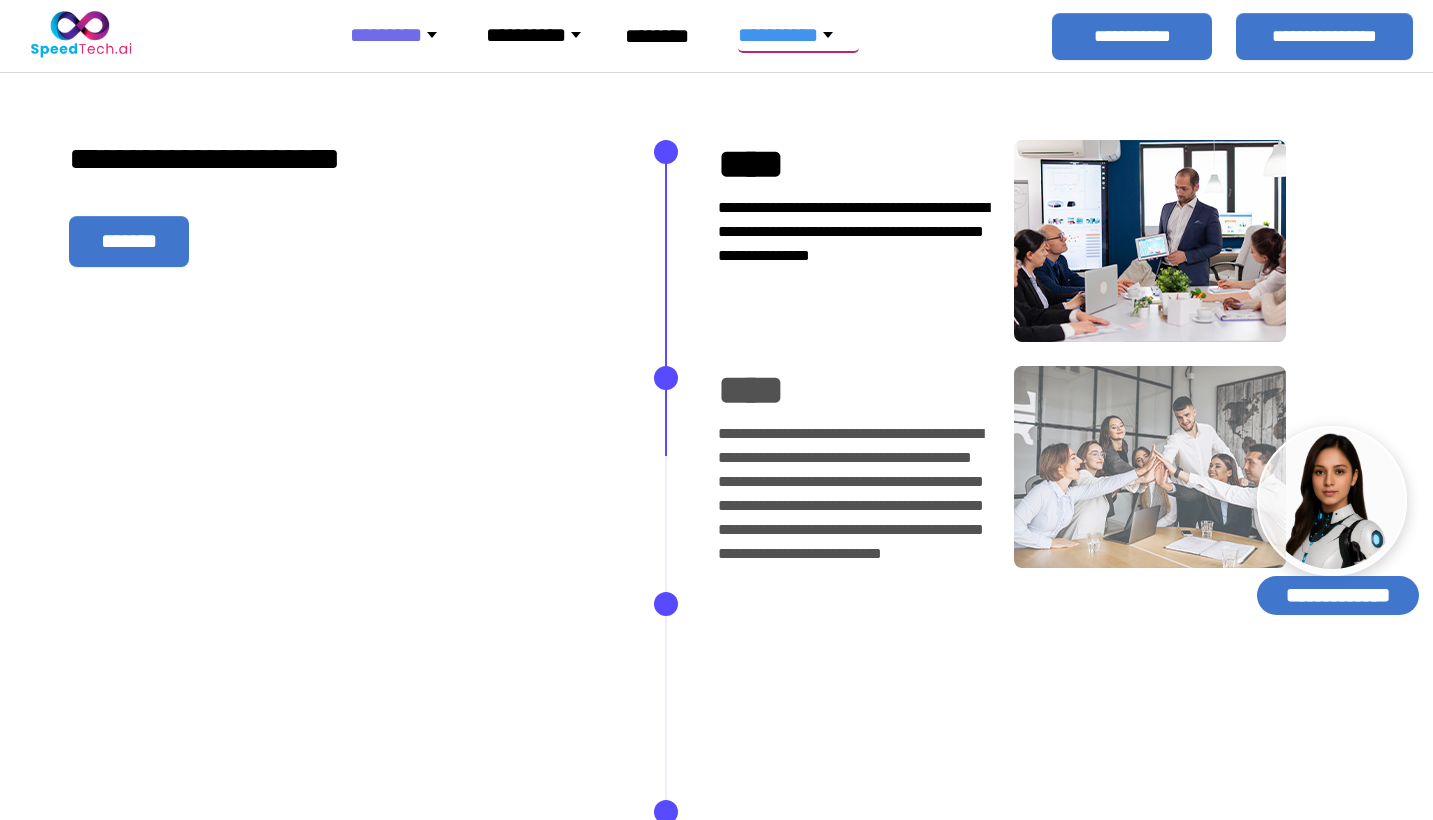 scroll, scrollTop: 0, scrollLeft: 0, axis: both 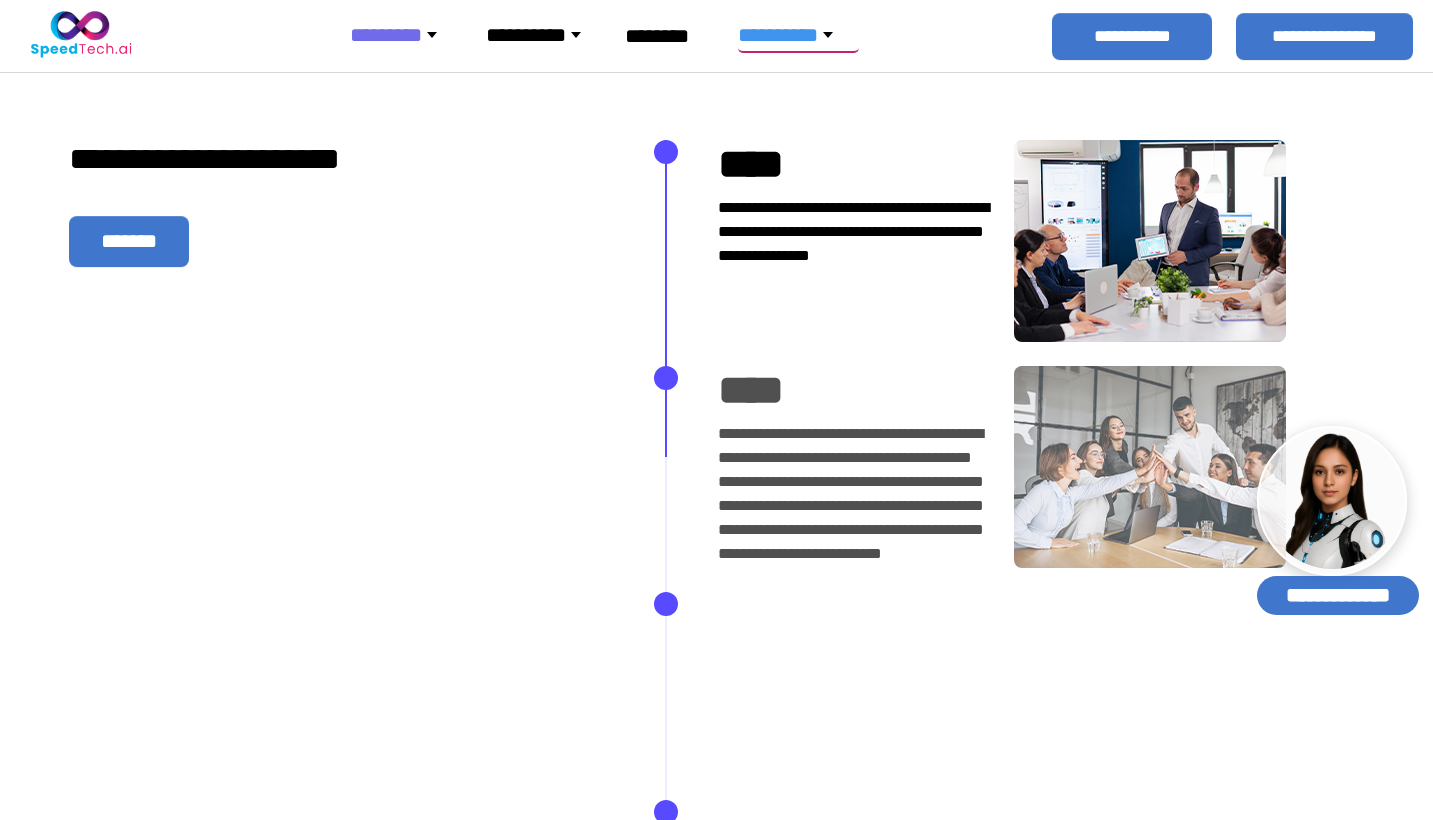 click on "********" at bounding box center (402, 35) 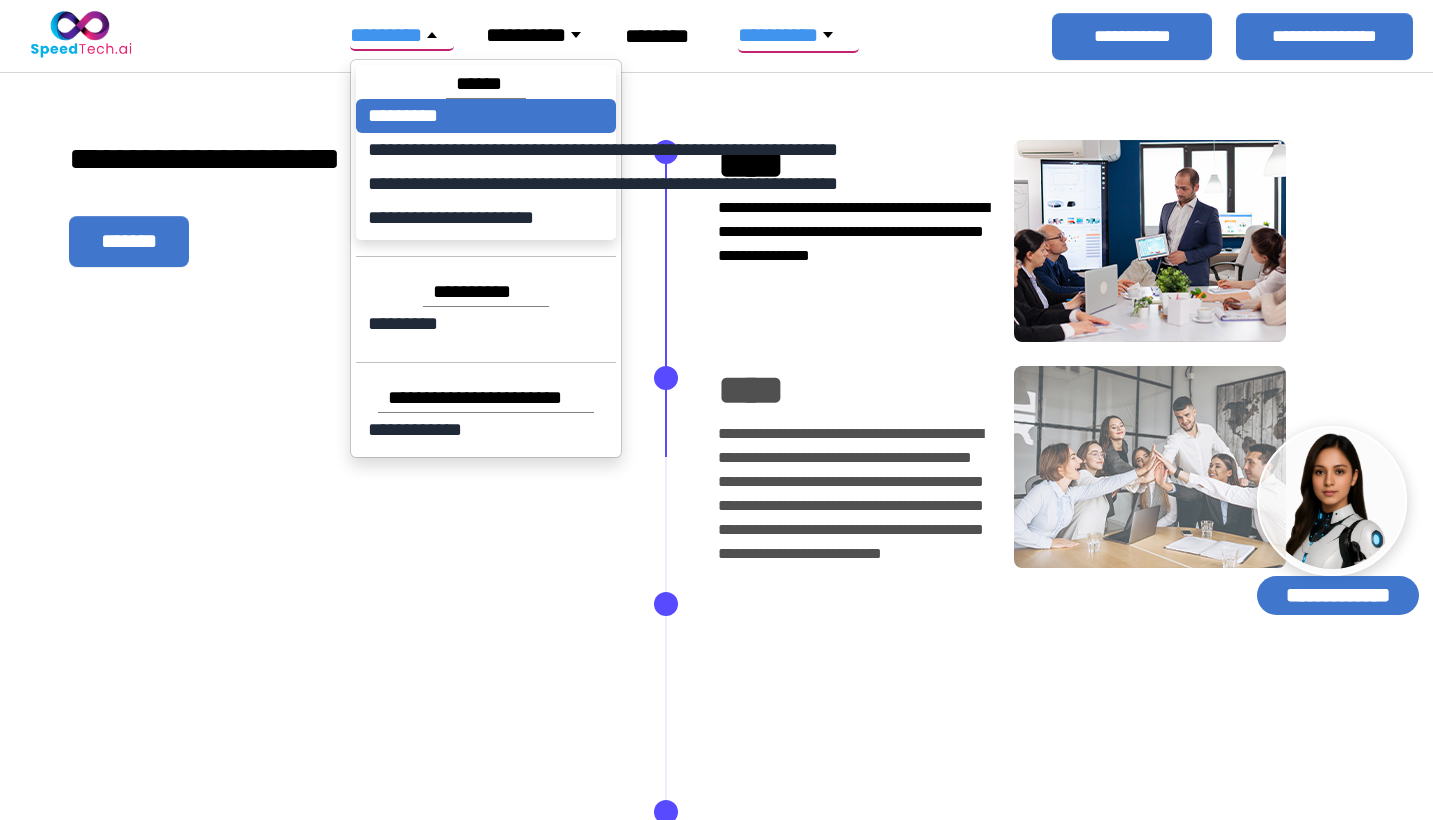 click on "*********" at bounding box center [486, 116] 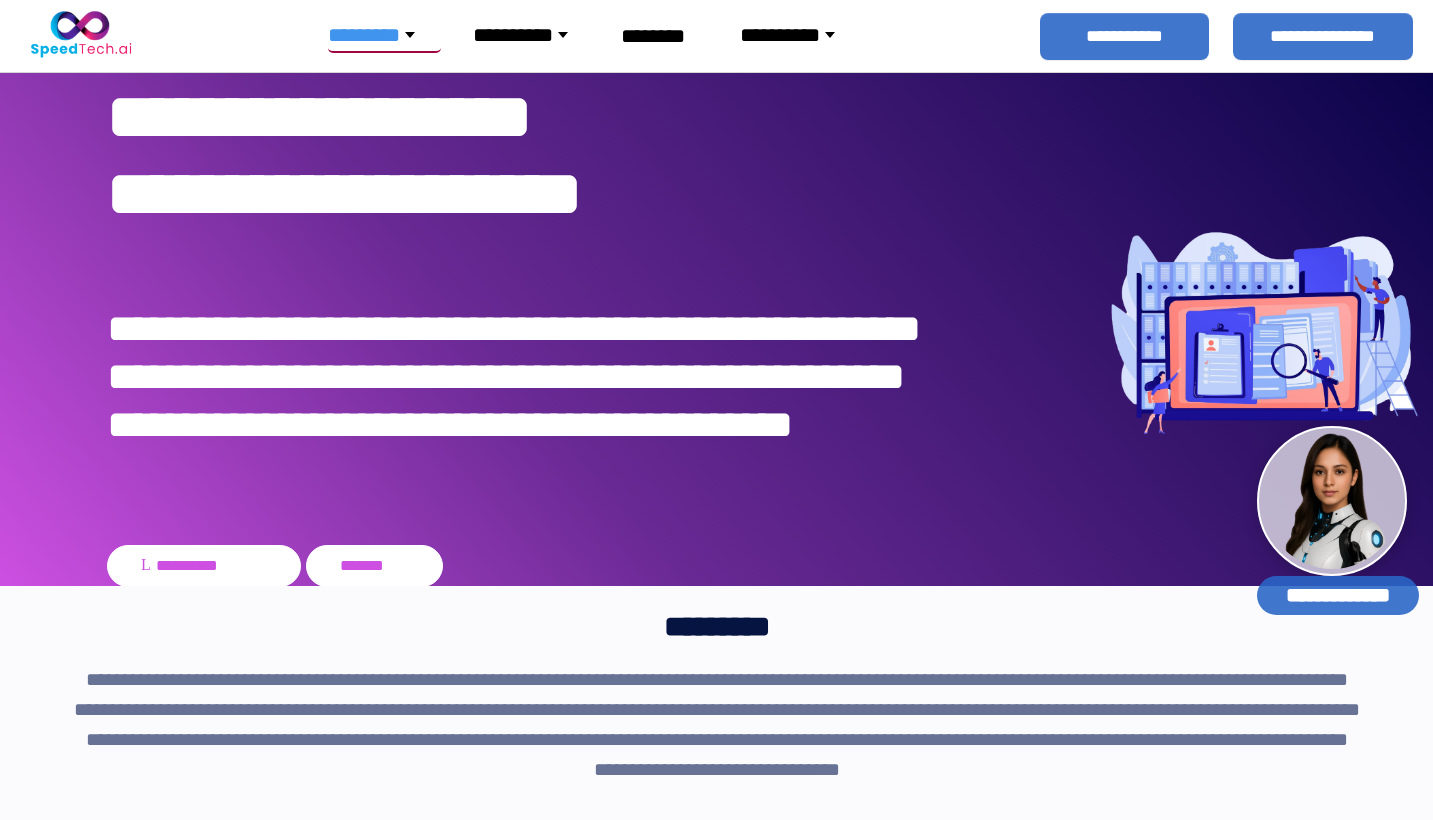 scroll, scrollTop: 0, scrollLeft: 0, axis: both 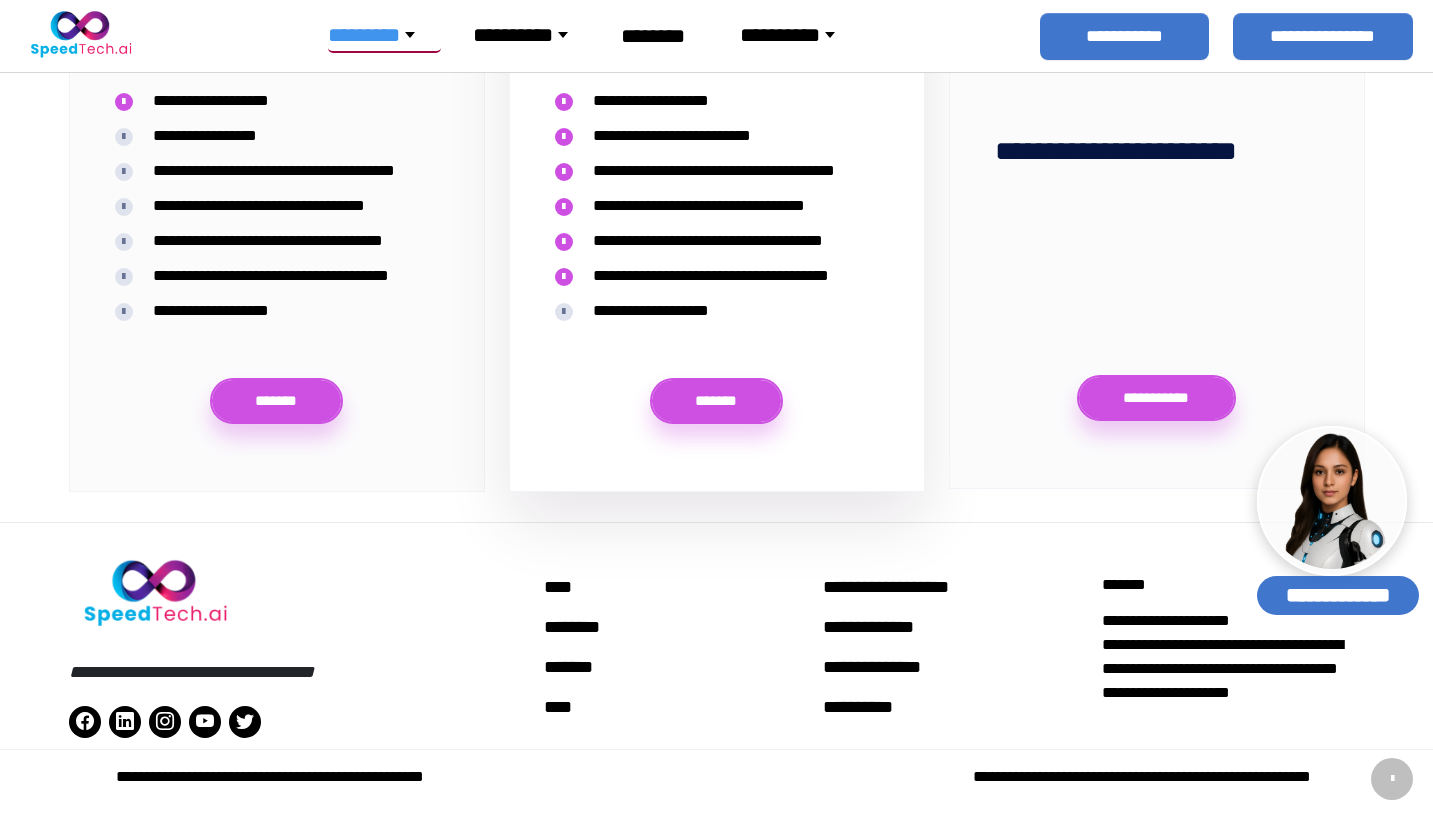 click on "**********" at bounding box center [1233, 657] 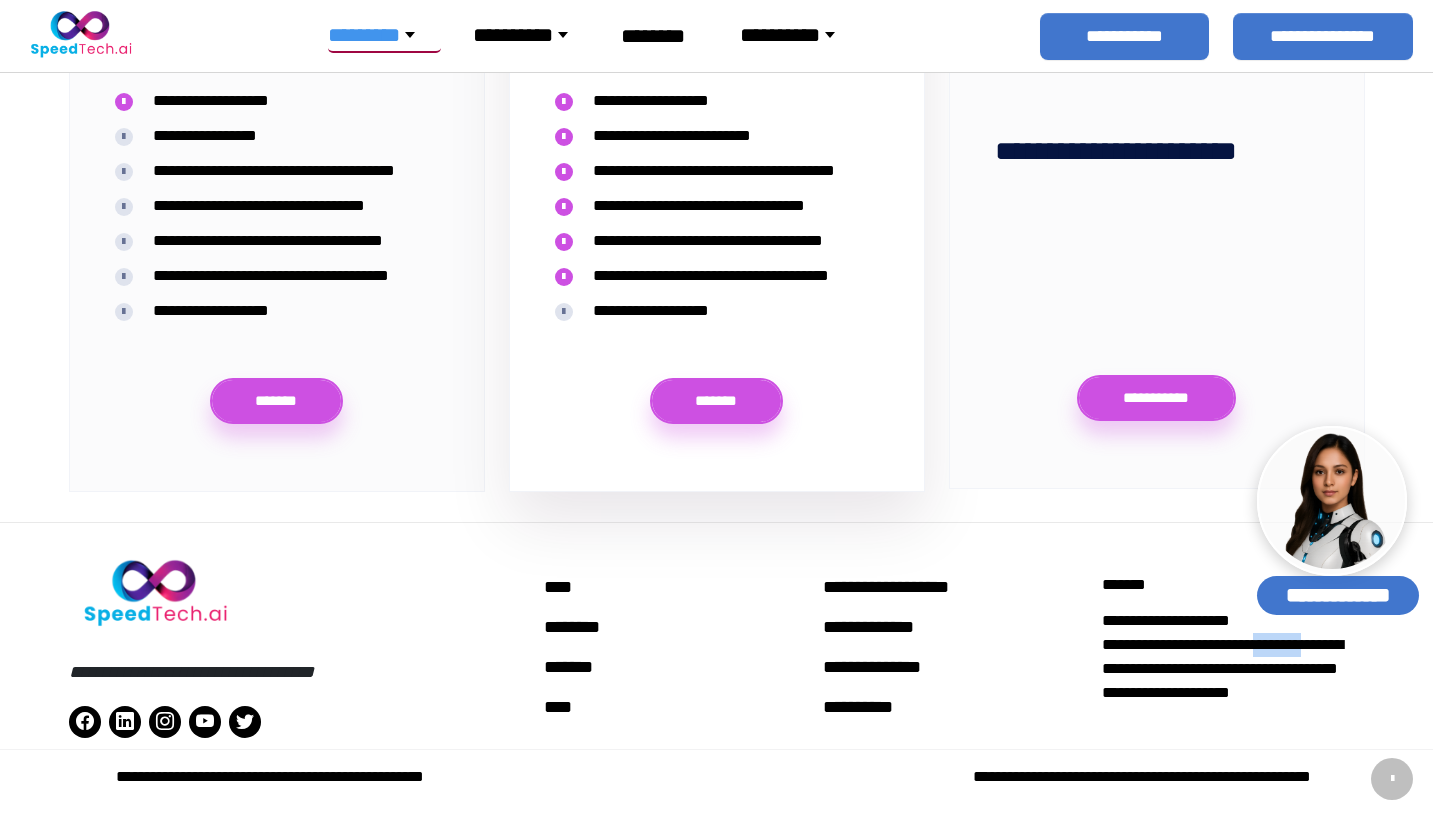 click on "**********" at bounding box center (1233, 657) 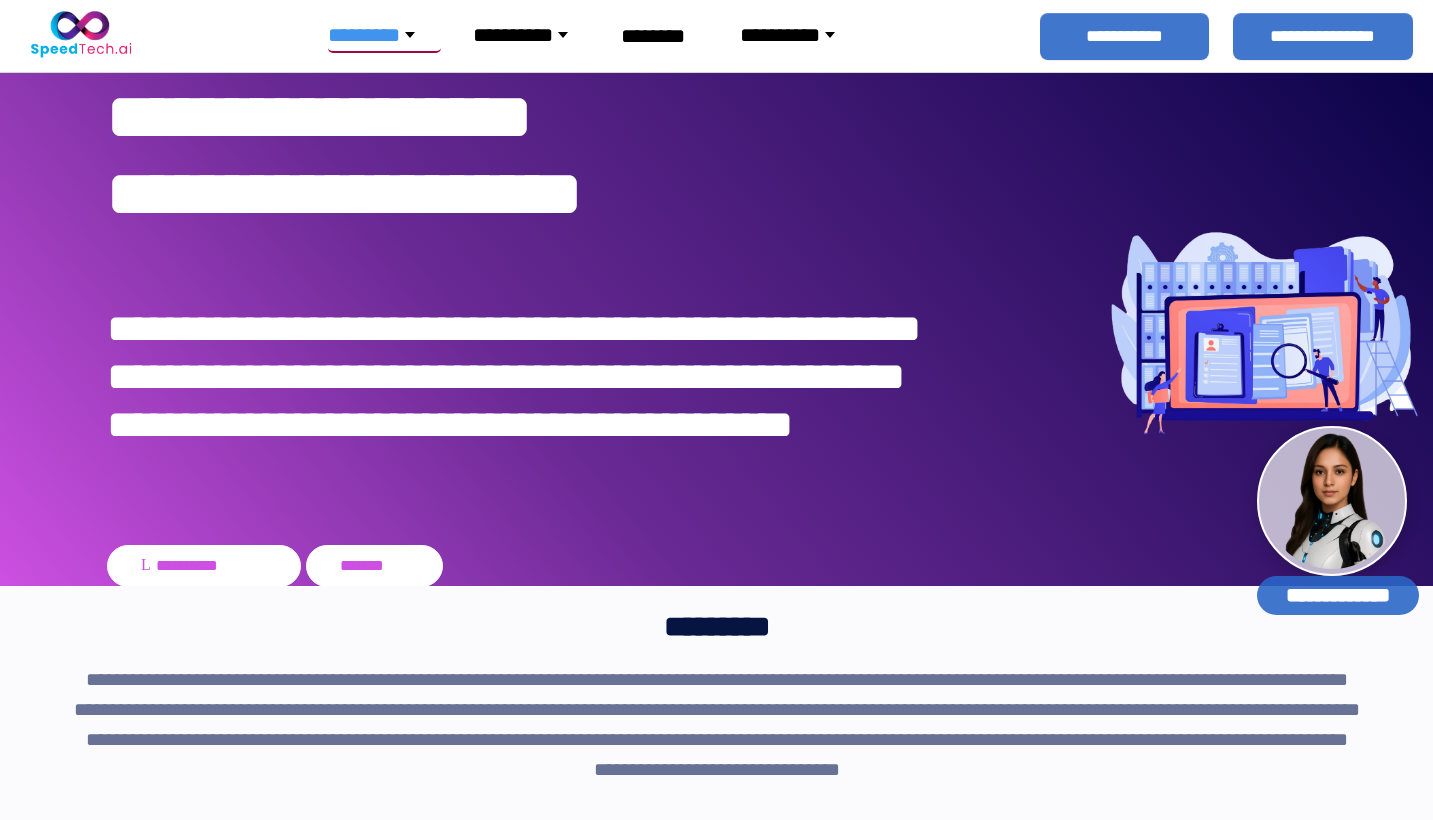 scroll, scrollTop: 0, scrollLeft: 0, axis: both 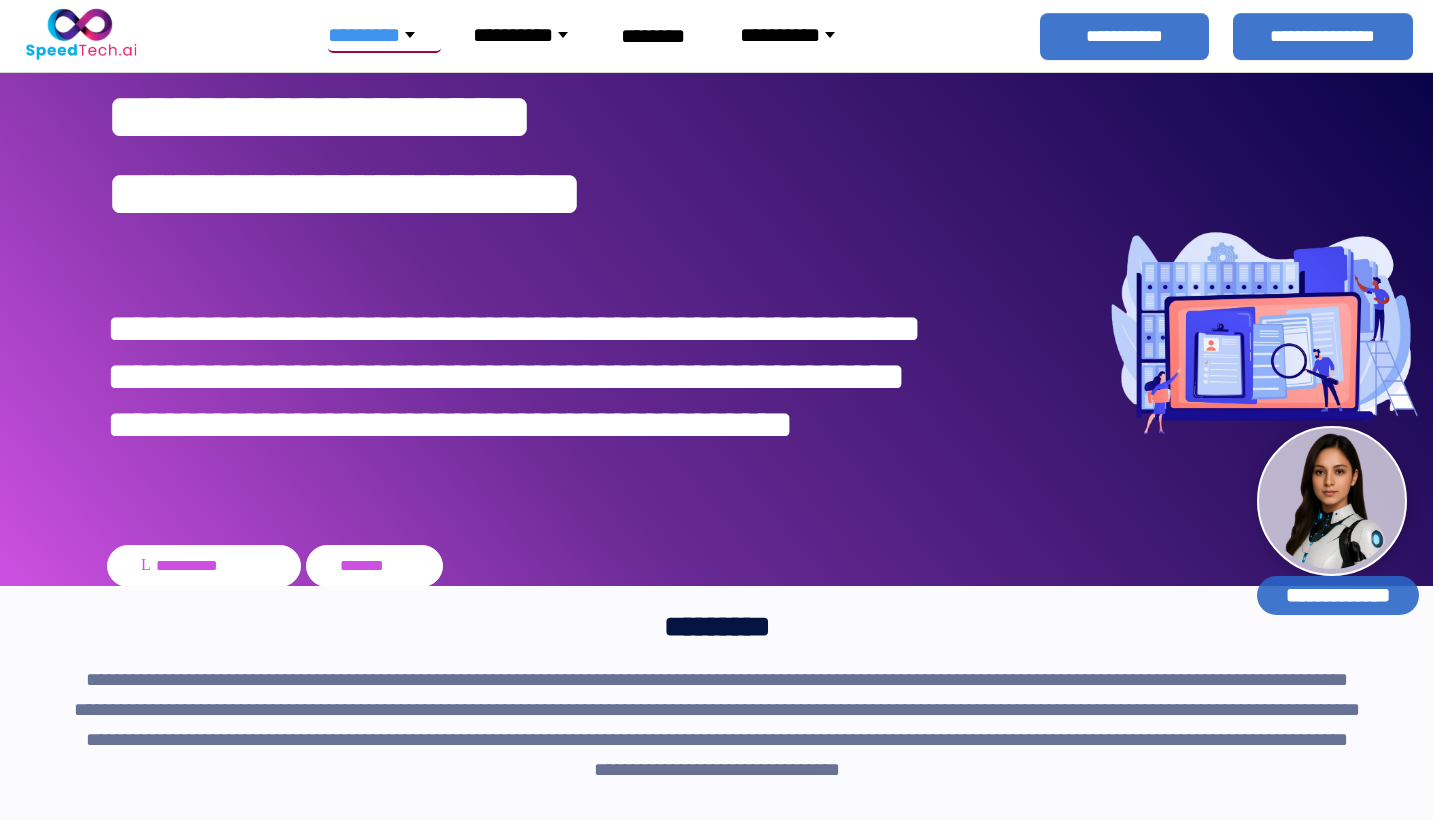 click at bounding box center (80, 36) 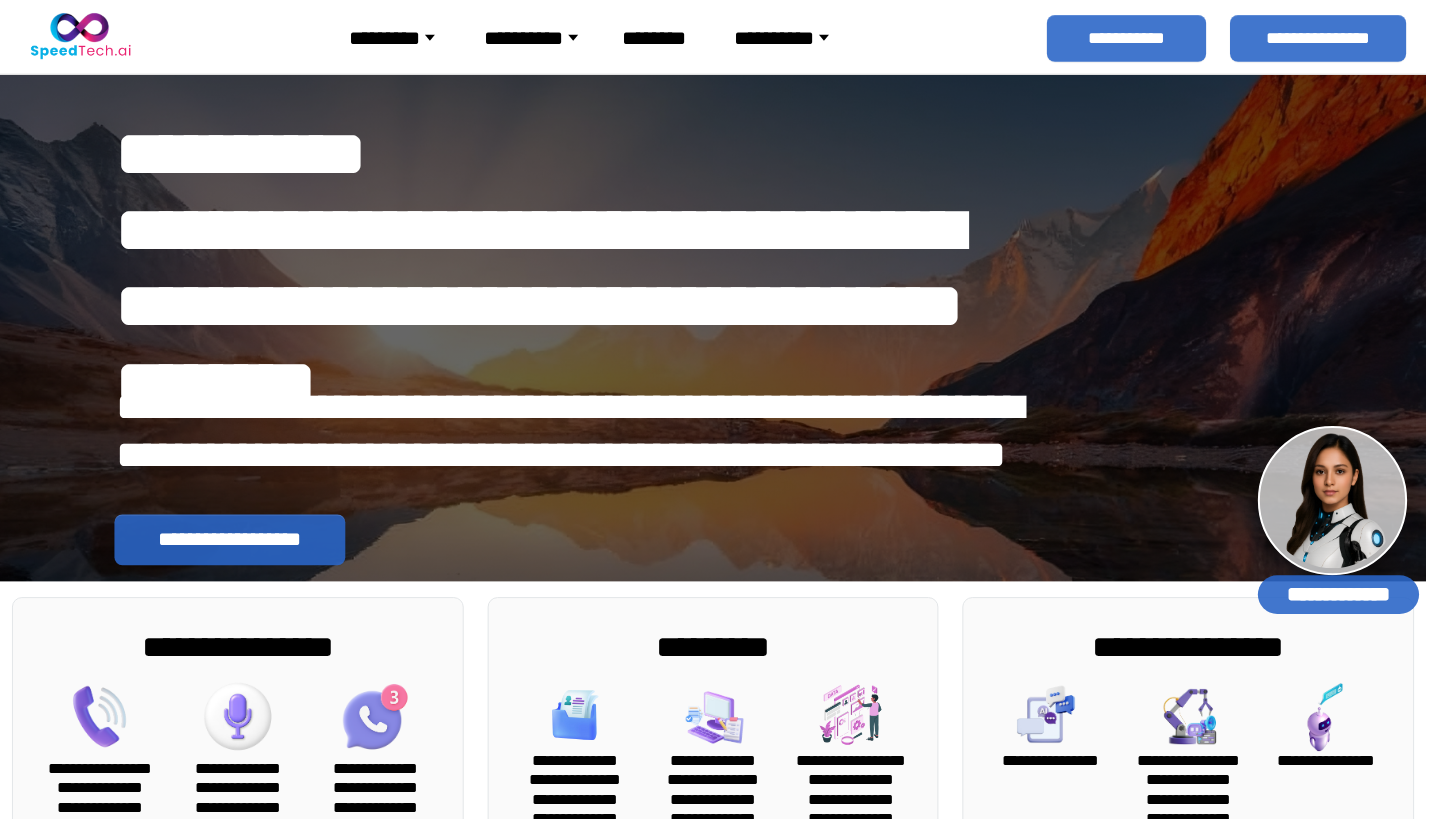scroll, scrollTop: 0, scrollLeft: 0, axis: both 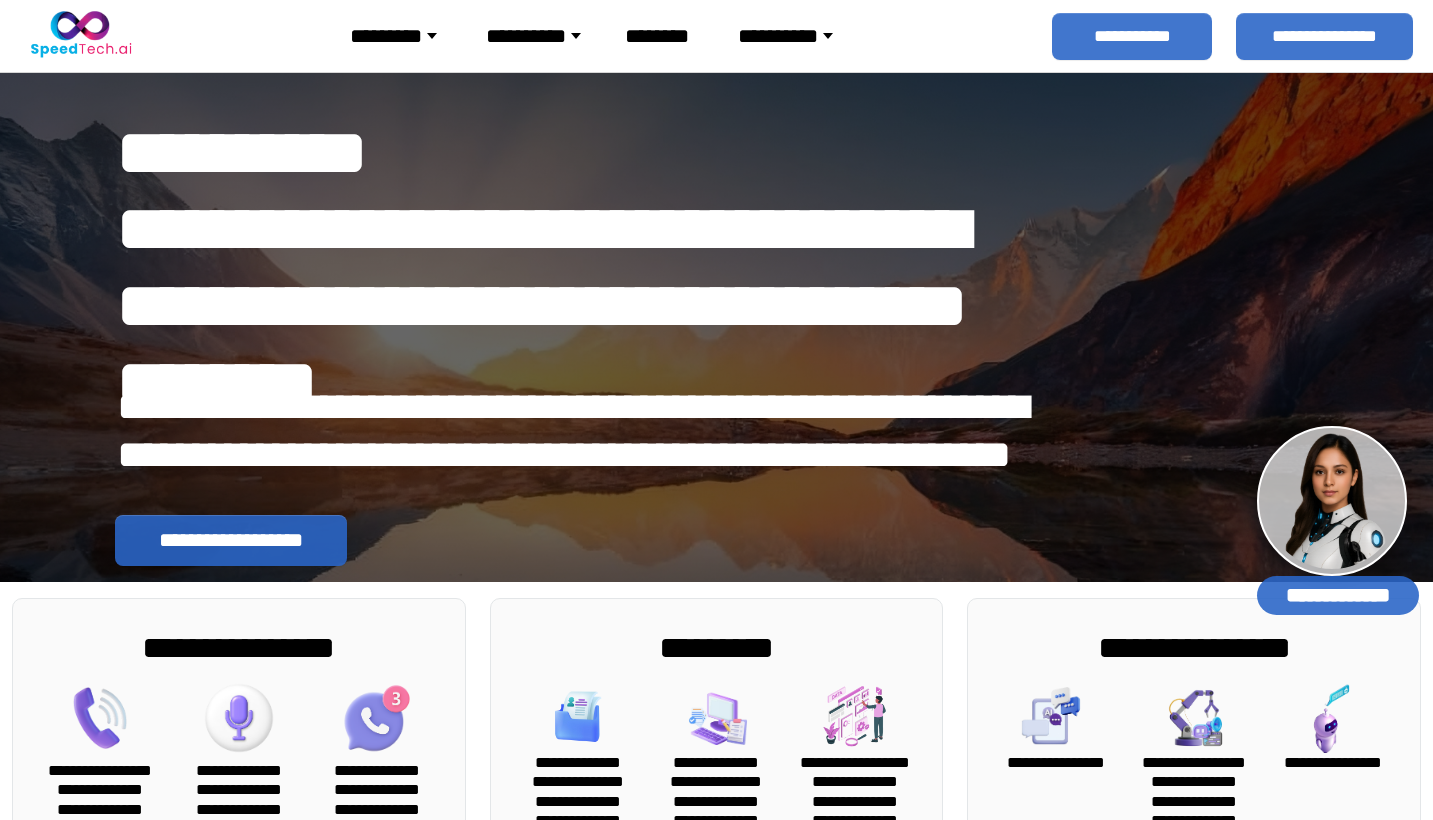 click on "**********" at bounding box center [590, 431] 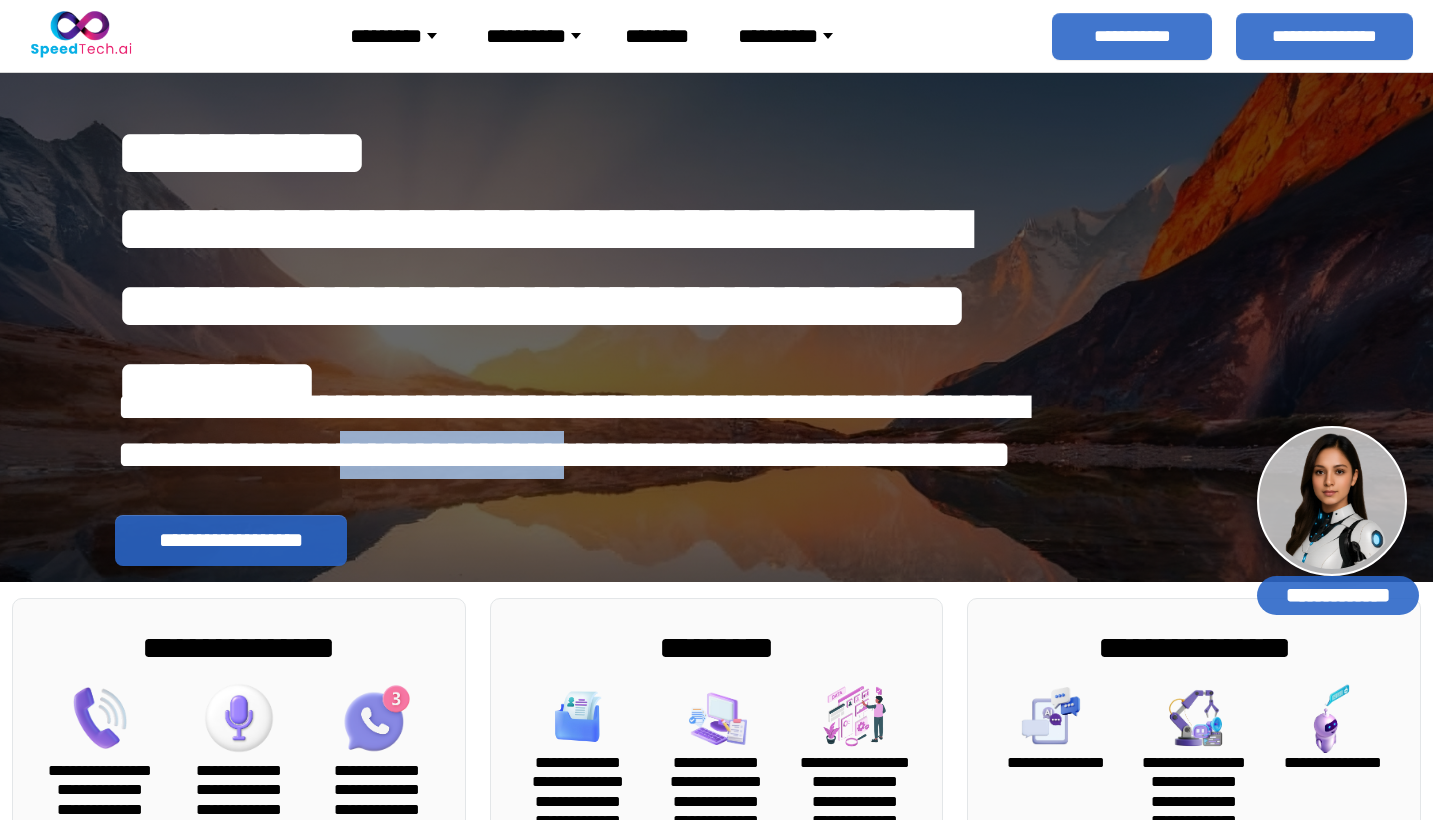 click on "**********" at bounding box center [590, 431] 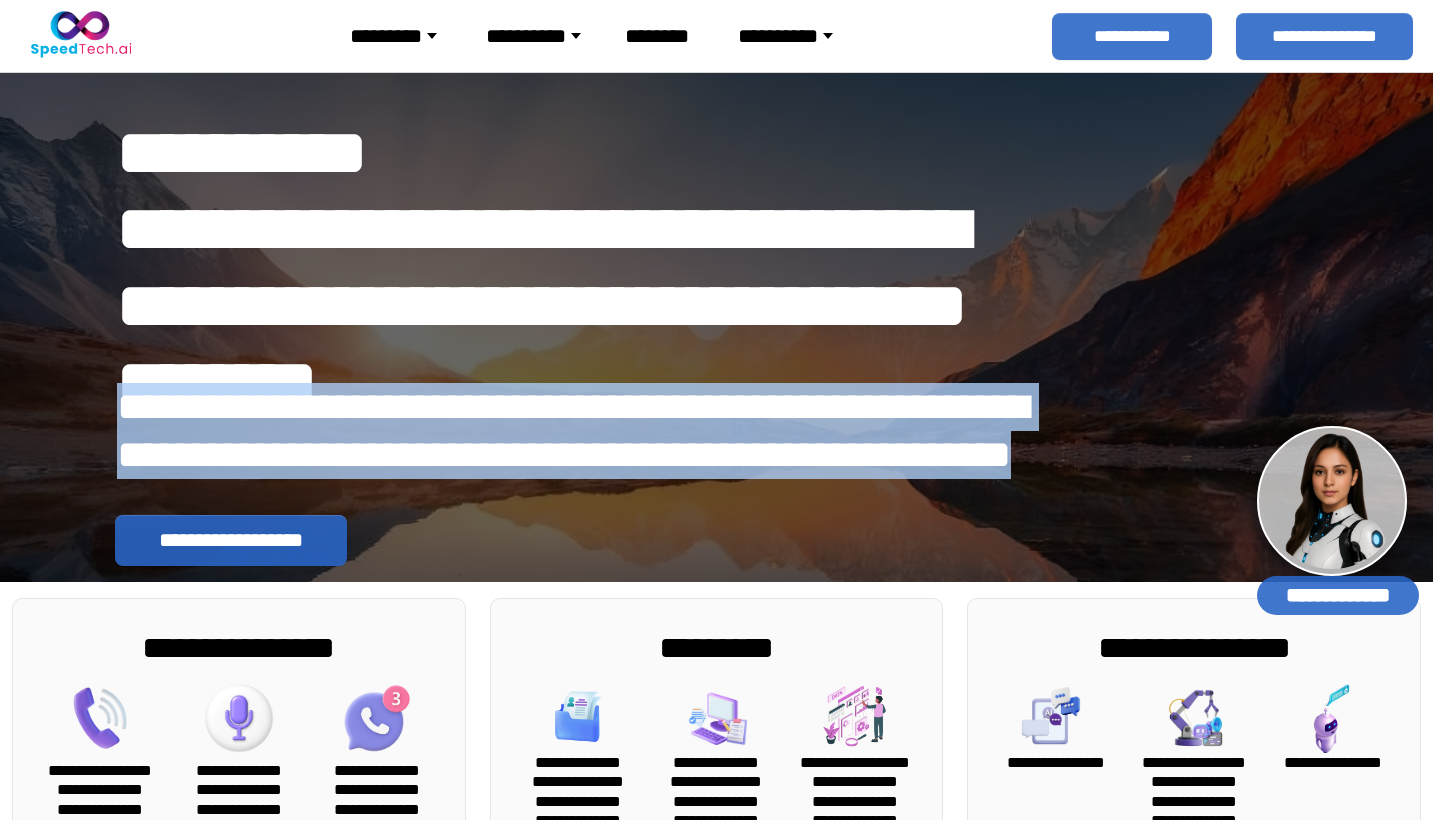 click on "**********" at bounding box center [590, 431] 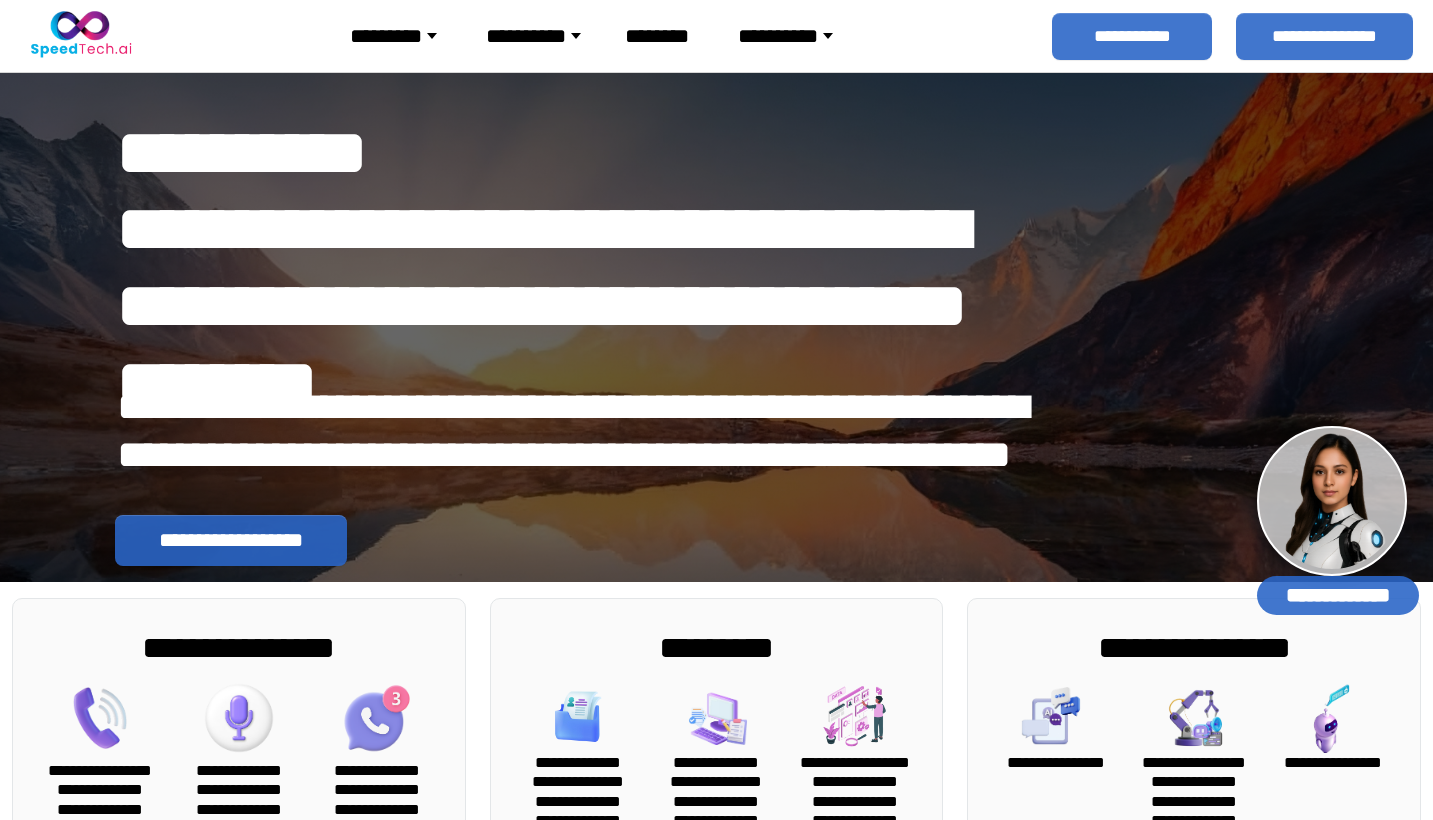 click on "**********" at bounding box center [717, 737] 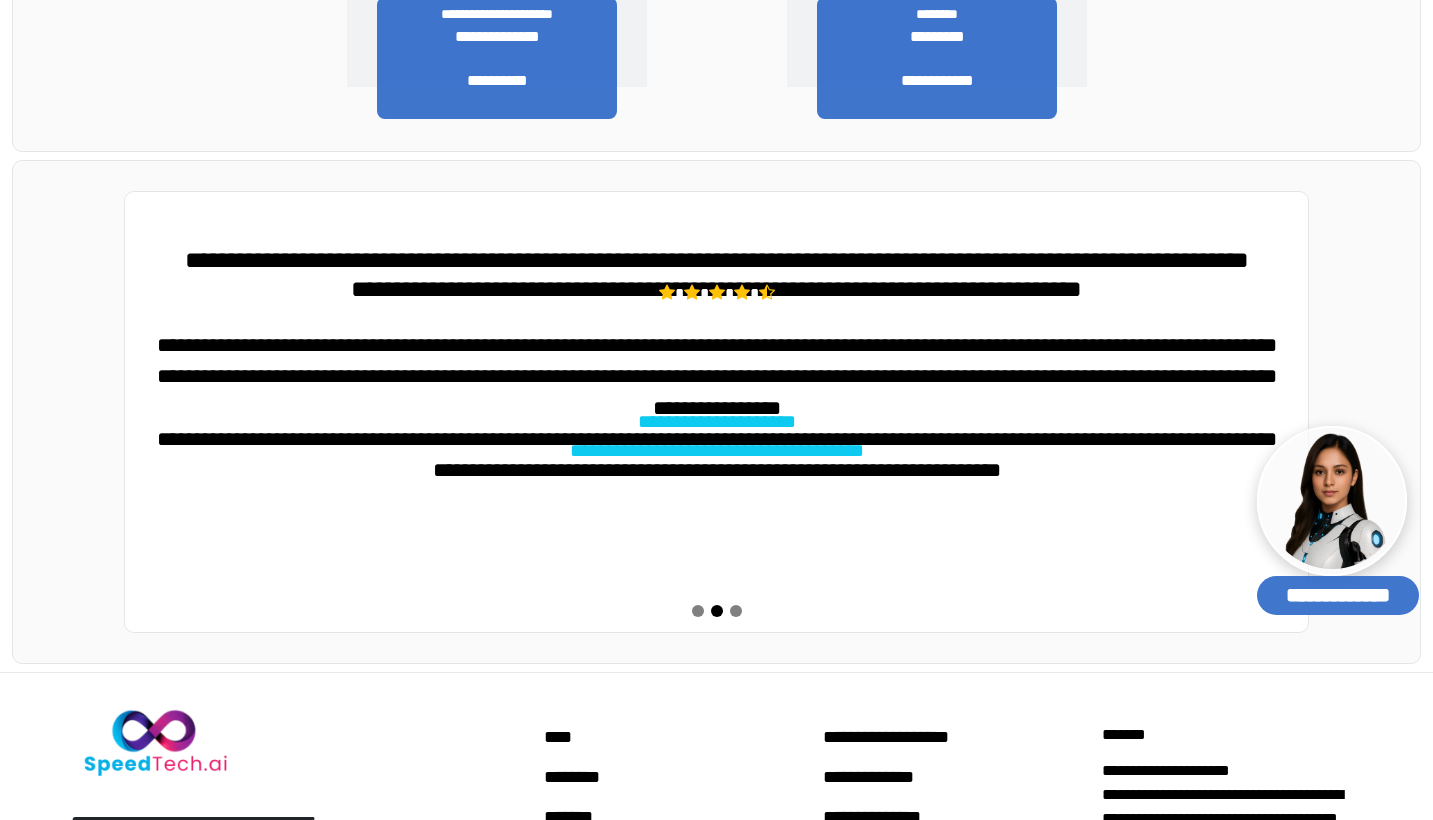 scroll, scrollTop: 2081, scrollLeft: 0, axis: vertical 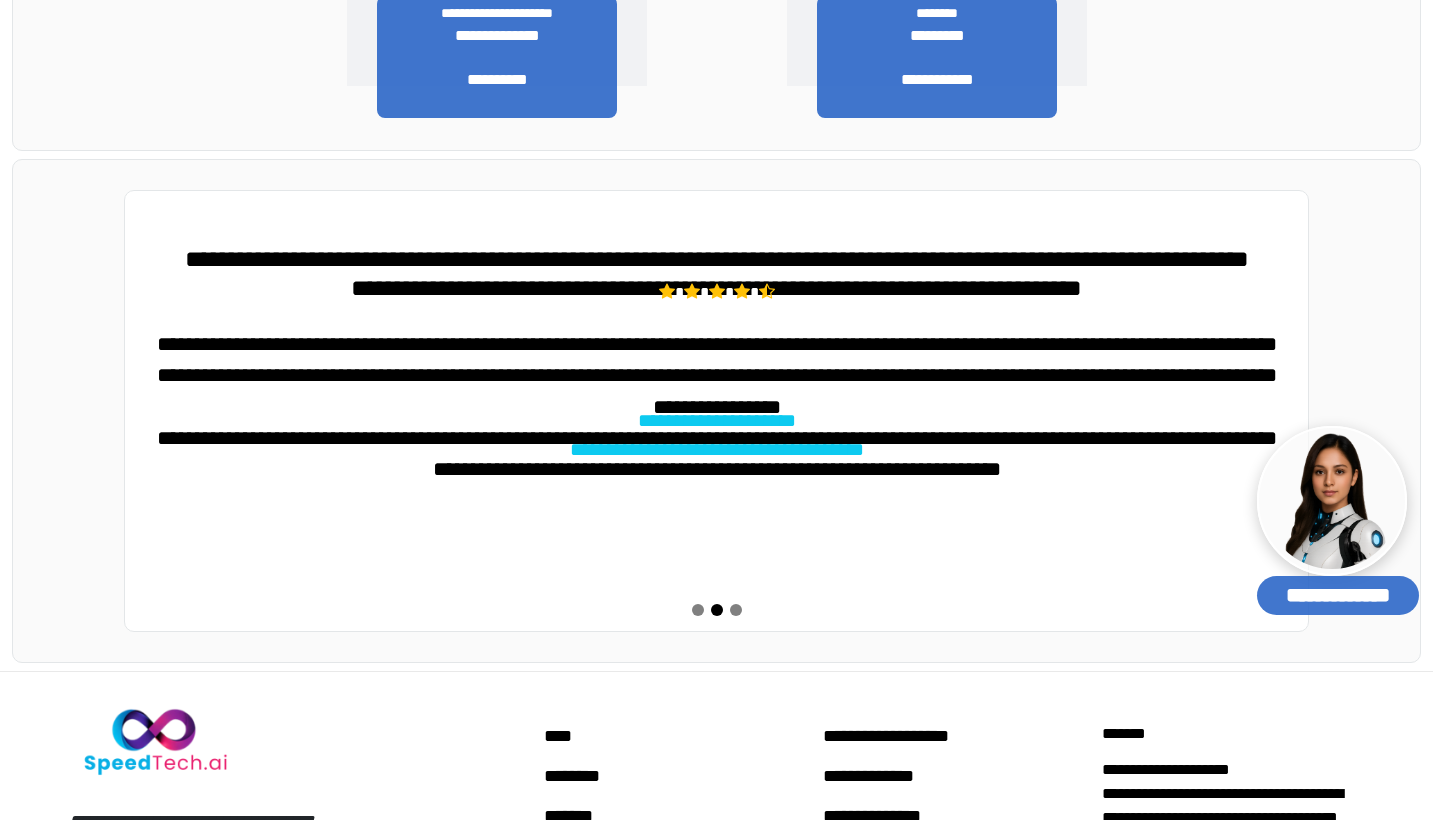 click on "**********" at bounding box center [717, 360] 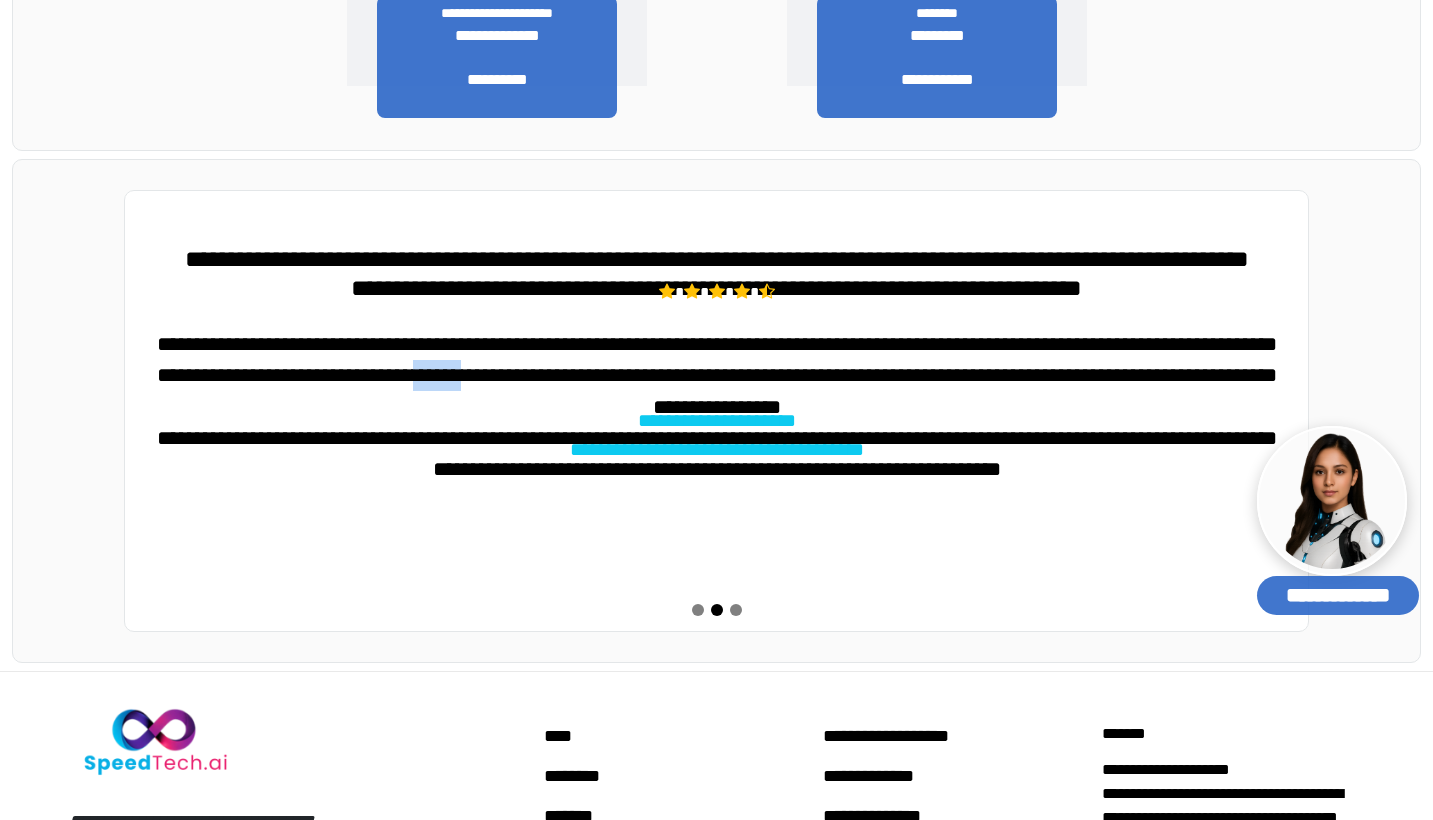 click on "**********" at bounding box center [717, 360] 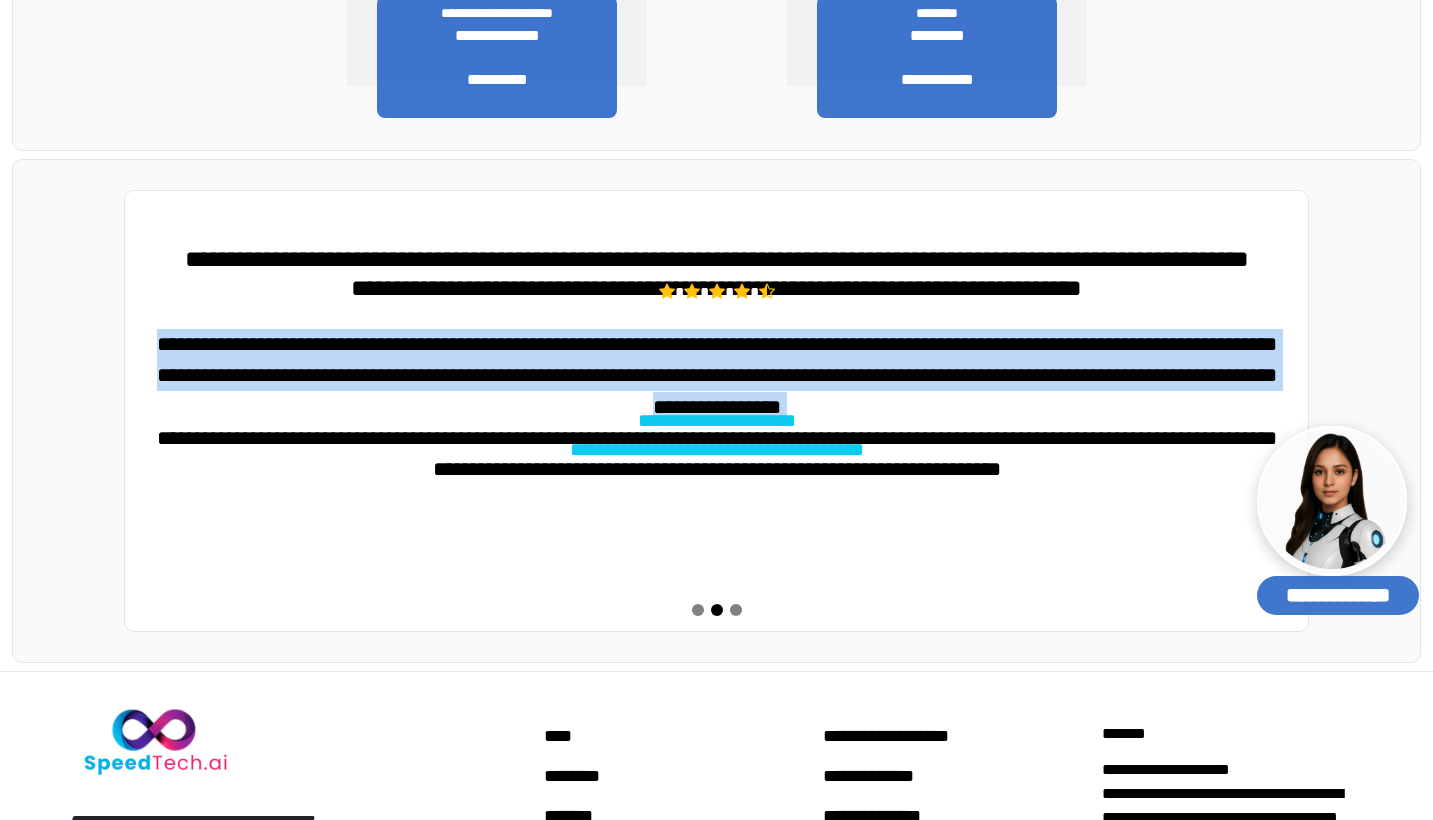 click on "**********" at bounding box center [717, 360] 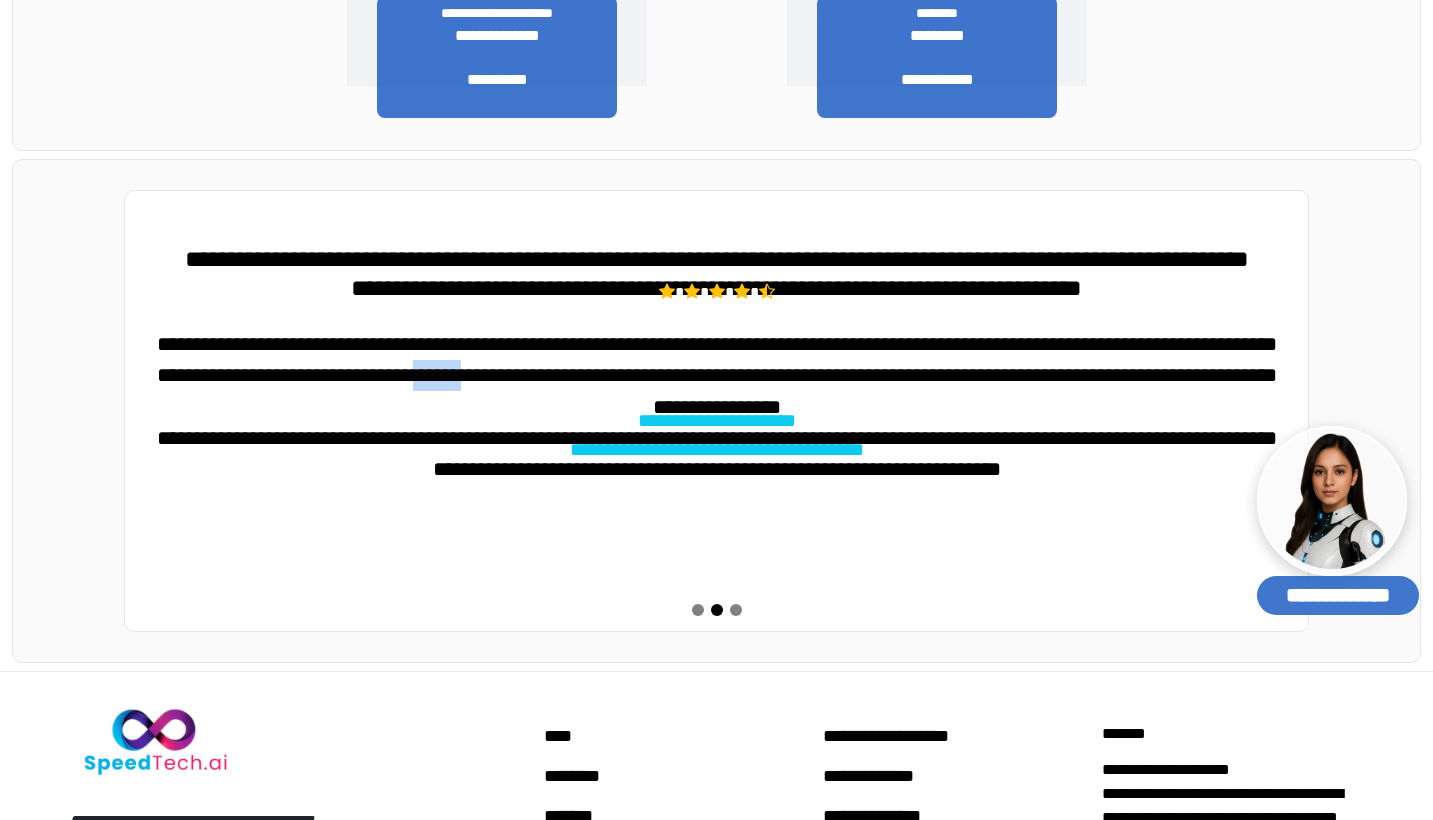 click on "**********" at bounding box center [717, 360] 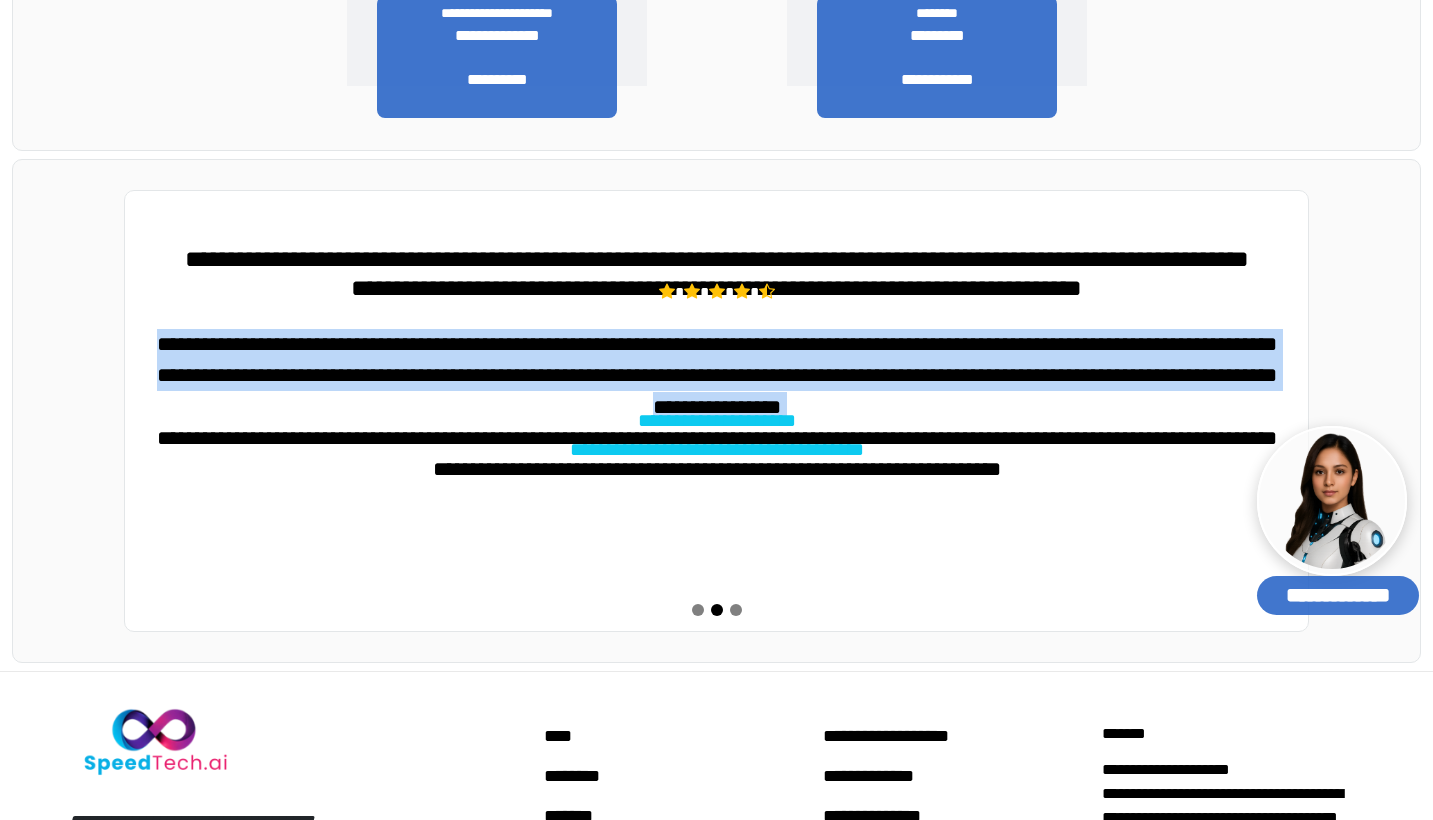 click on "**********" at bounding box center [717, 360] 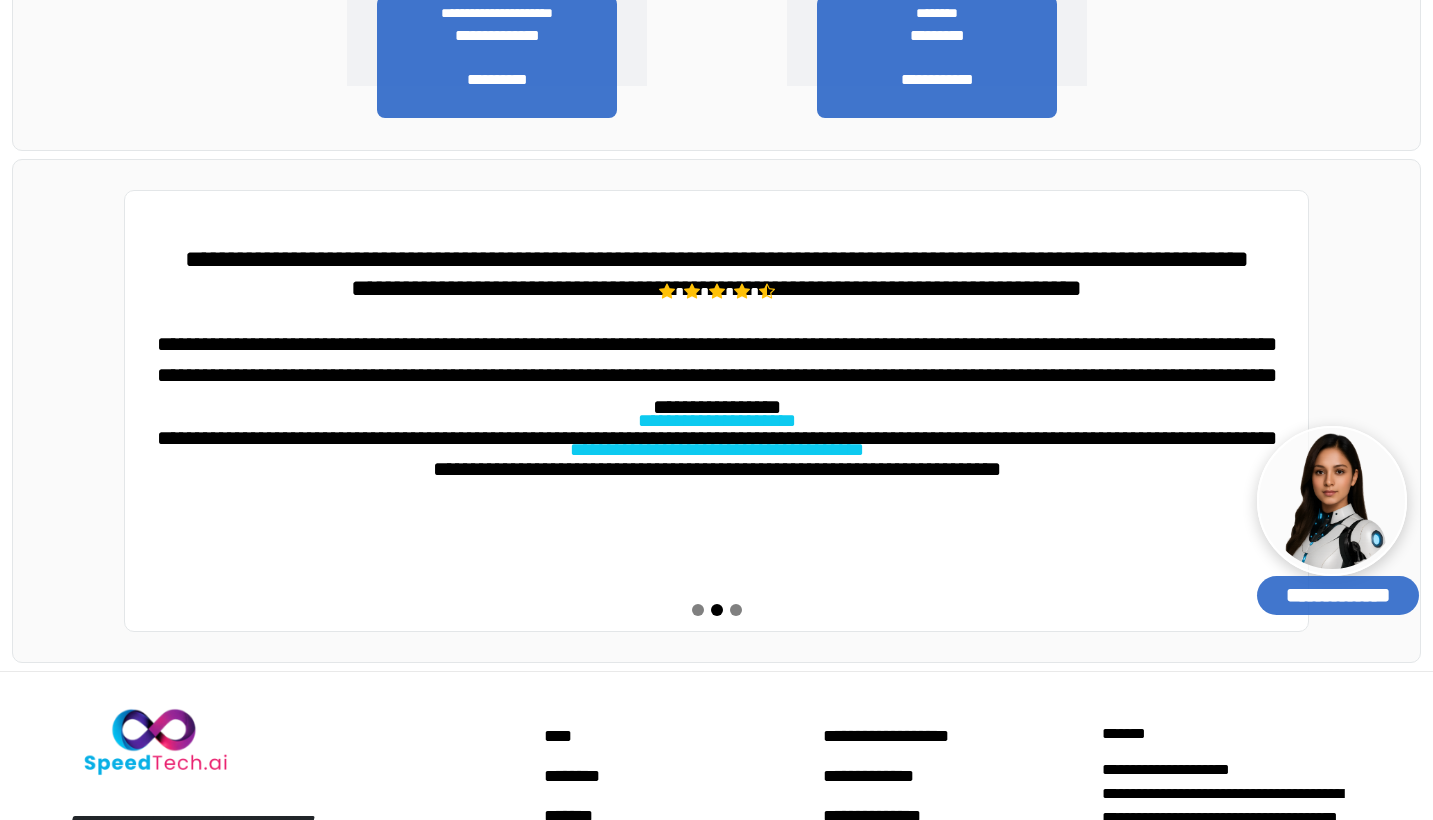 click on "**********" at bounding box center (717, 360) 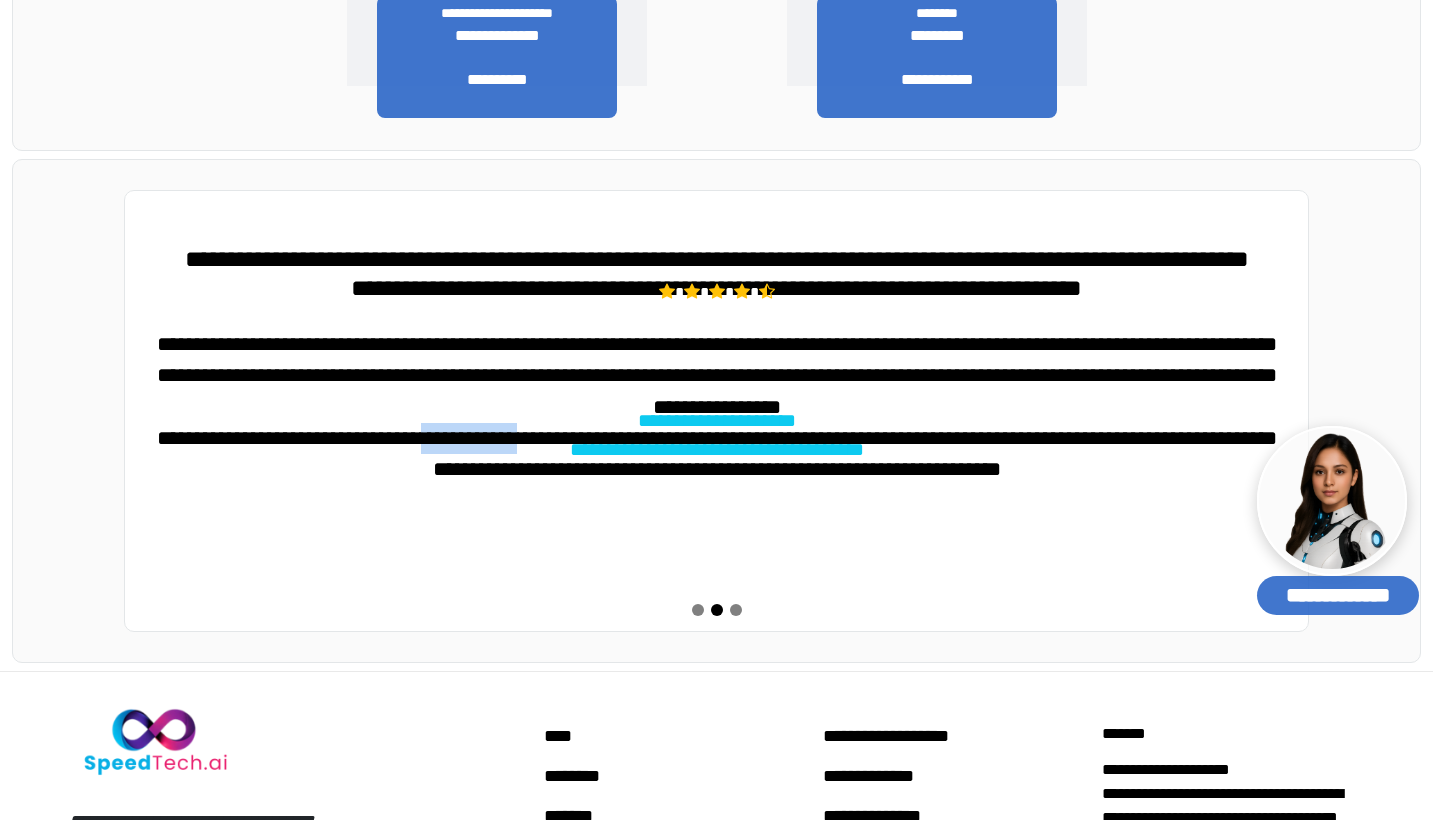 click on "**********" at bounding box center [717, 360] 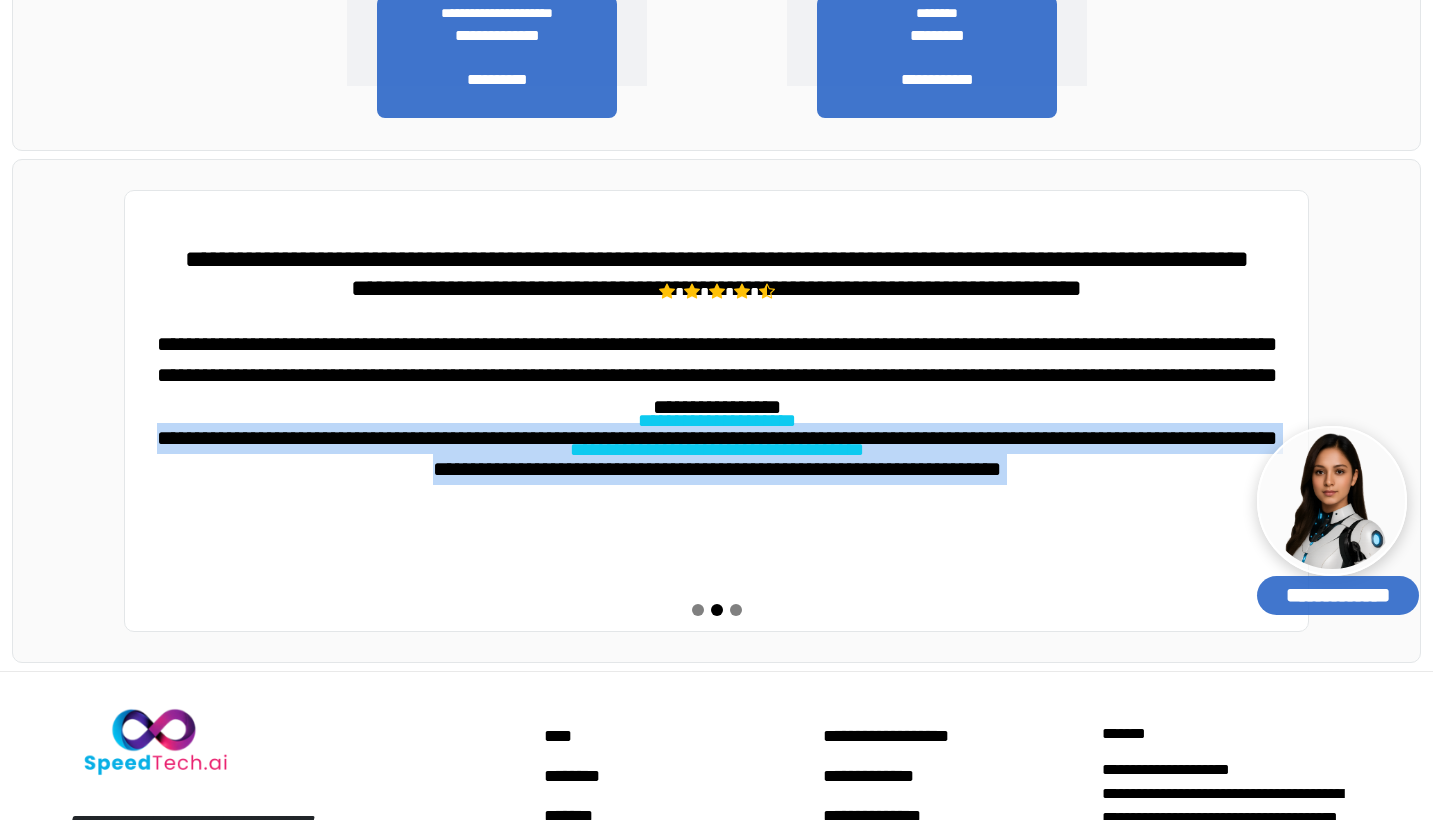click on "**********" at bounding box center (717, 360) 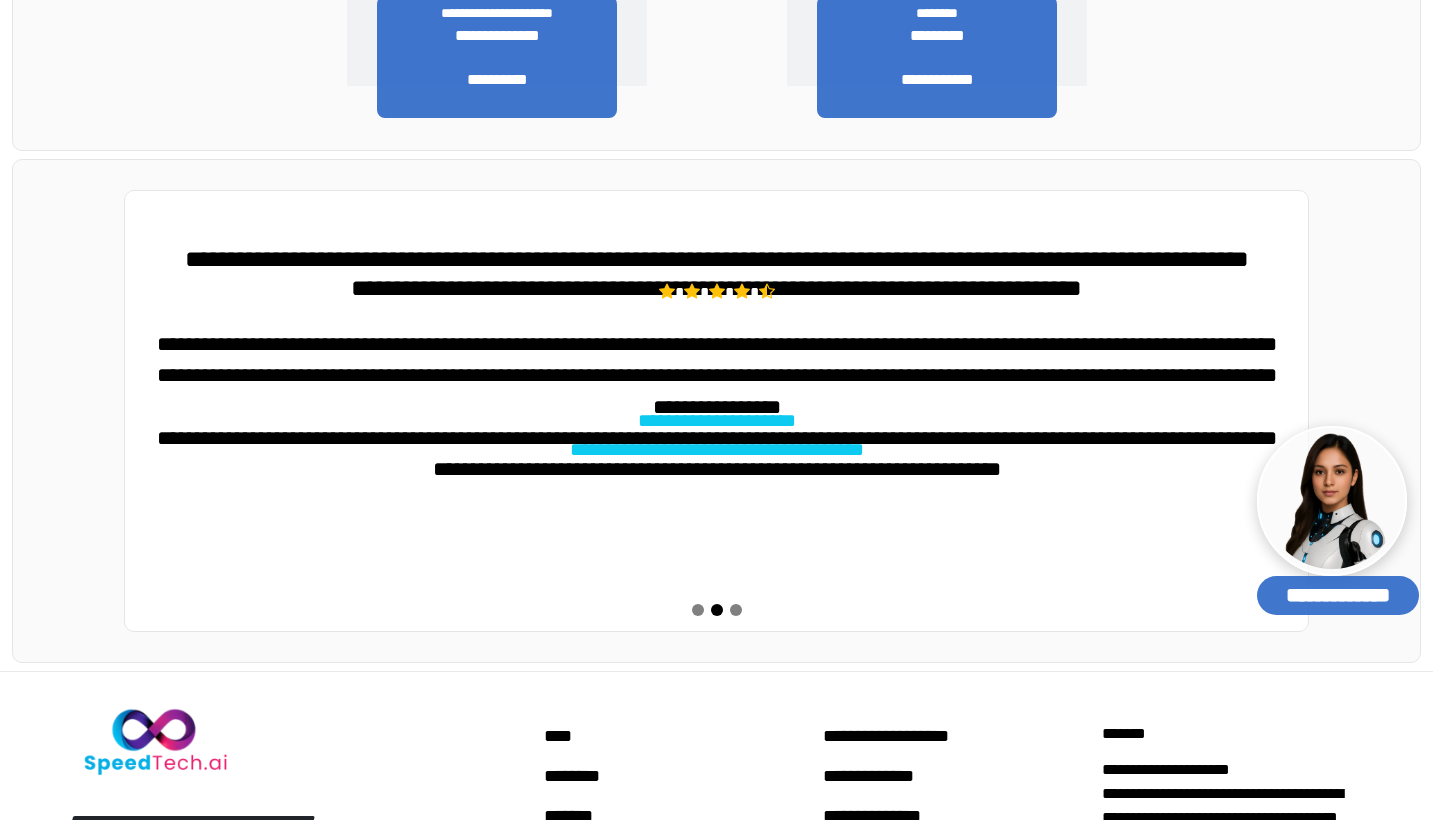 click on "**********" at bounding box center (717, 360) 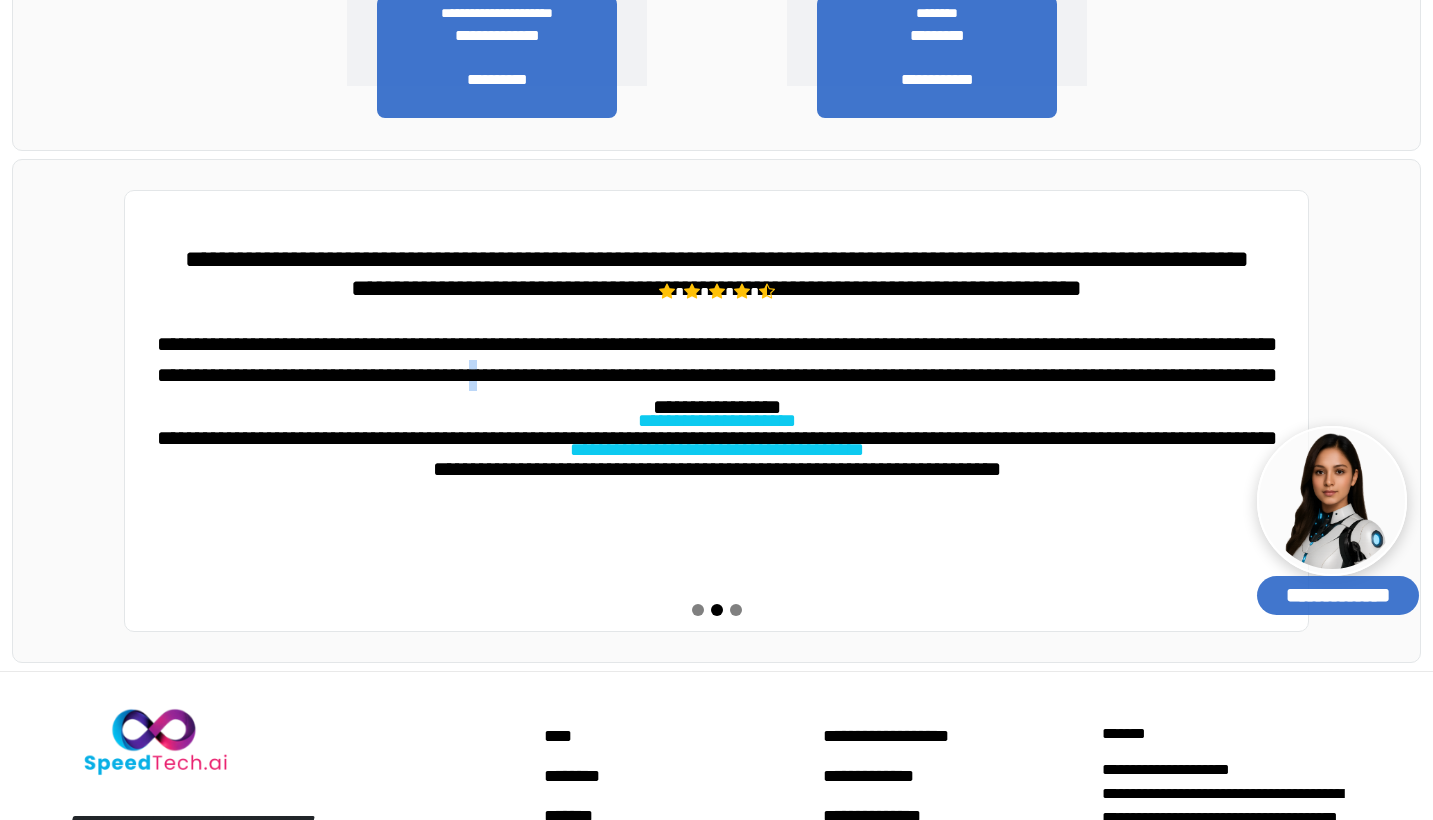 click on "**********" at bounding box center (717, 360) 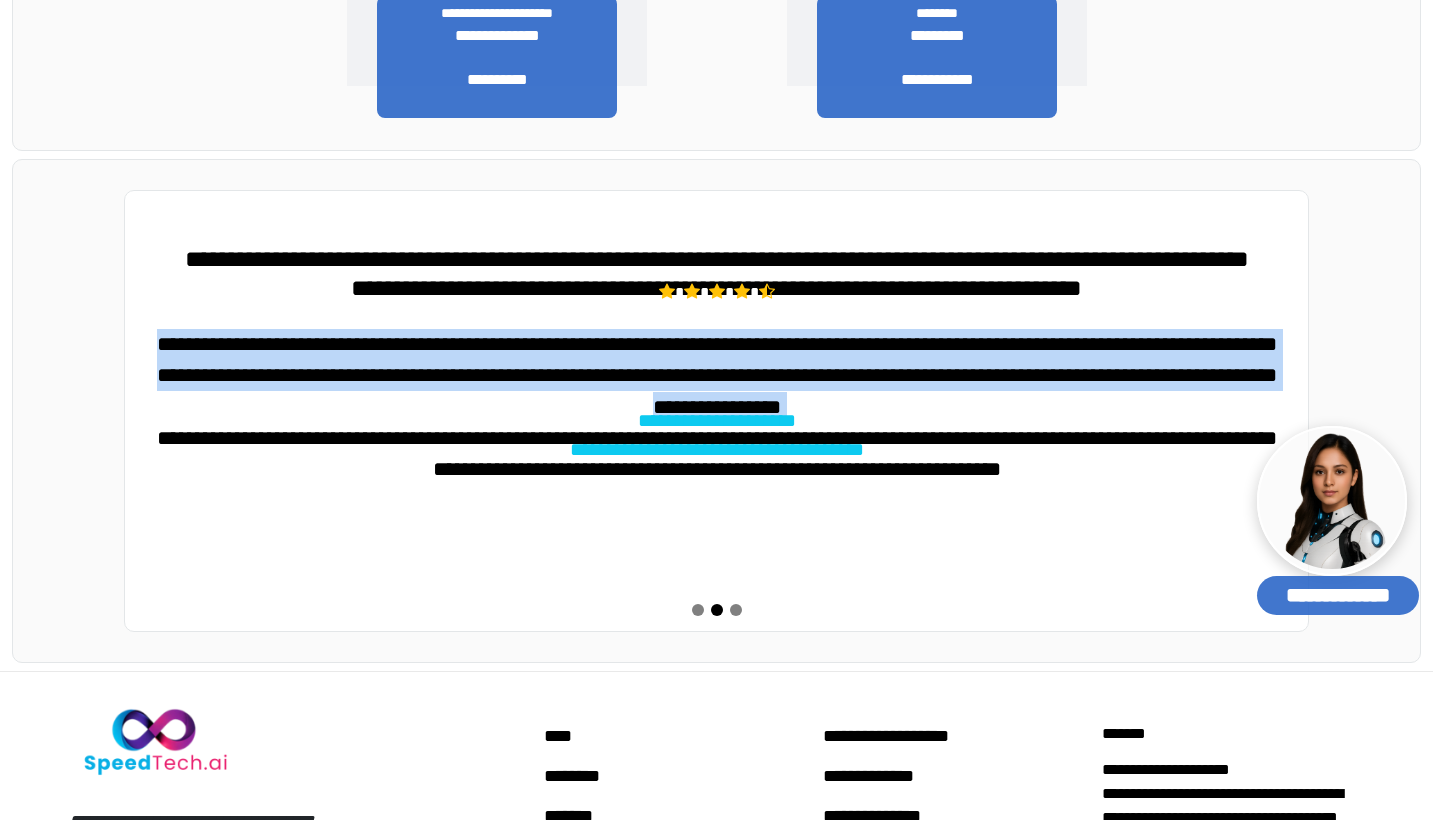 click on "**********" at bounding box center (717, 360) 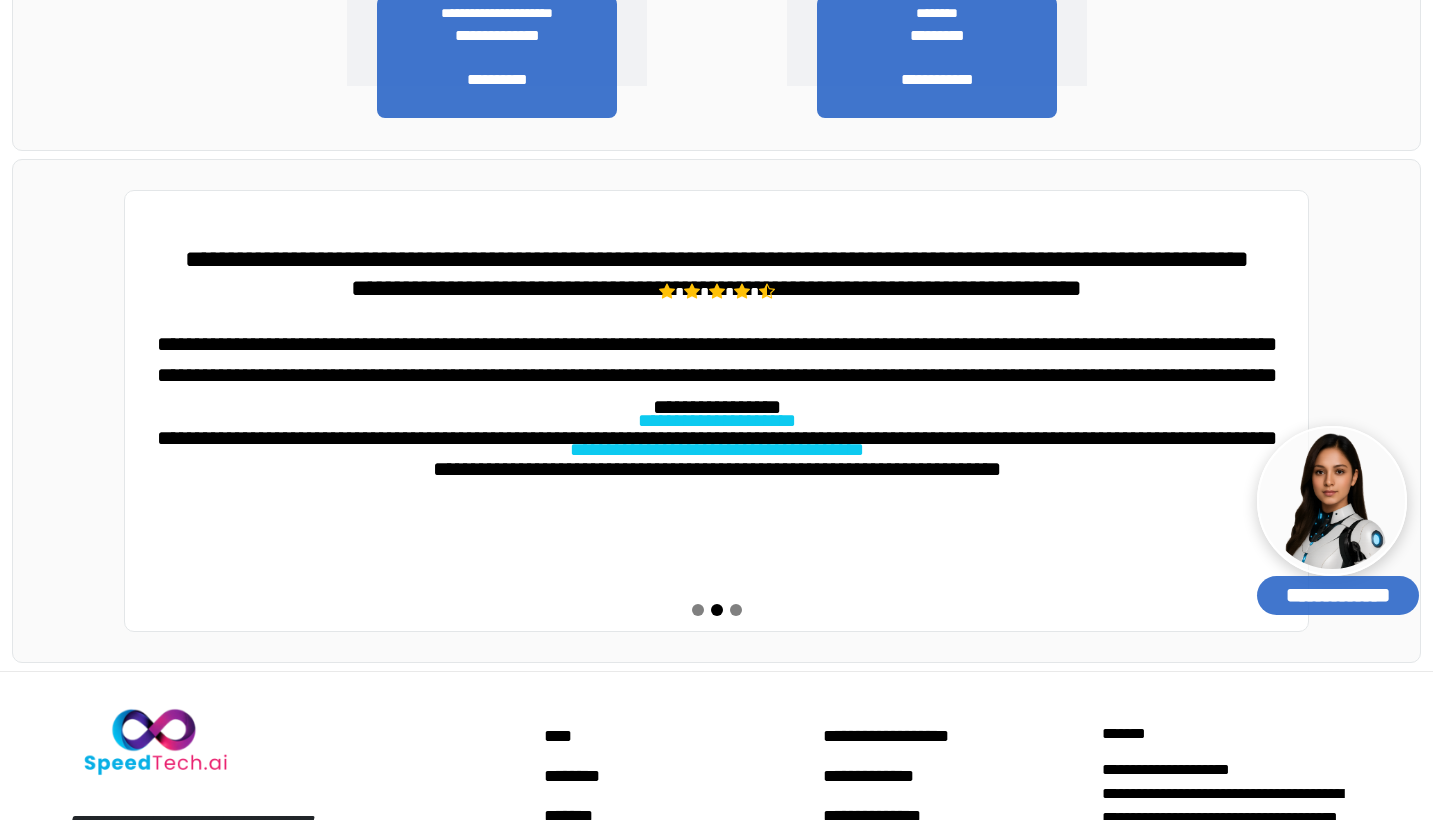 click on "**********" at bounding box center [717, 259] 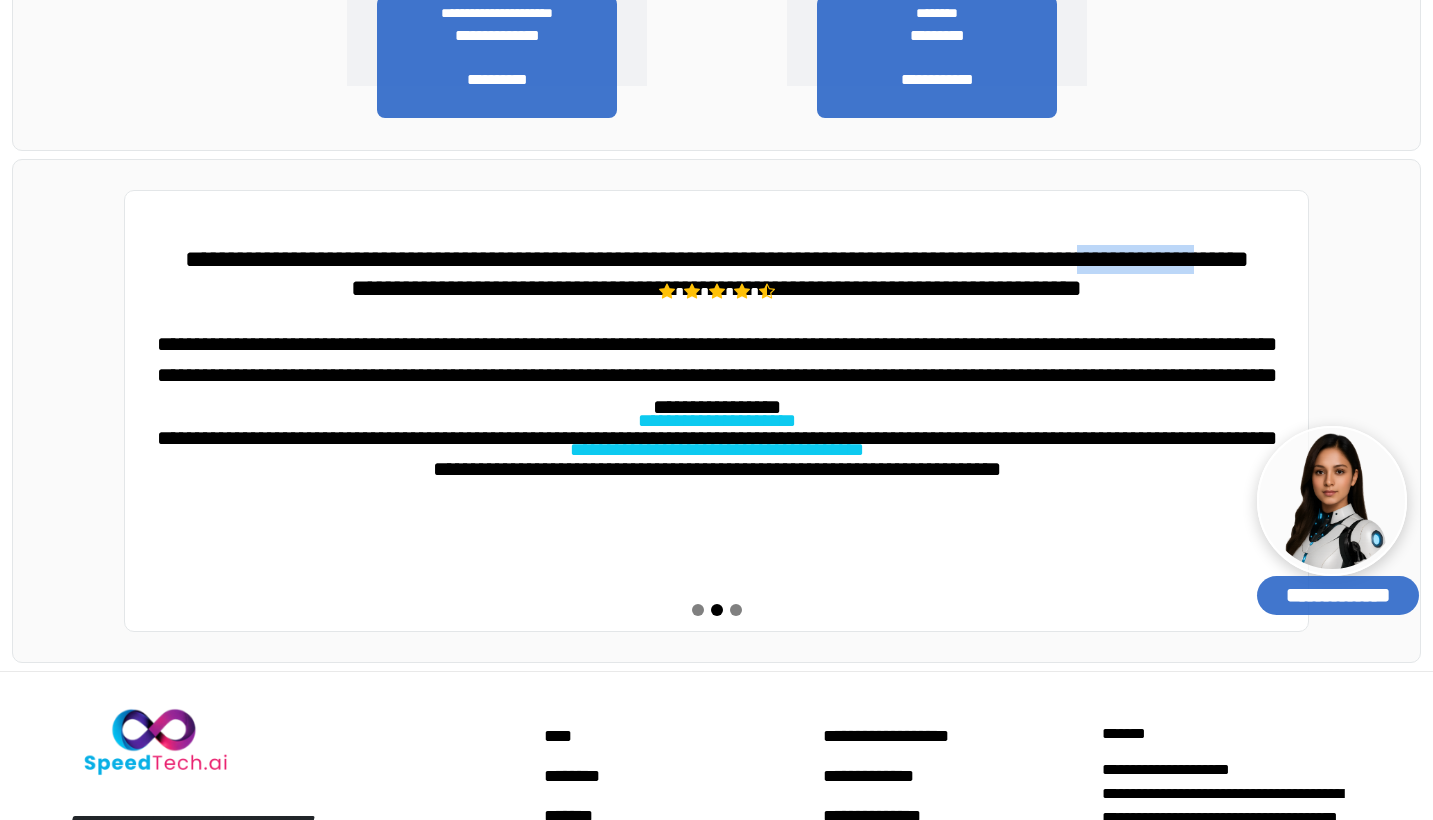 click on "**********" at bounding box center [717, 259] 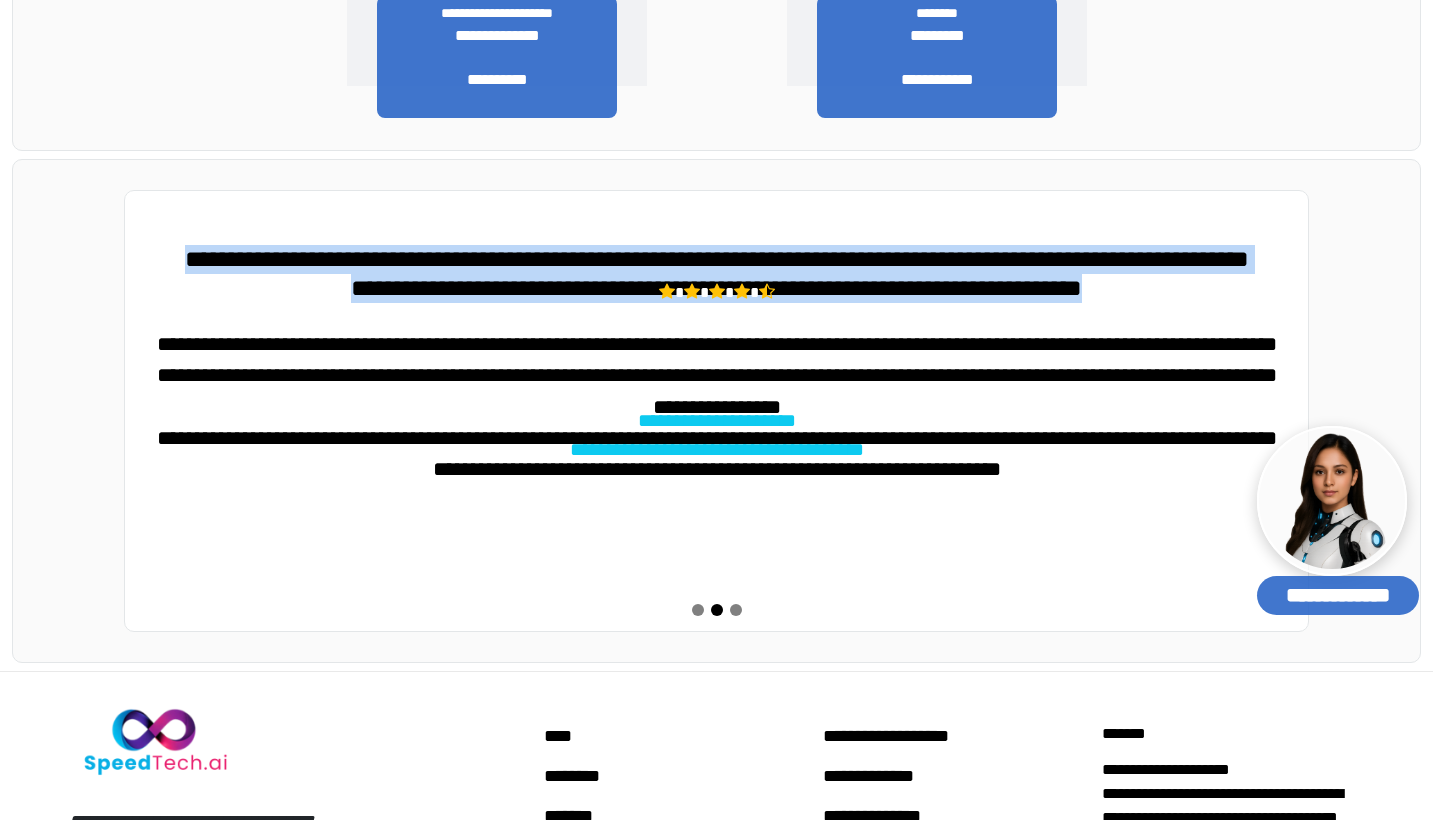 click on "**********" at bounding box center [717, 259] 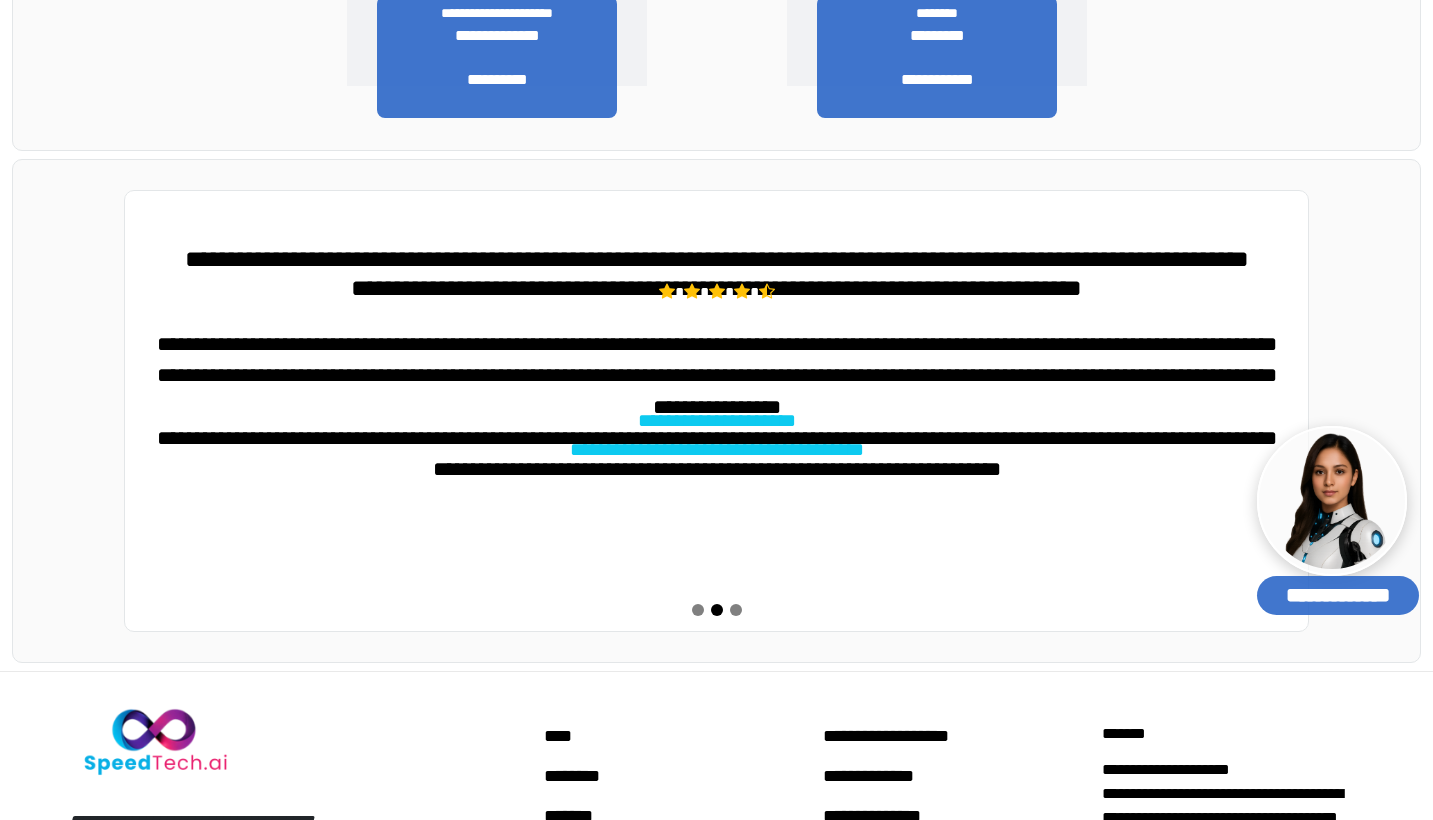 click on "**********" at bounding box center (717, 360) 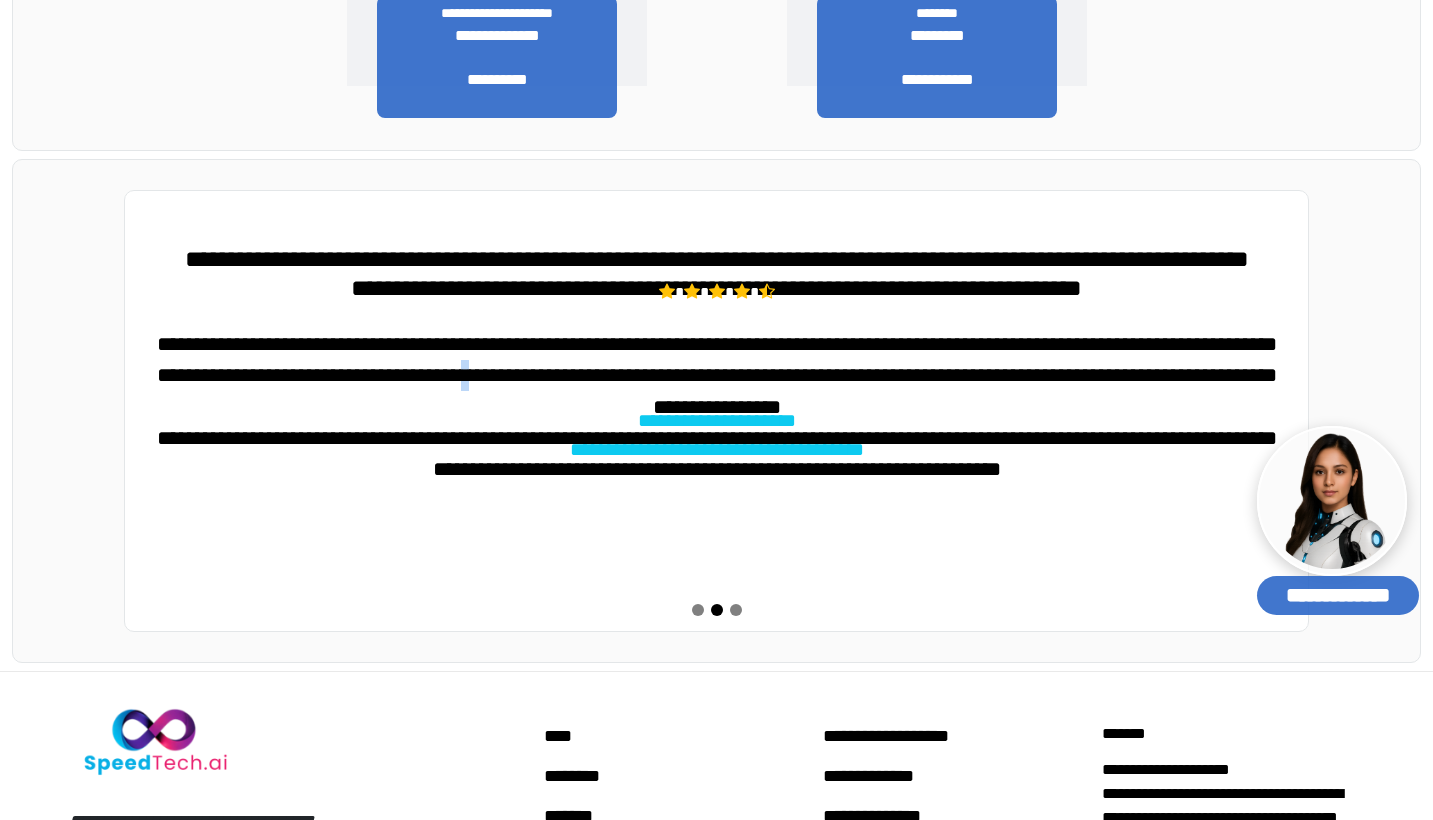 click on "**********" at bounding box center (717, 360) 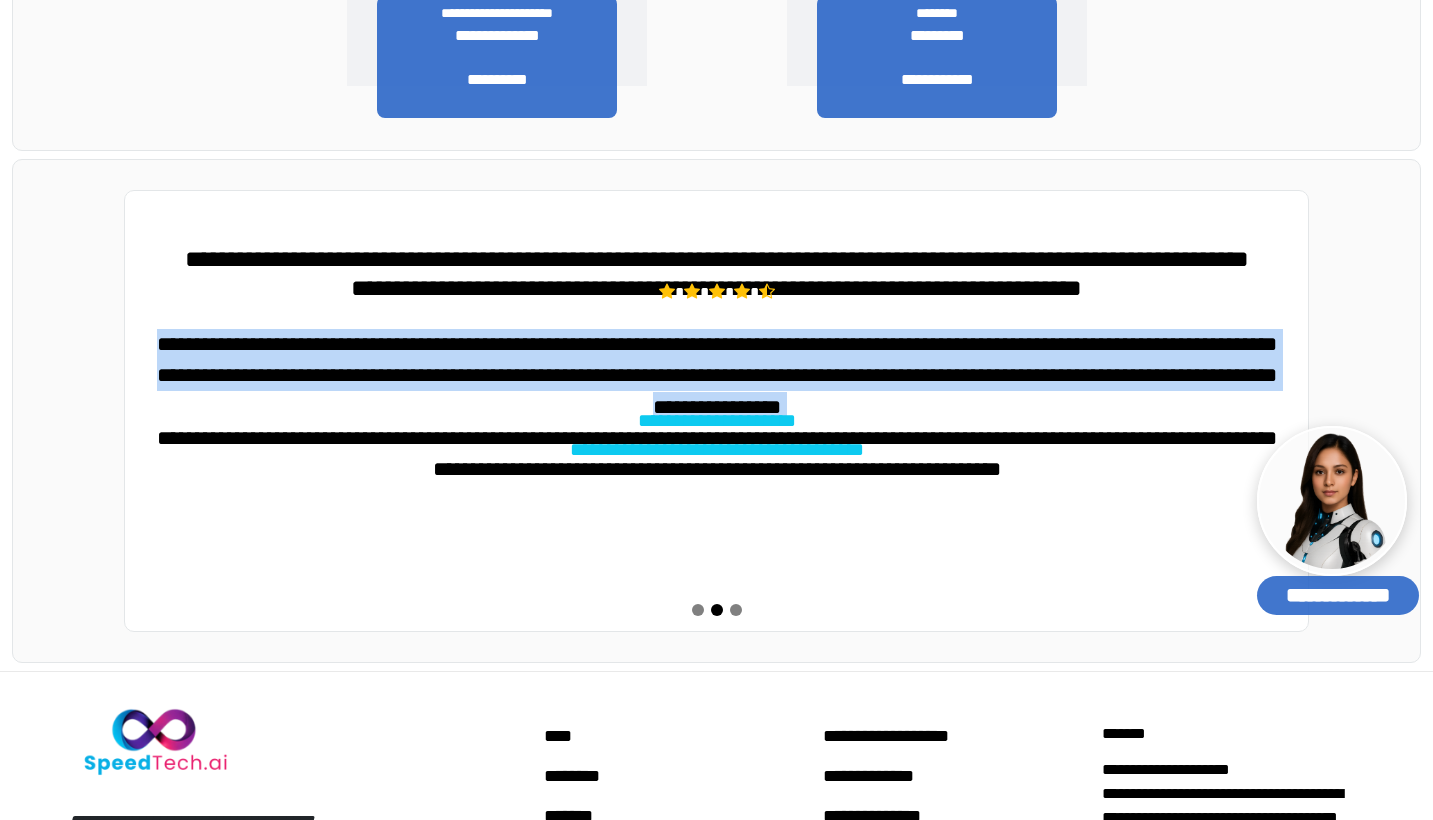 click on "**********" at bounding box center (717, 360) 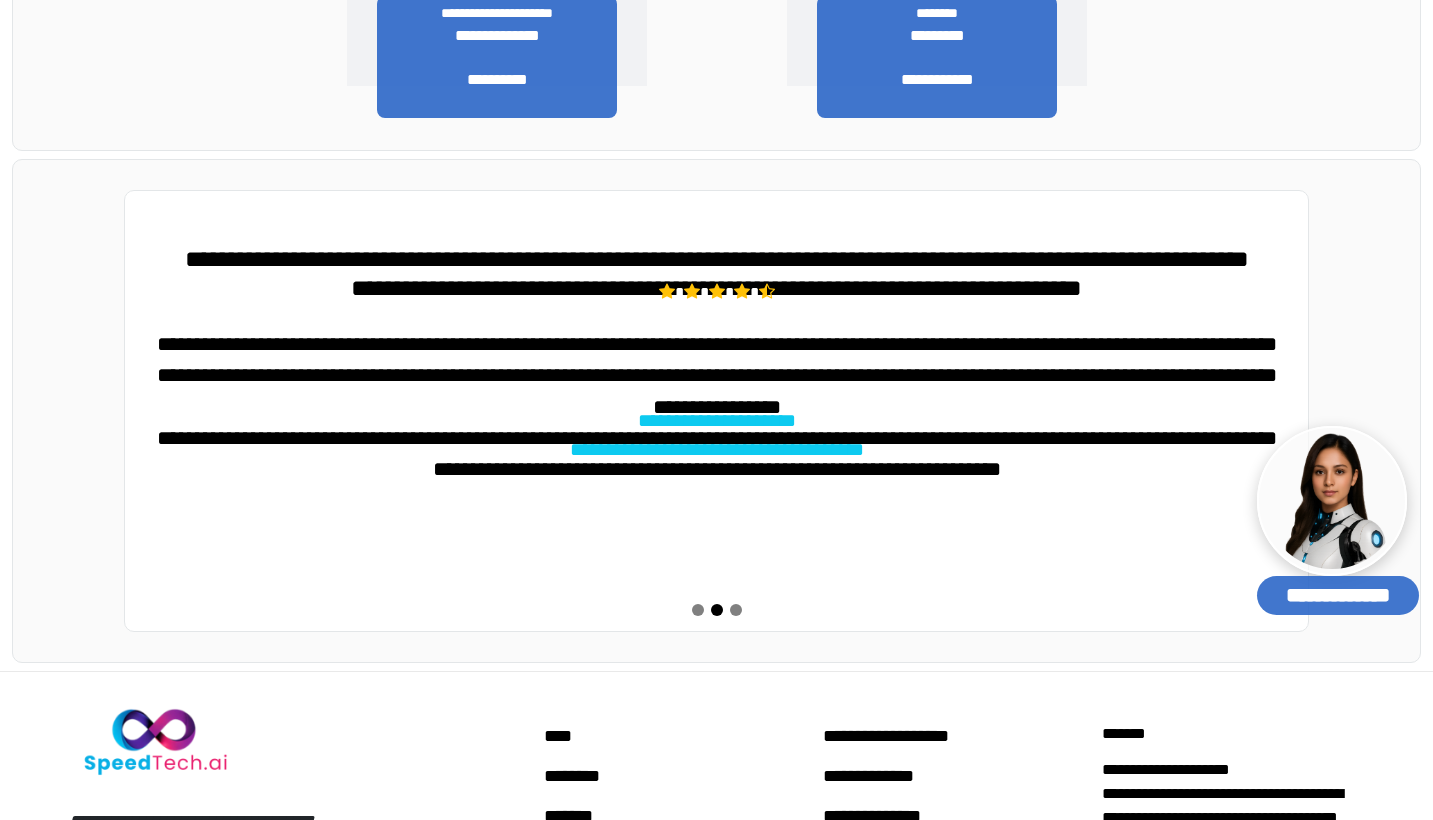 click on "**********" at bounding box center [717, 360] 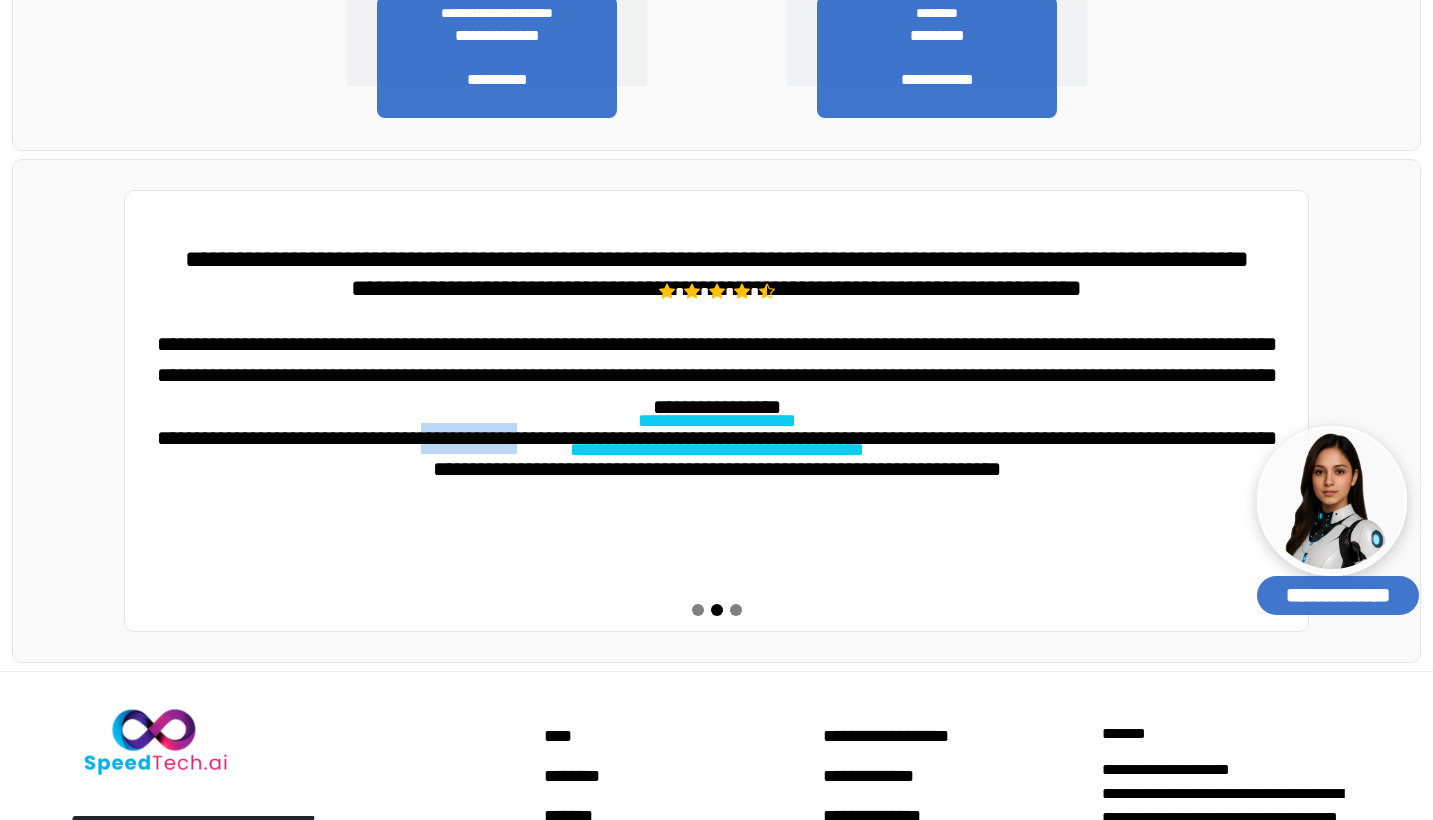 click on "**********" at bounding box center [717, 360] 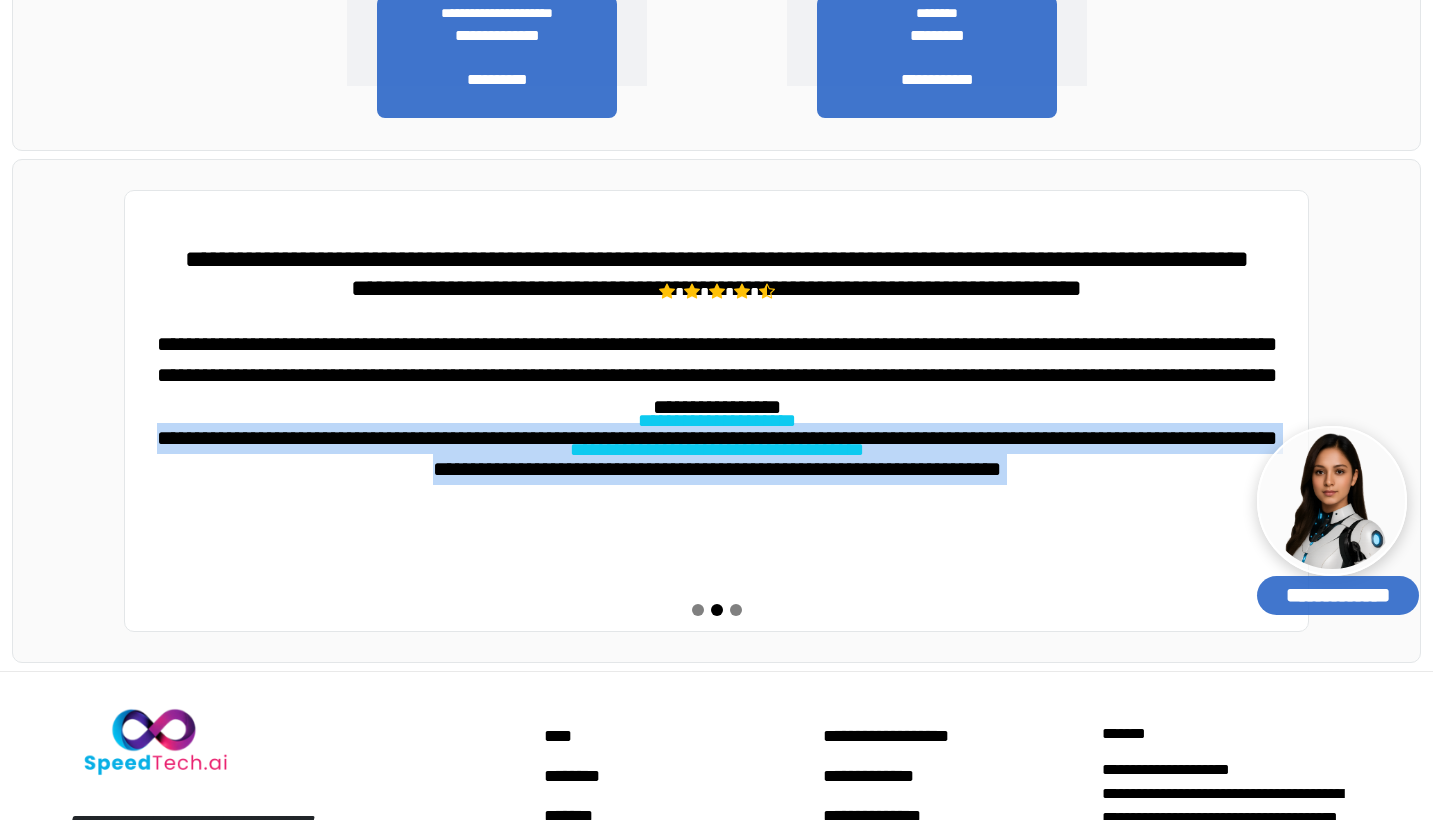 click on "**********" at bounding box center (717, 360) 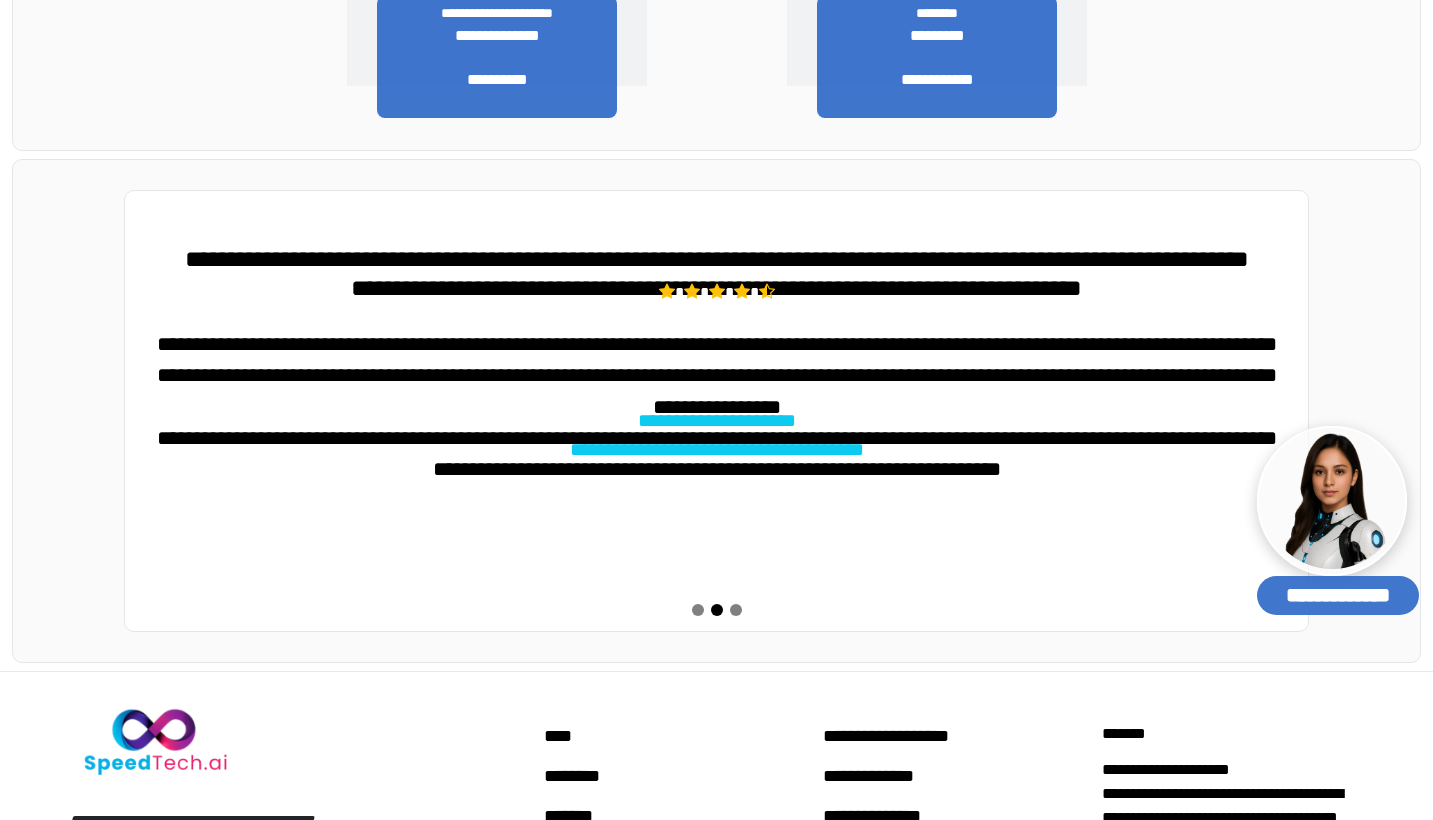 click on "**********" at bounding box center [717, 360] 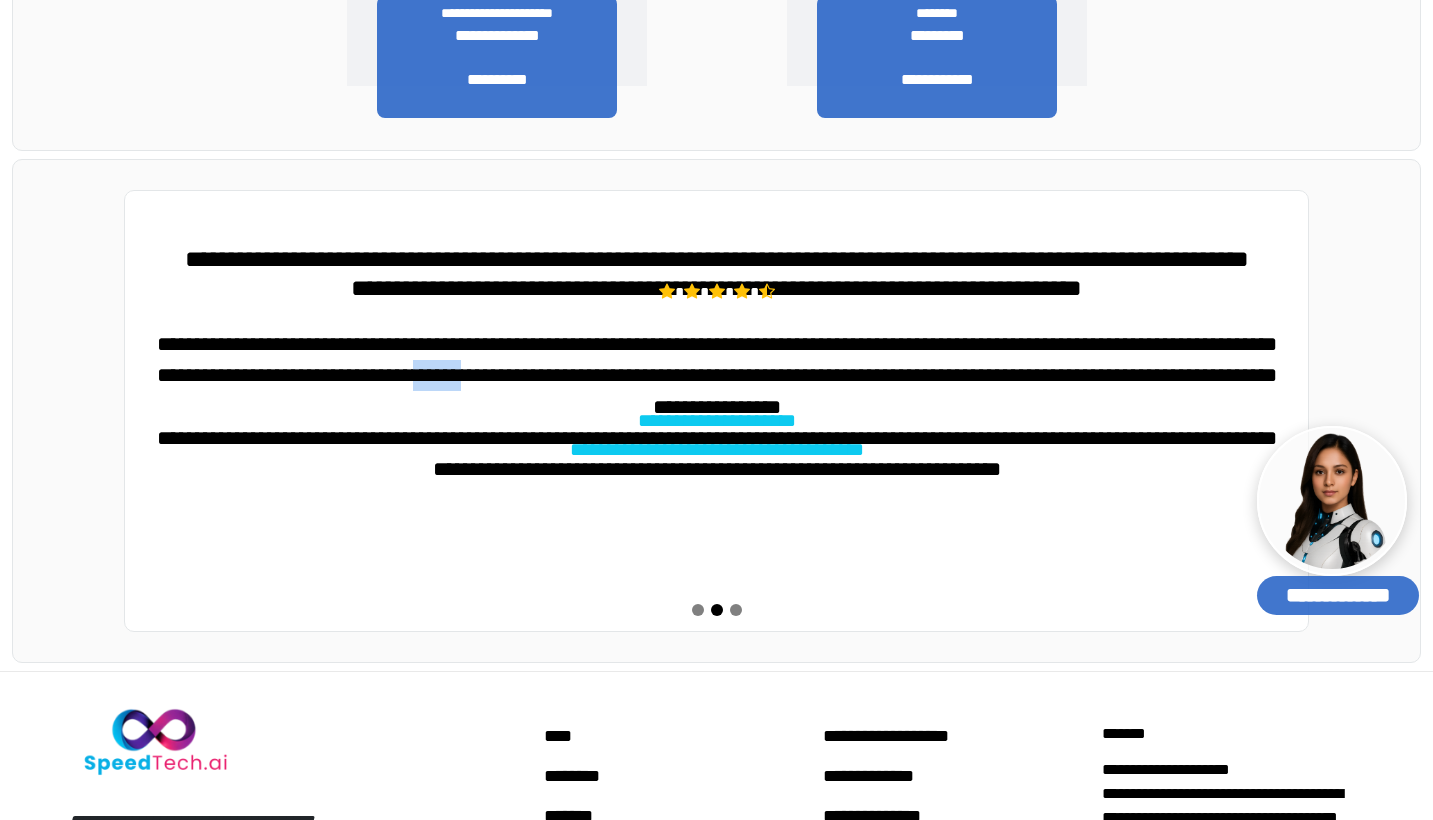 click on "**********" at bounding box center [717, 360] 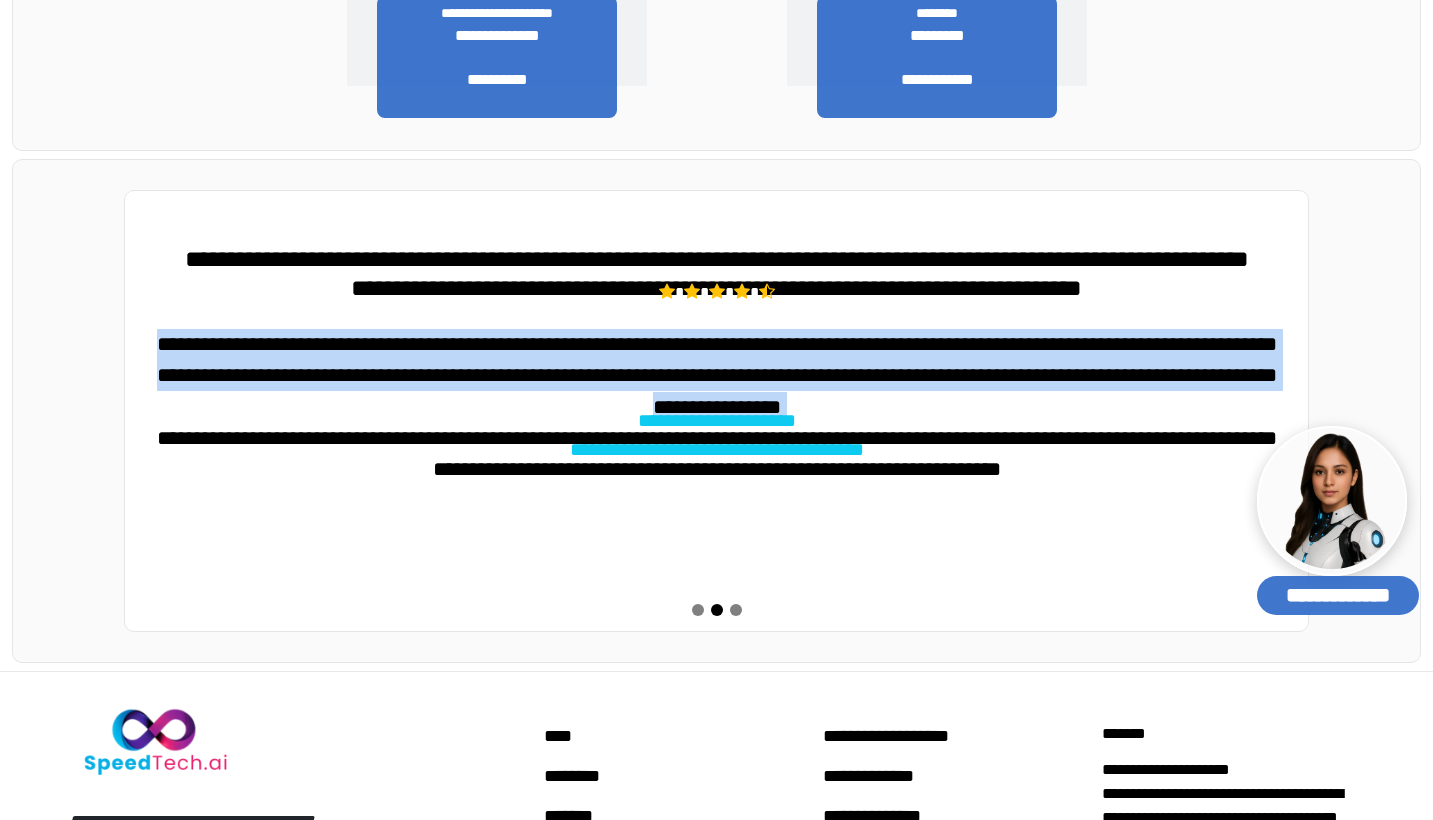 click on "**********" at bounding box center [717, 360] 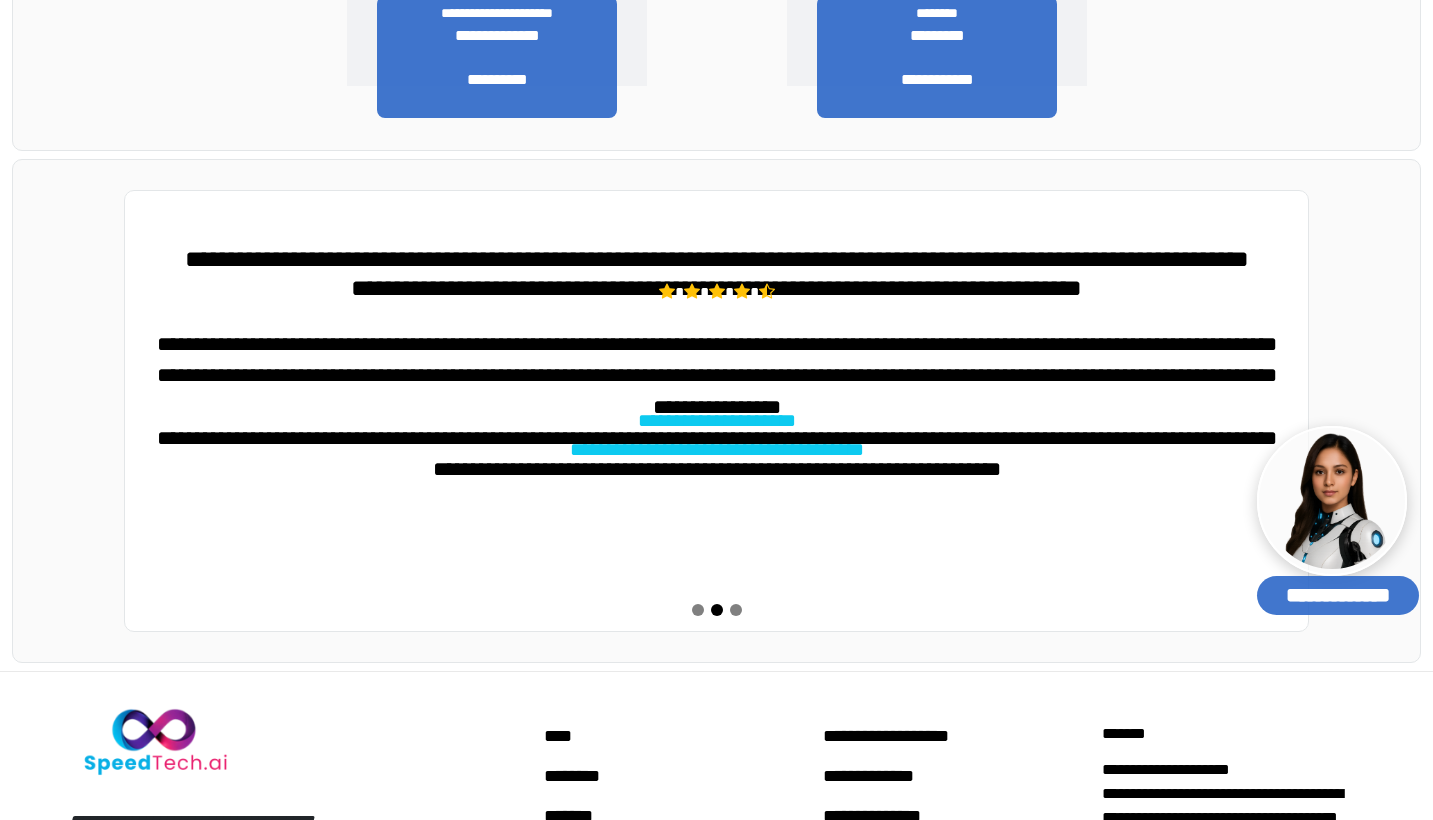 click on "**********" at bounding box center [717, 360] 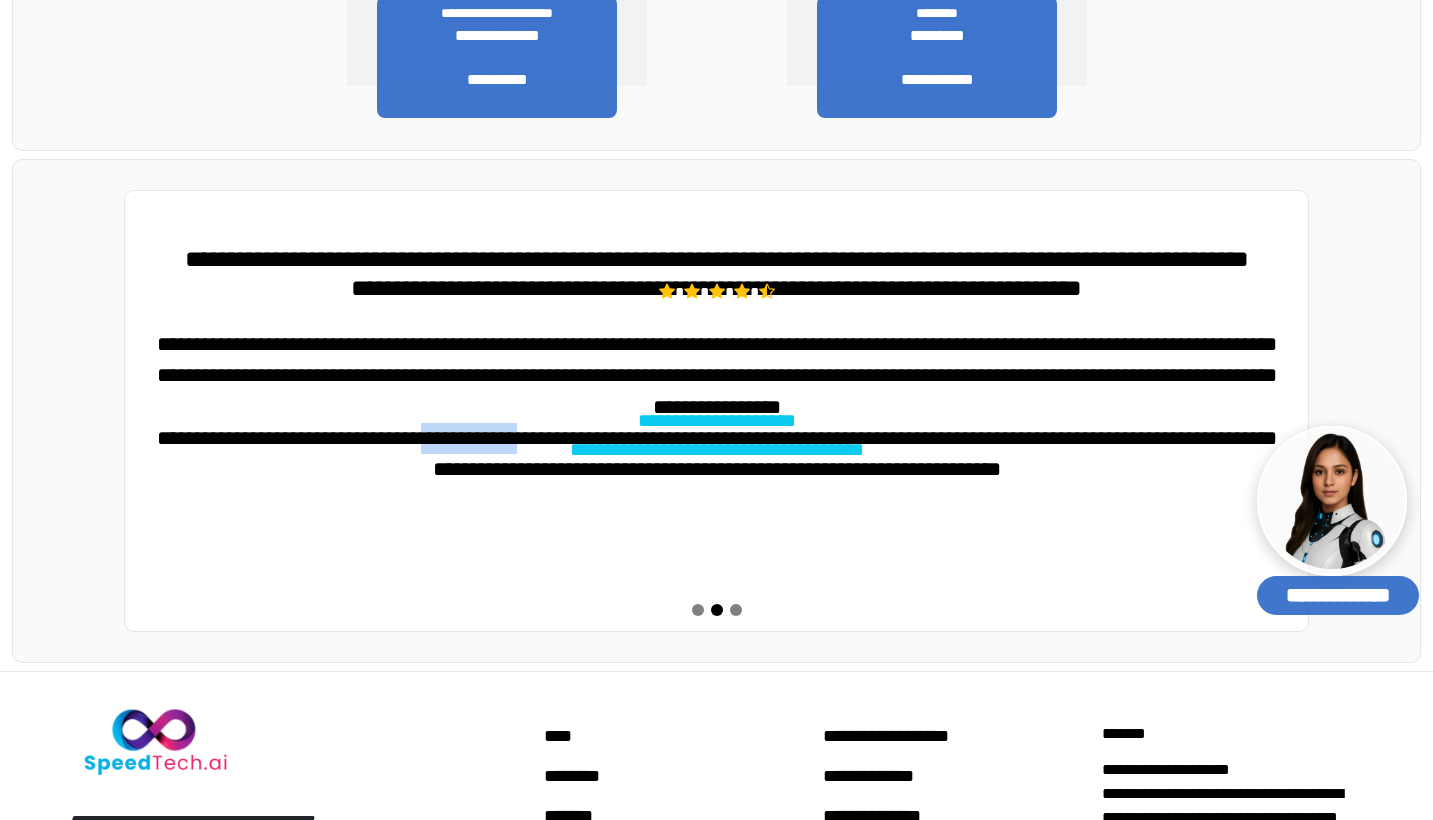 click on "**********" at bounding box center [717, 360] 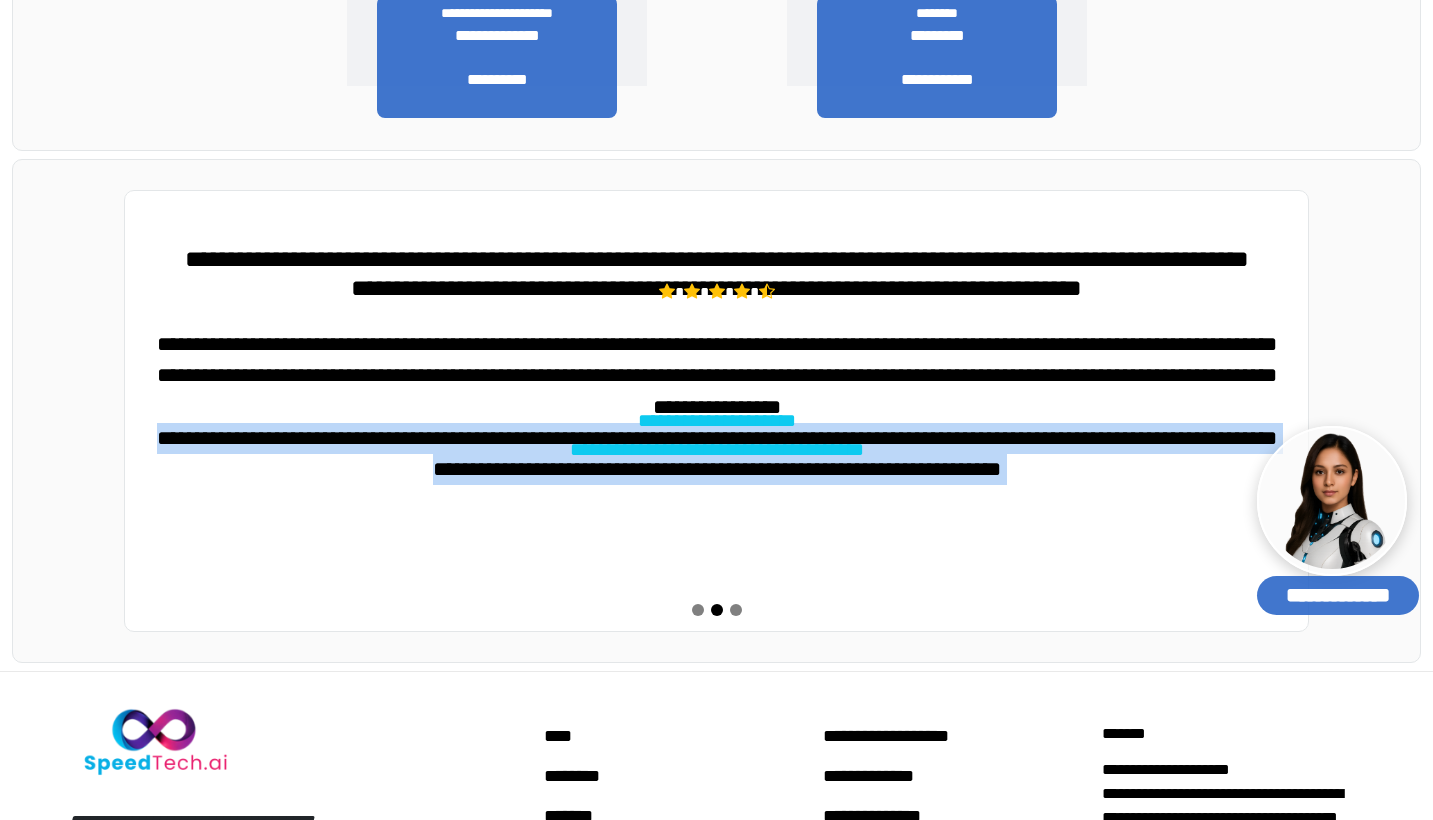 click on "**********" at bounding box center [717, 360] 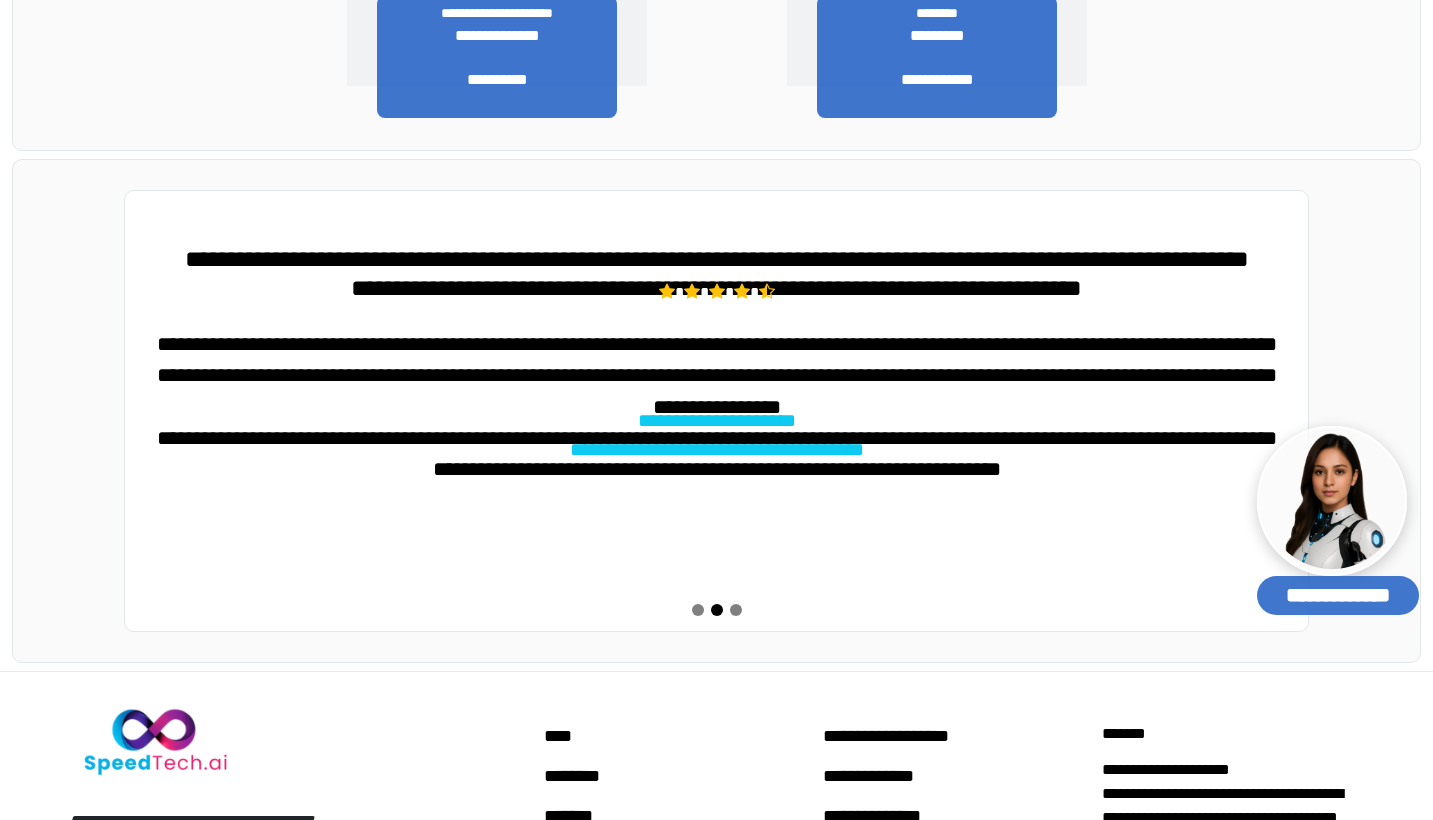 click on "**********" at bounding box center [717, 259] 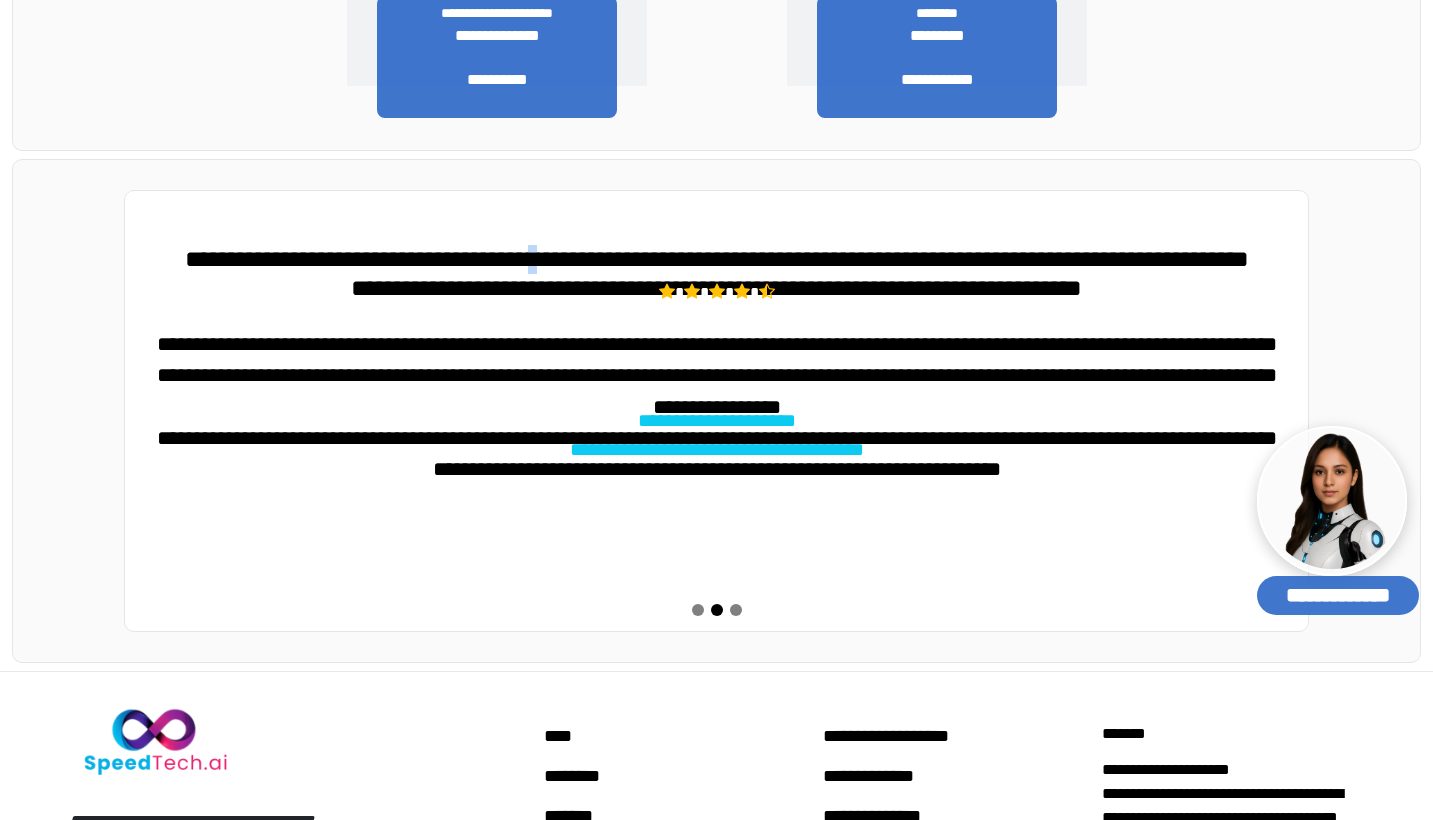 click on "**********" at bounding box center [717, 259] 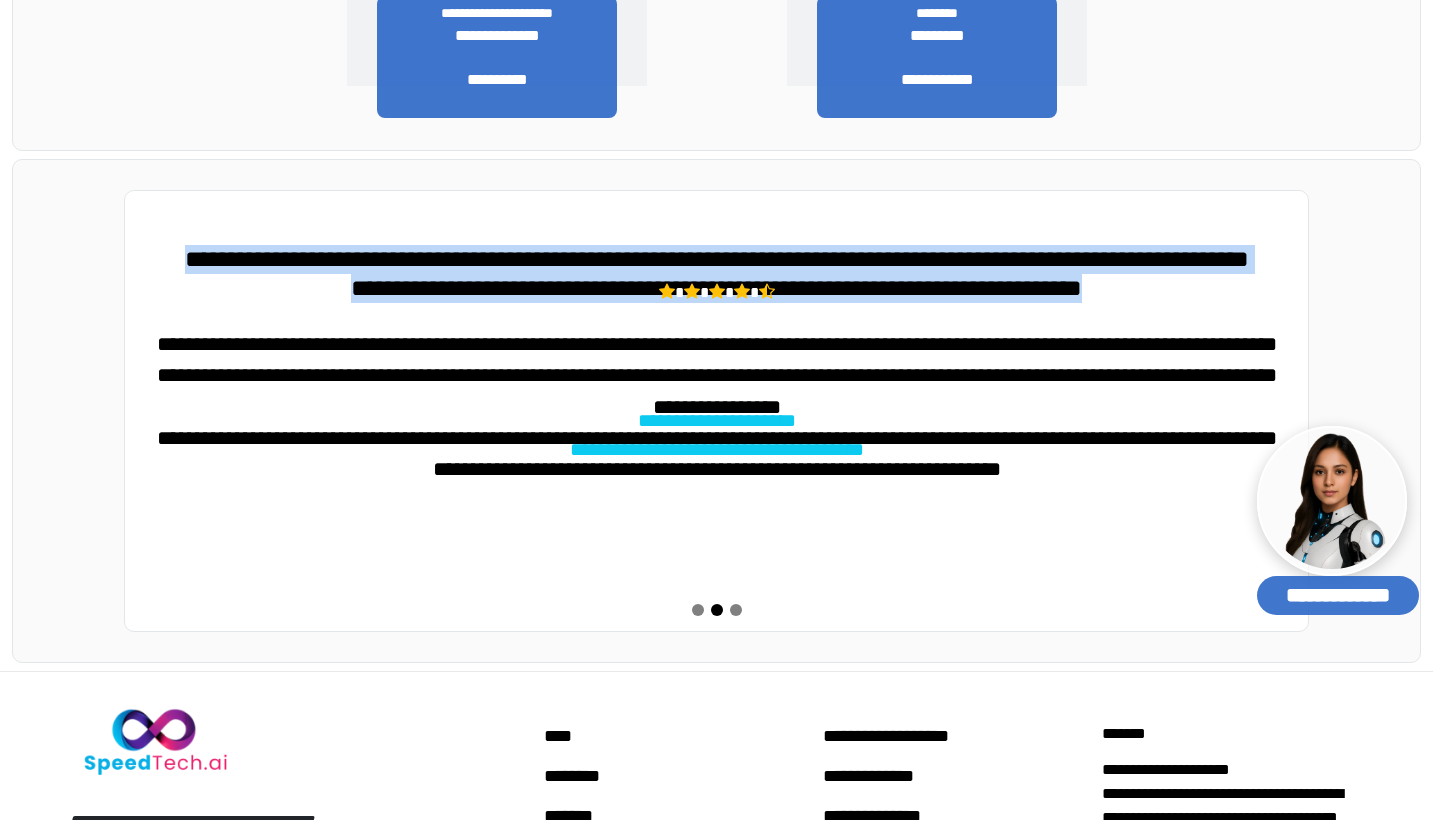 click on "**********" at bounding box center [717, 259] 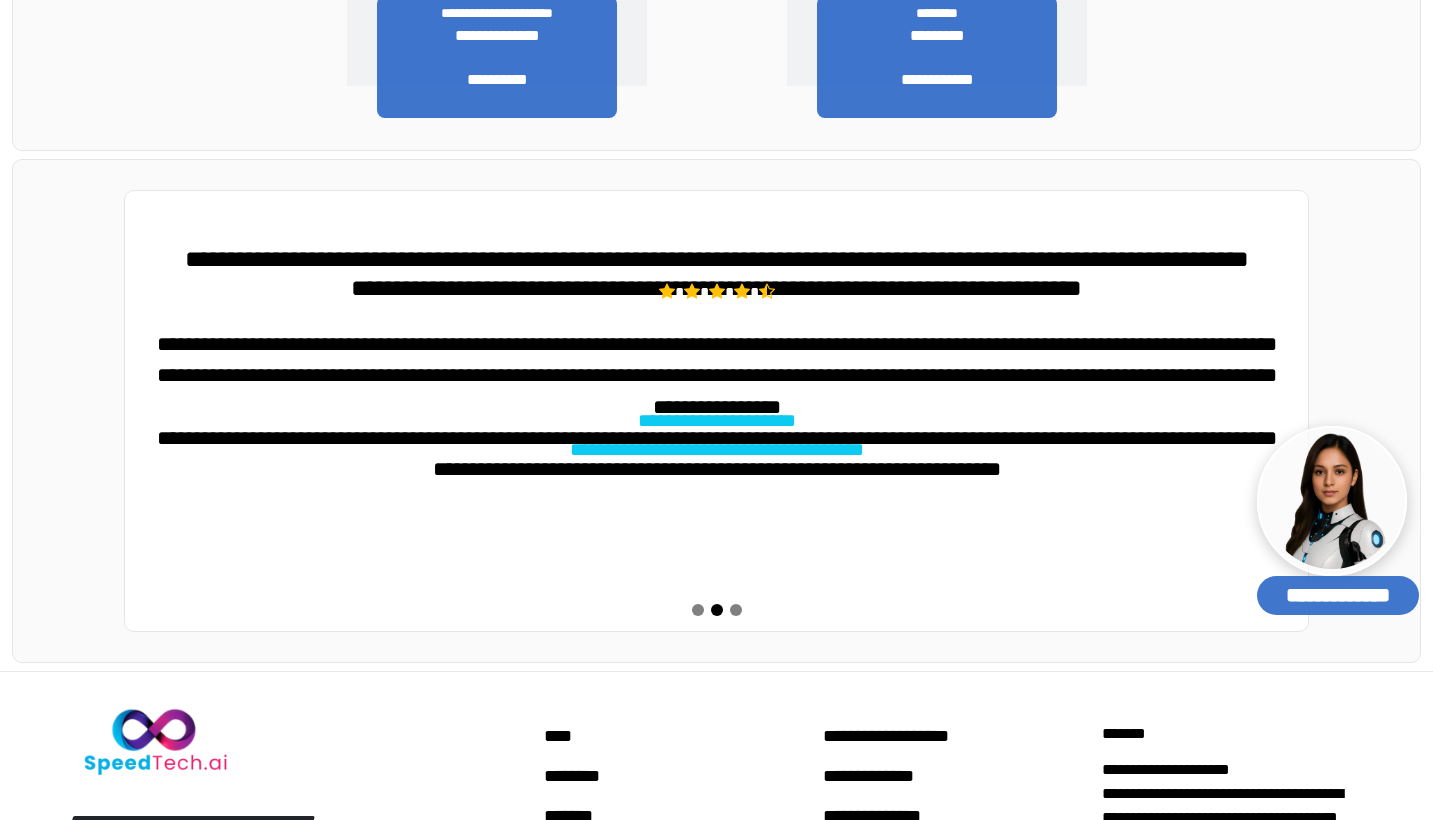 click on "**********" at bounding box center (717, 360) 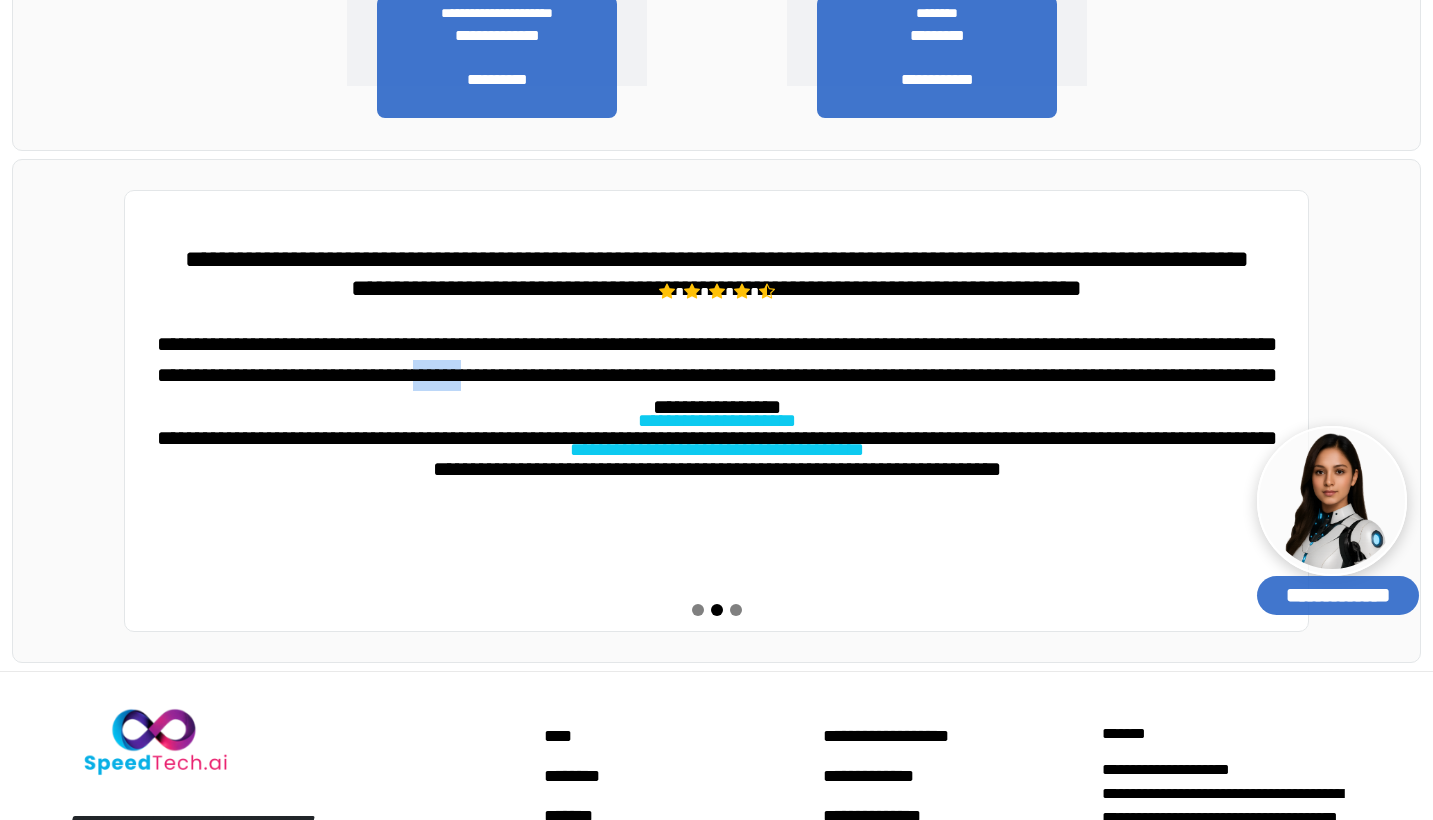 click on "**********" at bounding box center (717, 360) 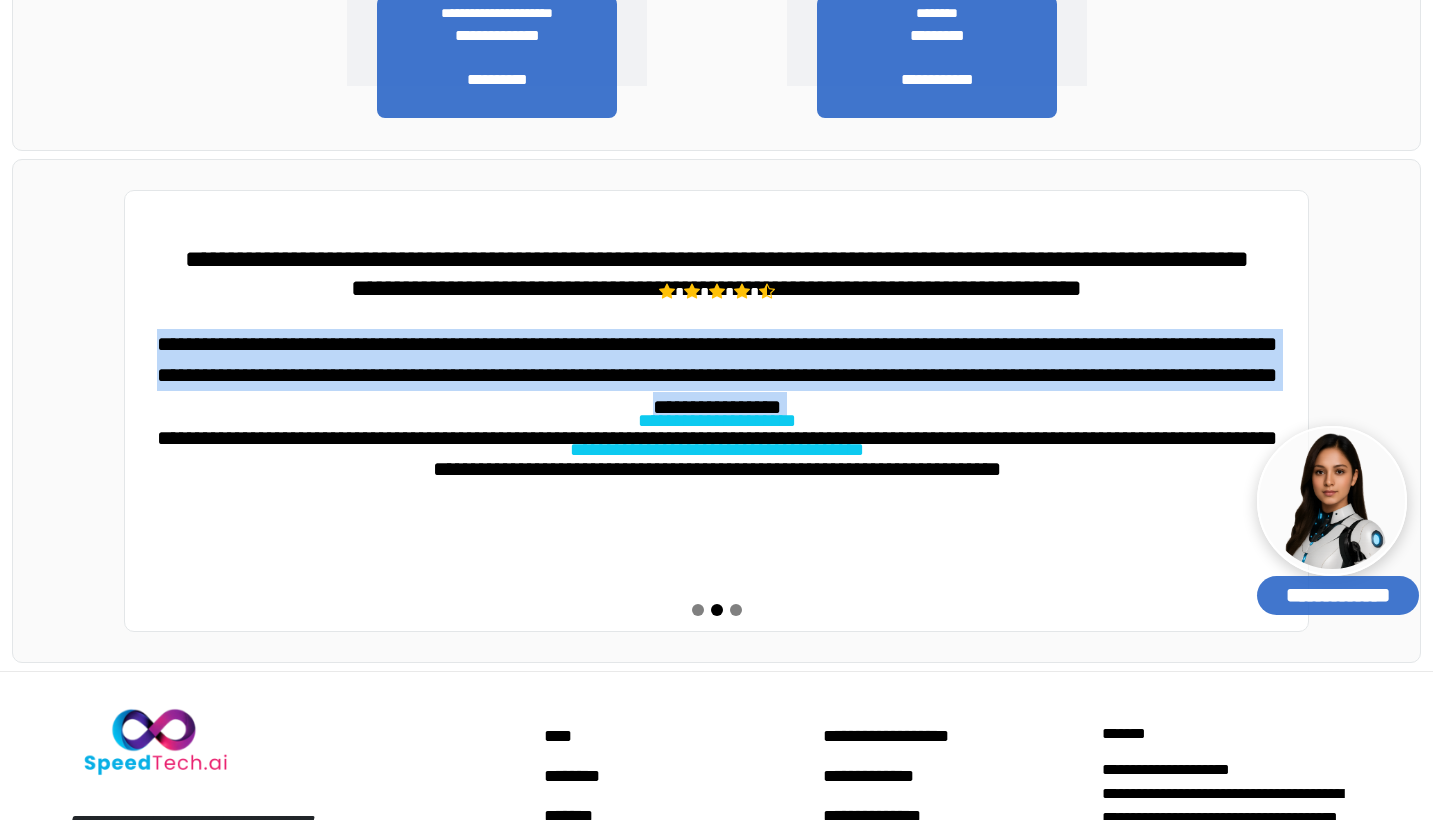 click on "**********" at bounding box center (717, 360) 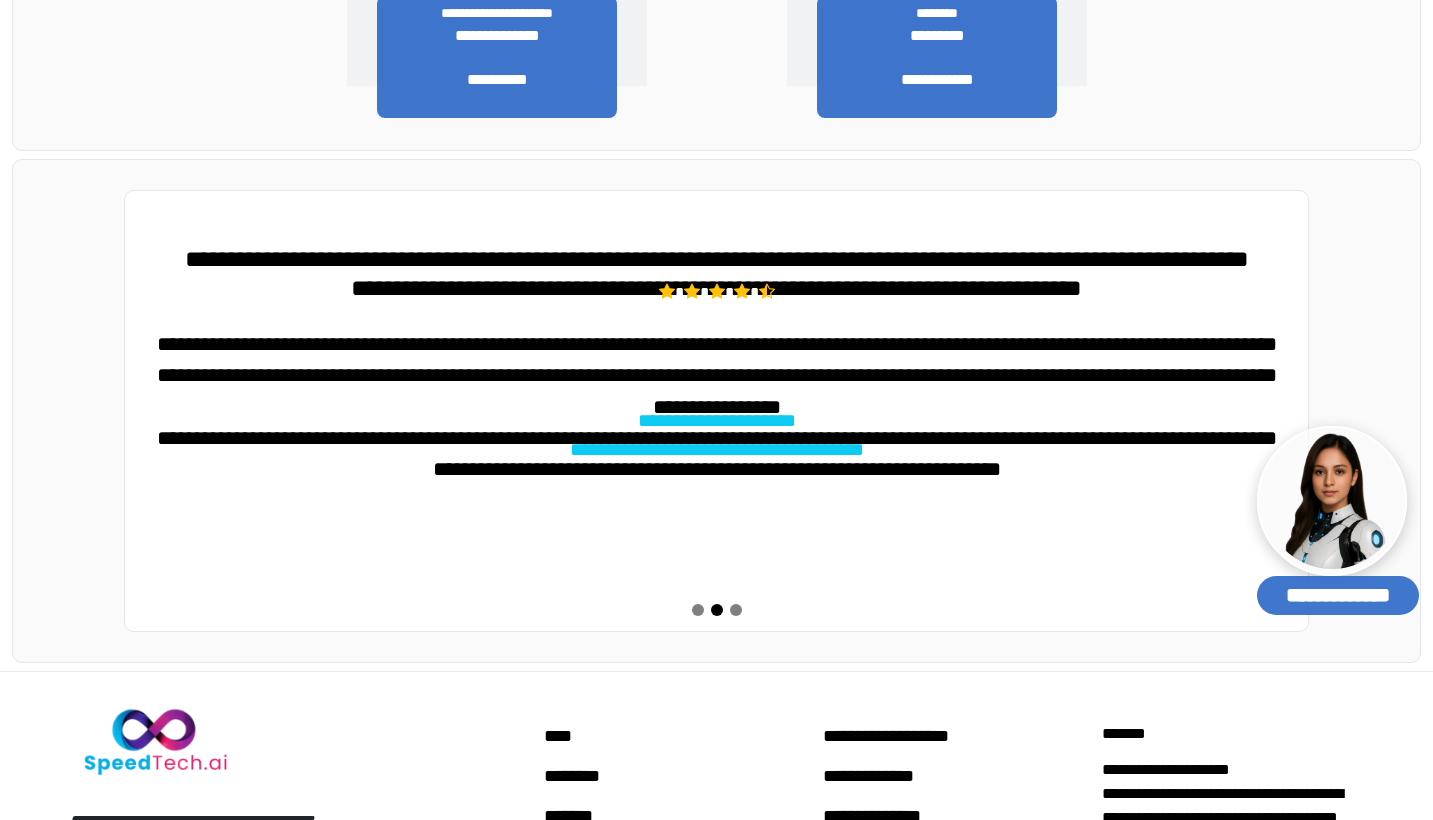click on "**********" at bounding box center [717, 360] 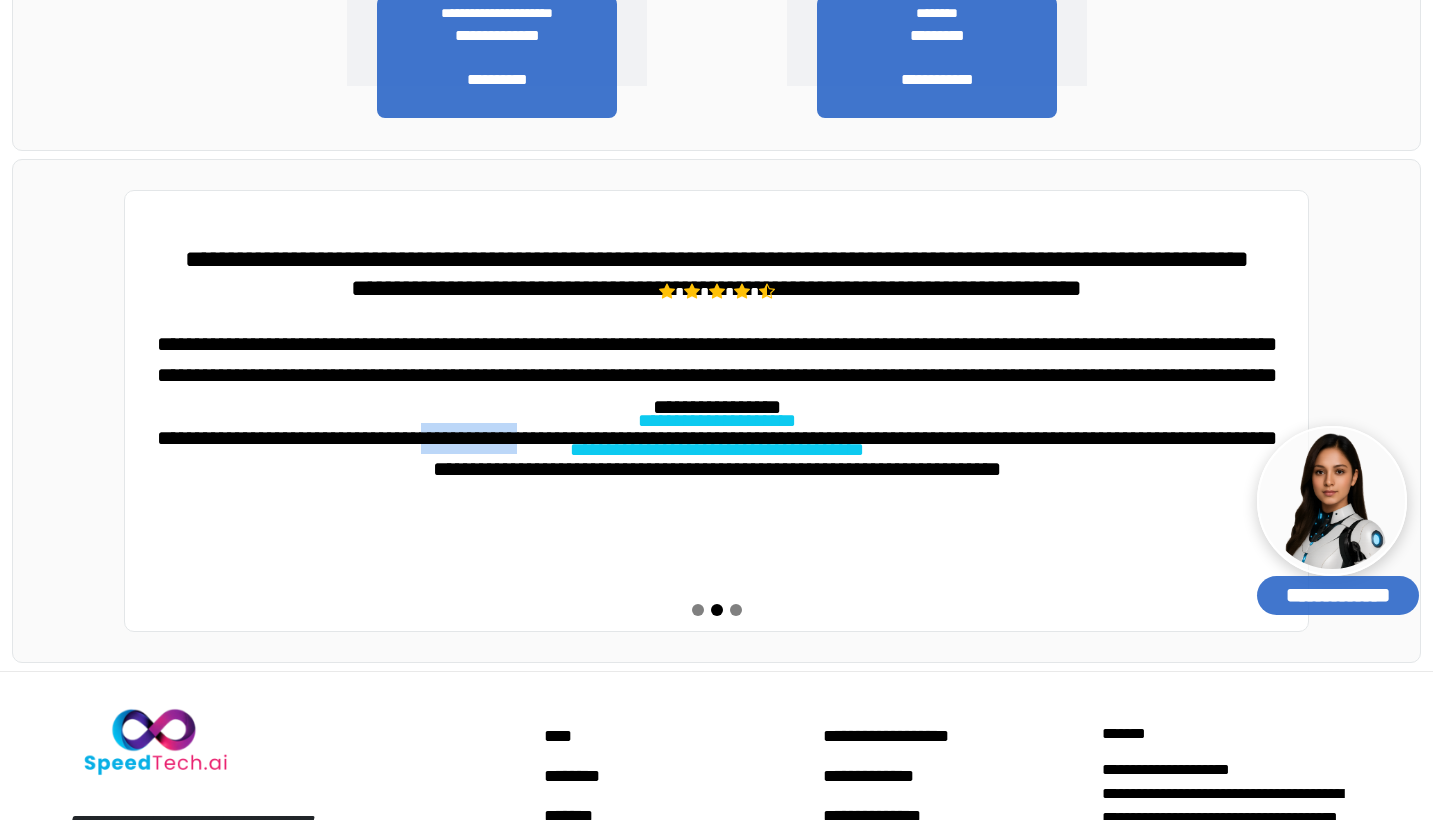click on "**********" at bounding box center [717, 360] 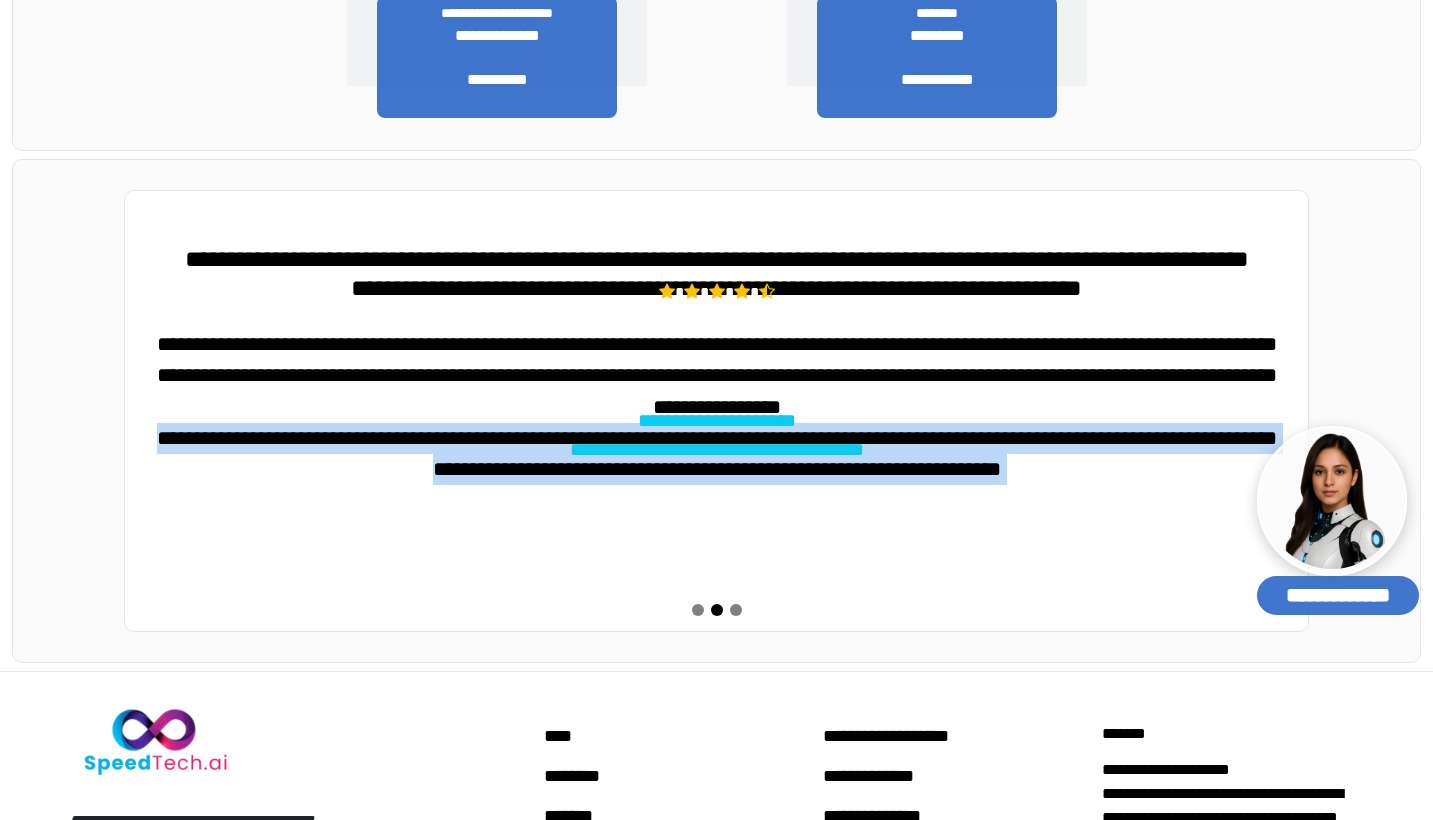 click on "**********" at bounding box center [717, 360] 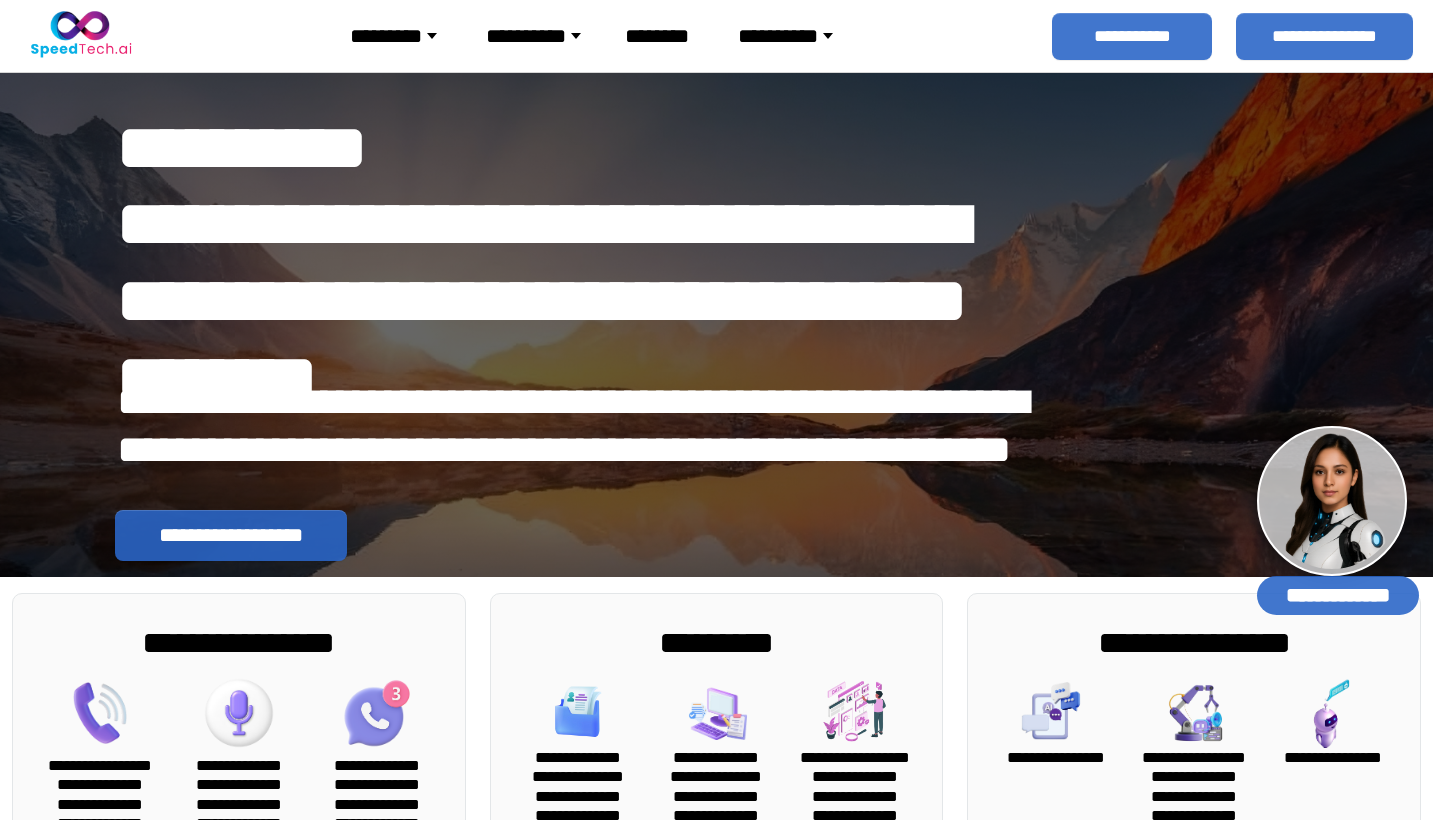 scroll, scrollTop: 0, scrollLeft: 0, axis: both 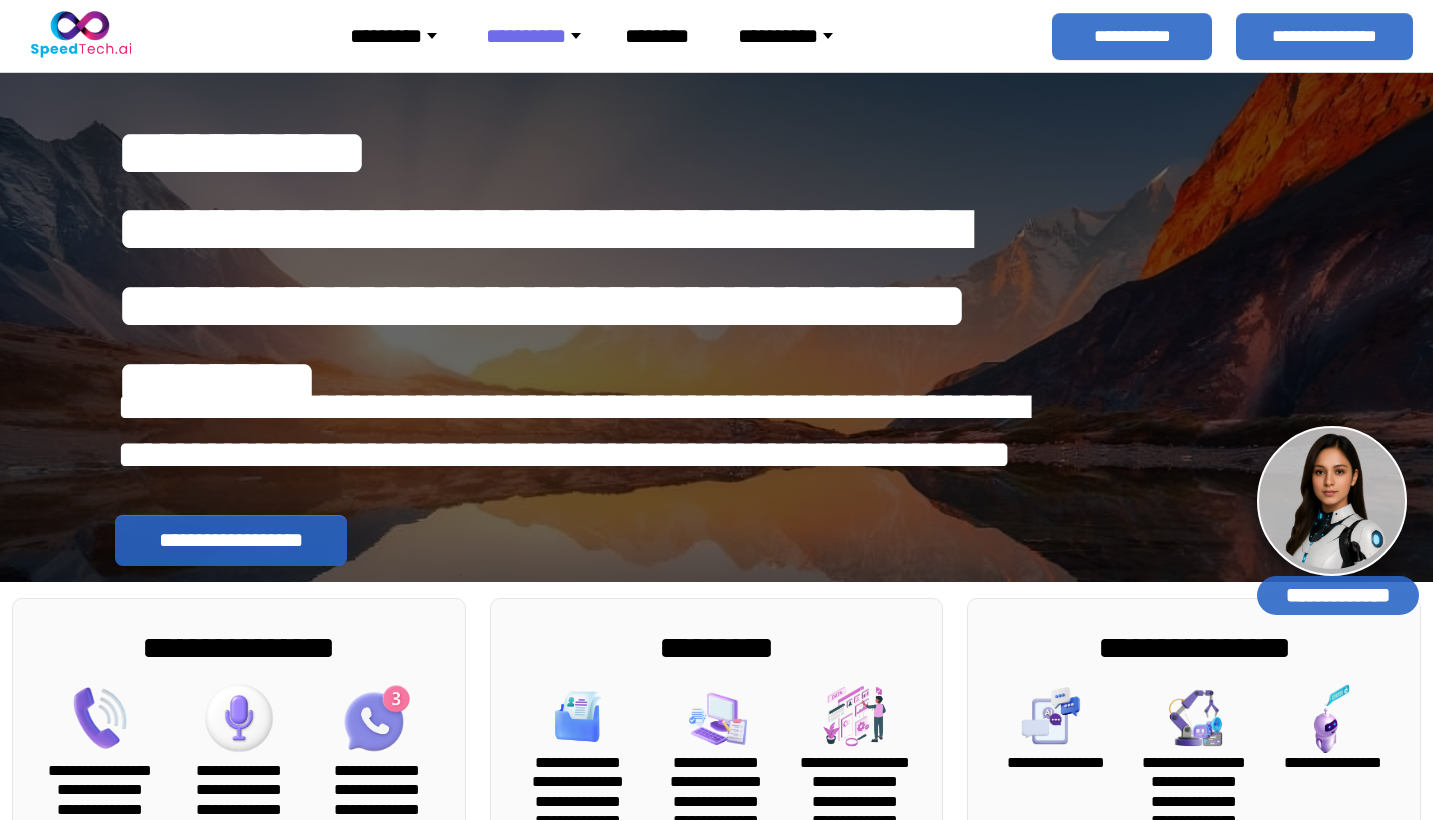 click on "*********" at bounding box center (402, 36) 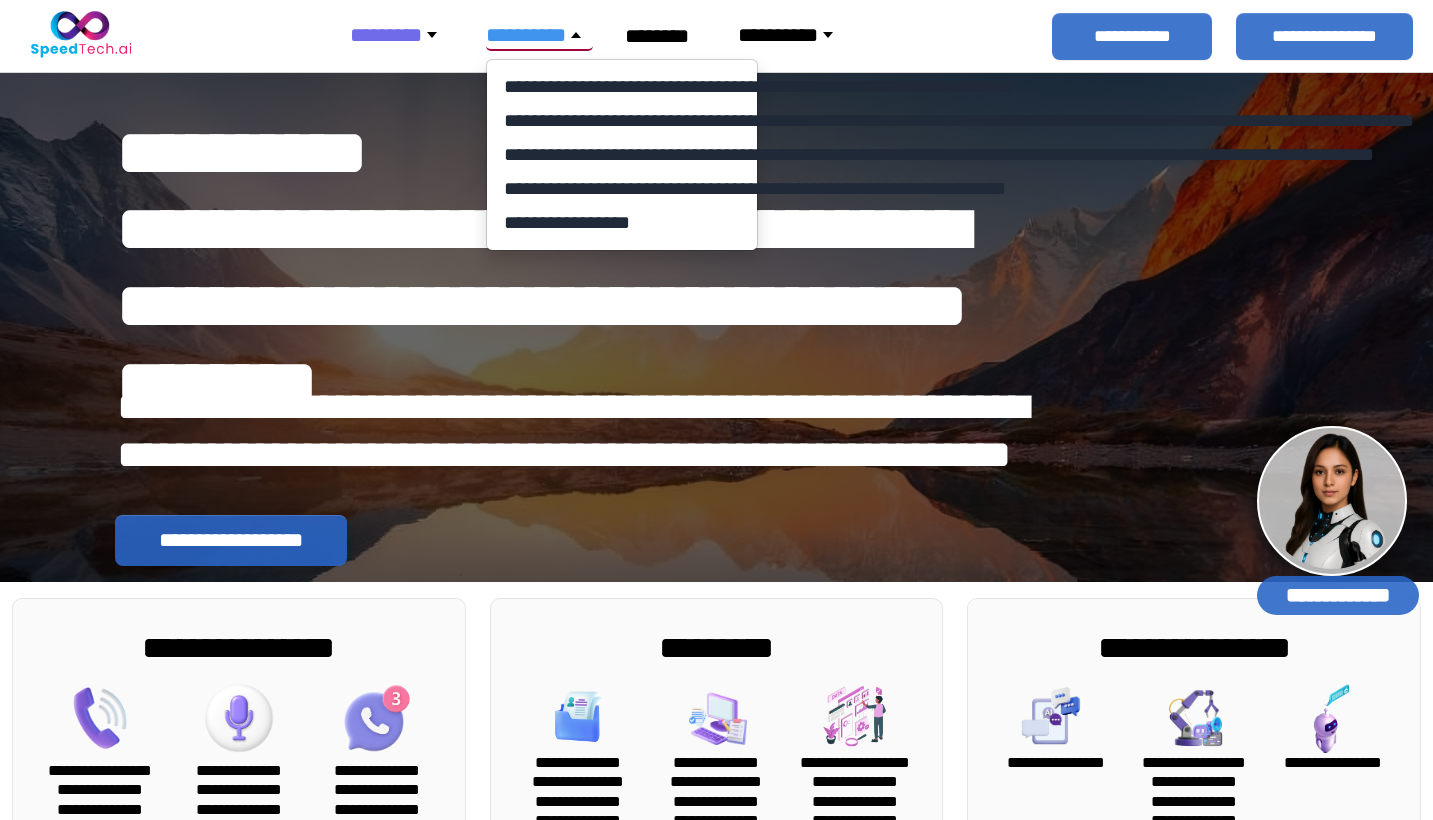click on "********" at bounding box center (402, 35) 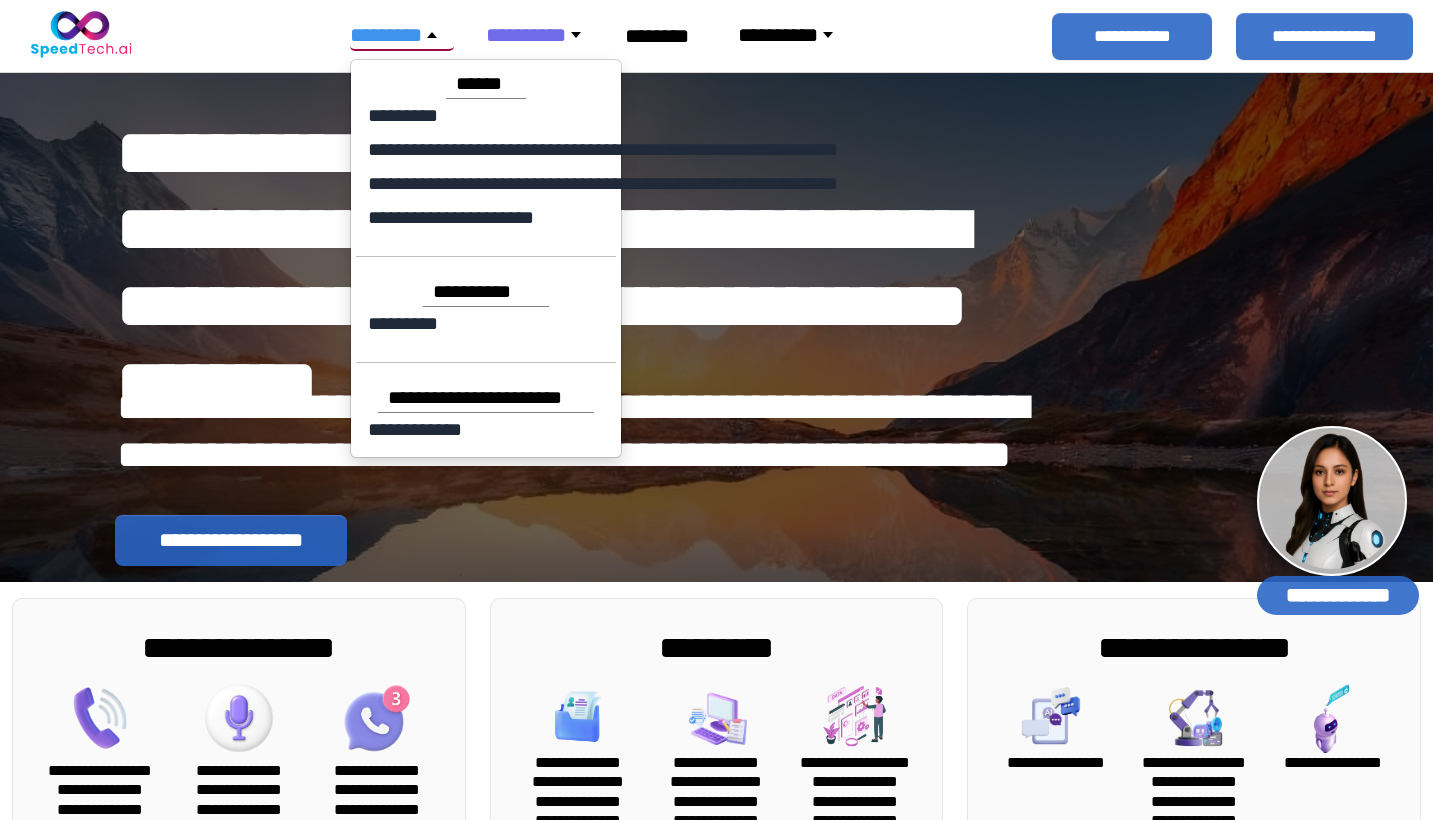 click on "*********" at bounding box center (402, 35) 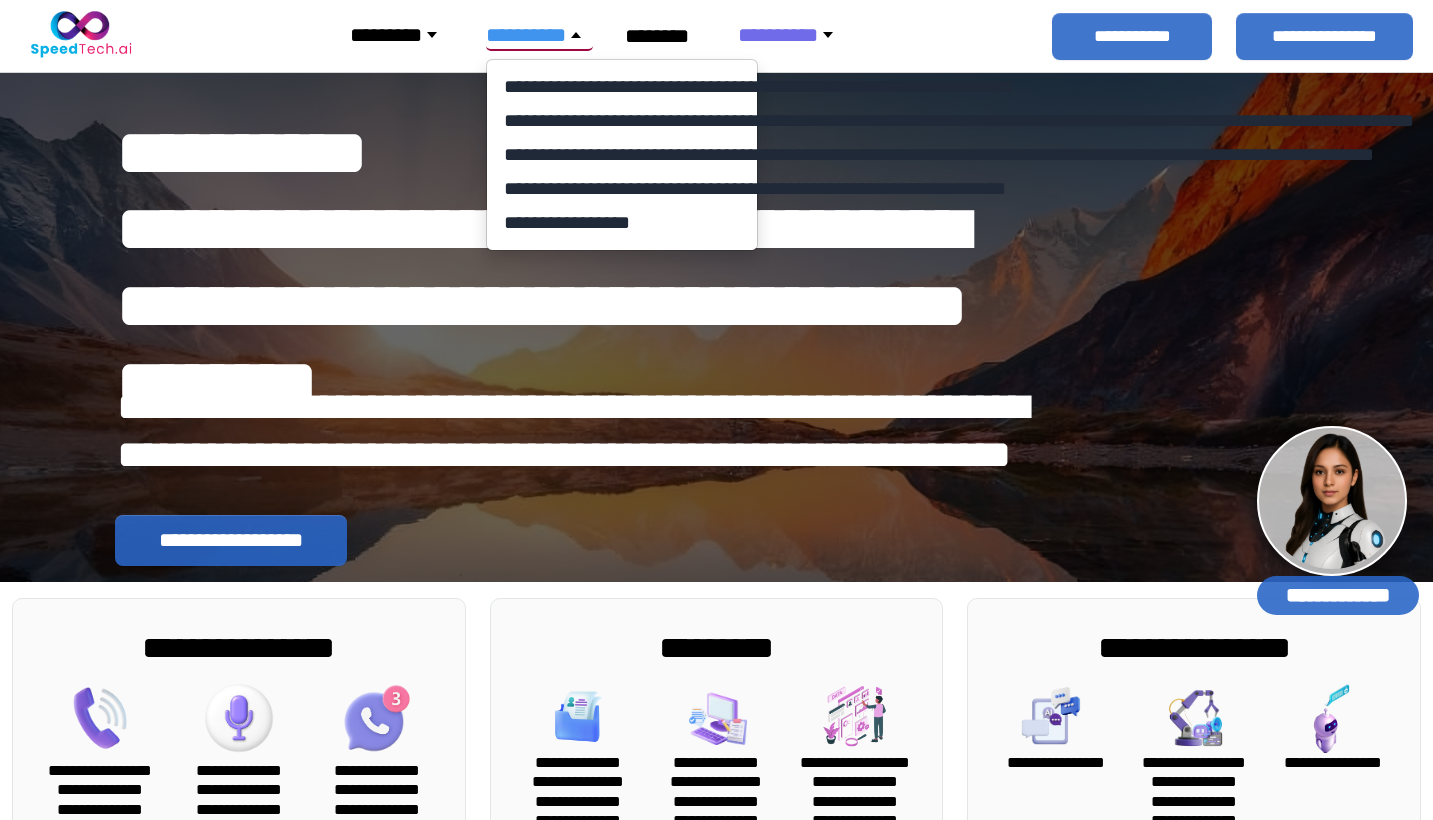 click on "*********" at bounding box center (402, 35) 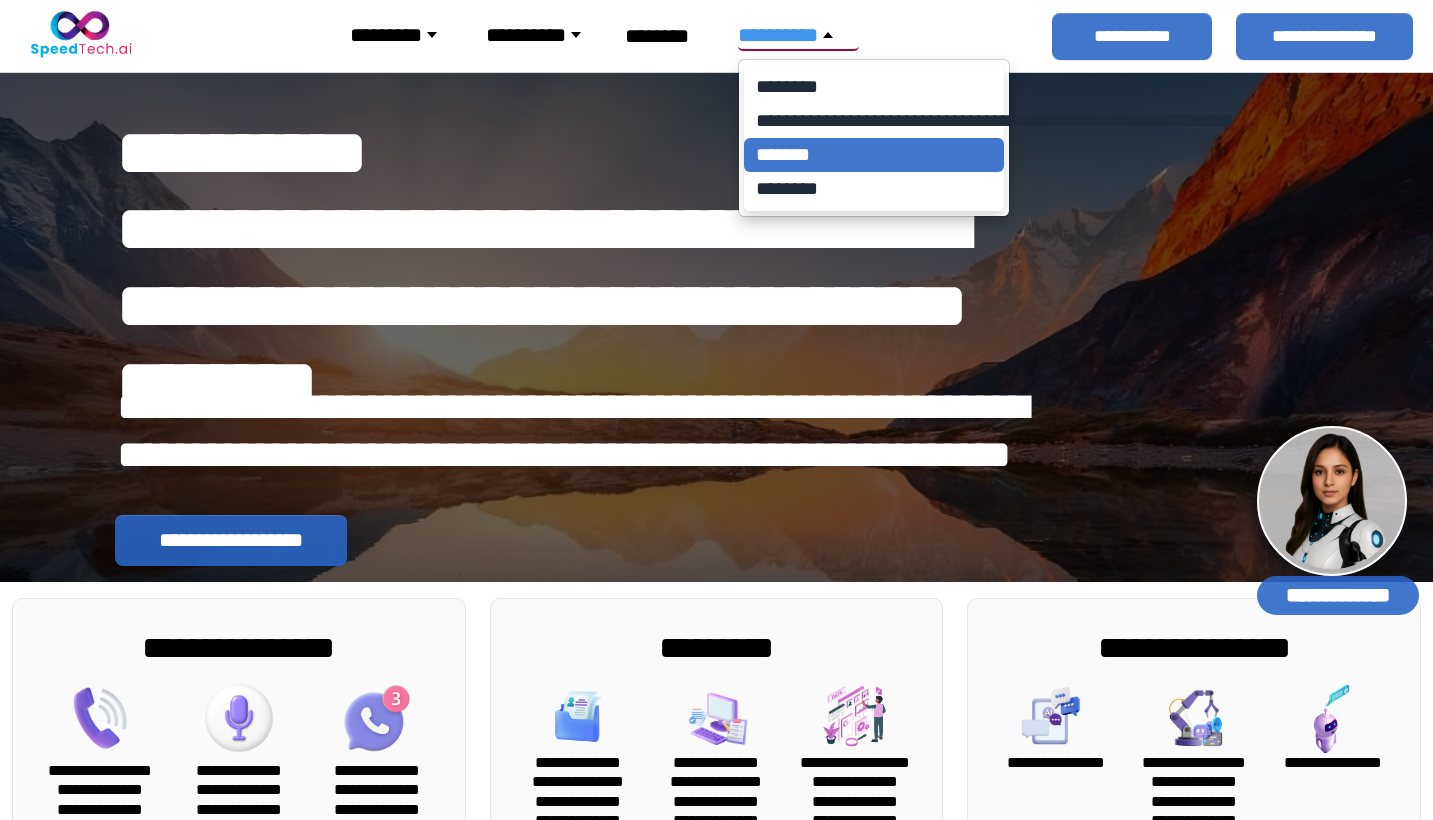 click on "*******" at bounding box center [874, 155] 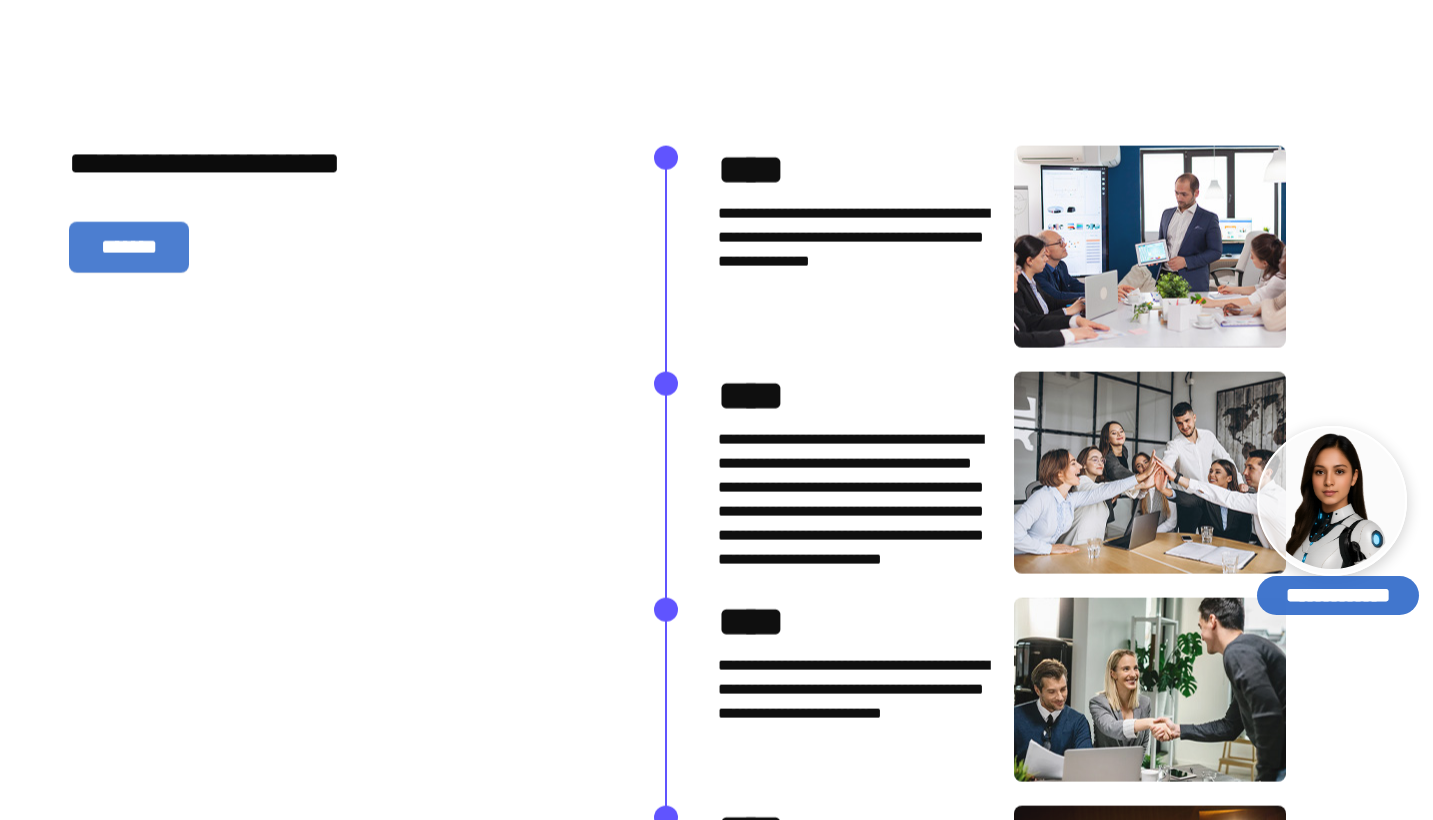 scroll, scrollTop: 1330, scrollLeft: 0, axis: vertical 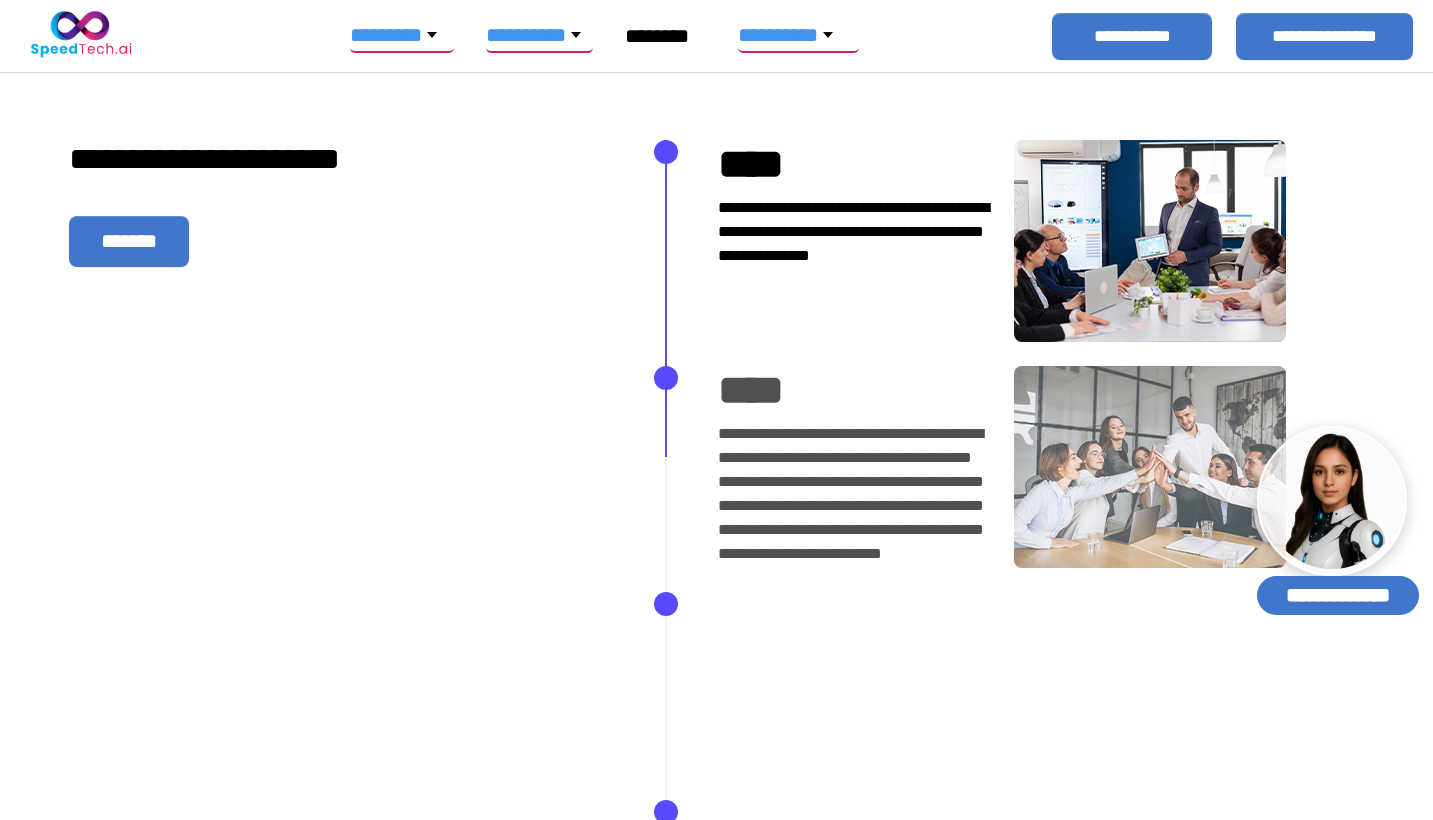 click on "*********" at bounding box center [402, 36] 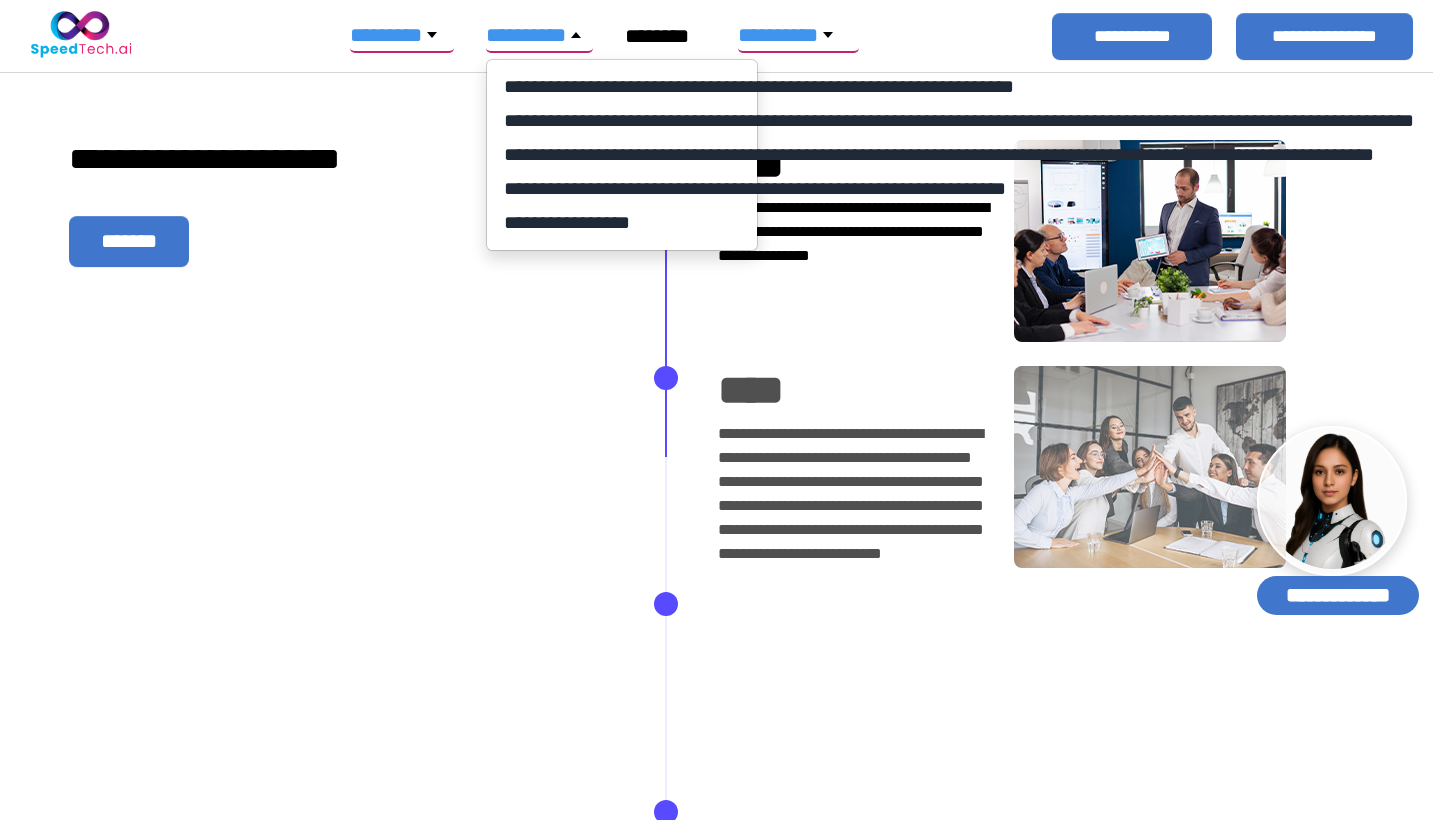 click on "*********" at bounding box center (402, 36) 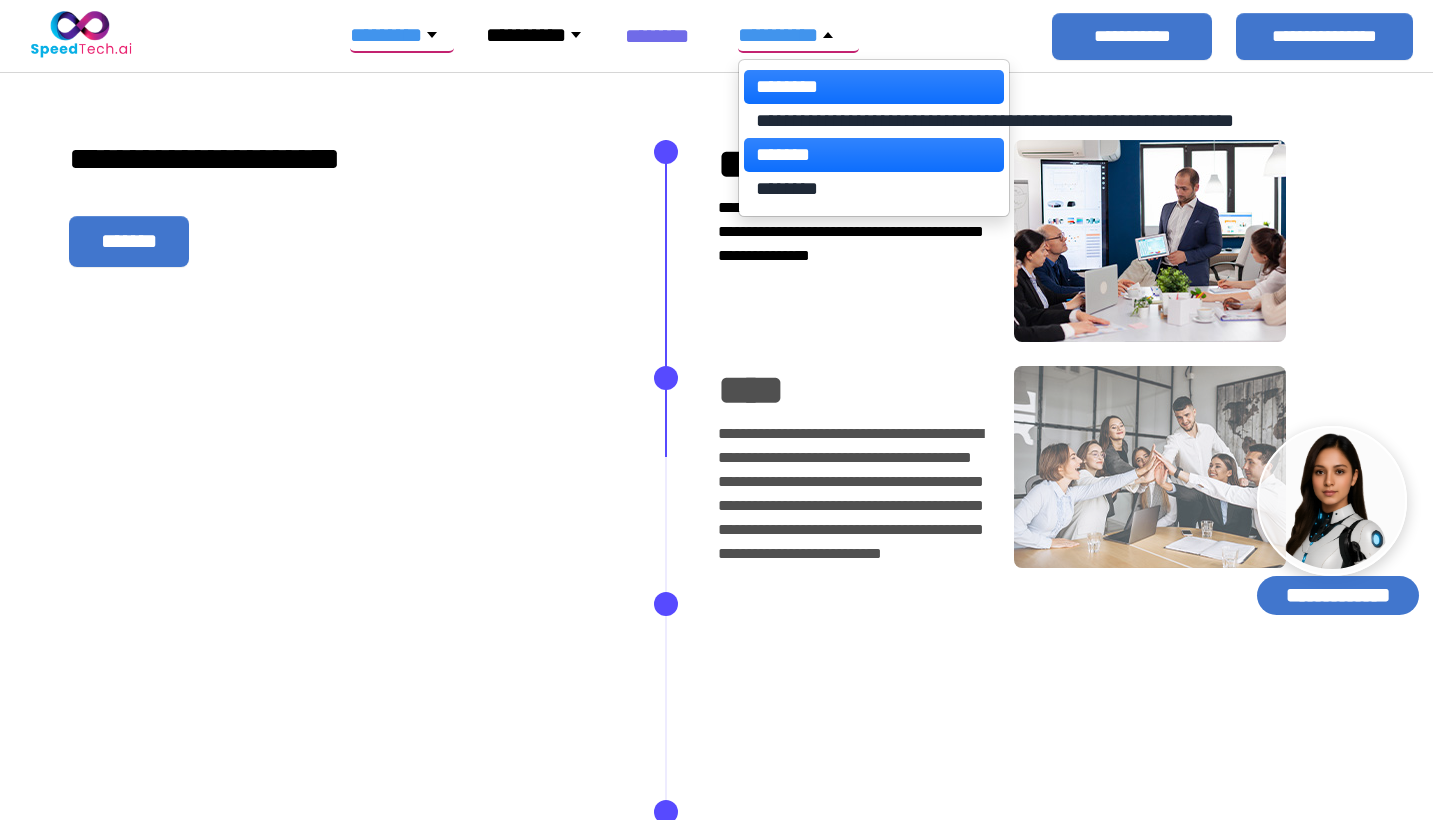 click on "********" at bounding box center [665, 36] 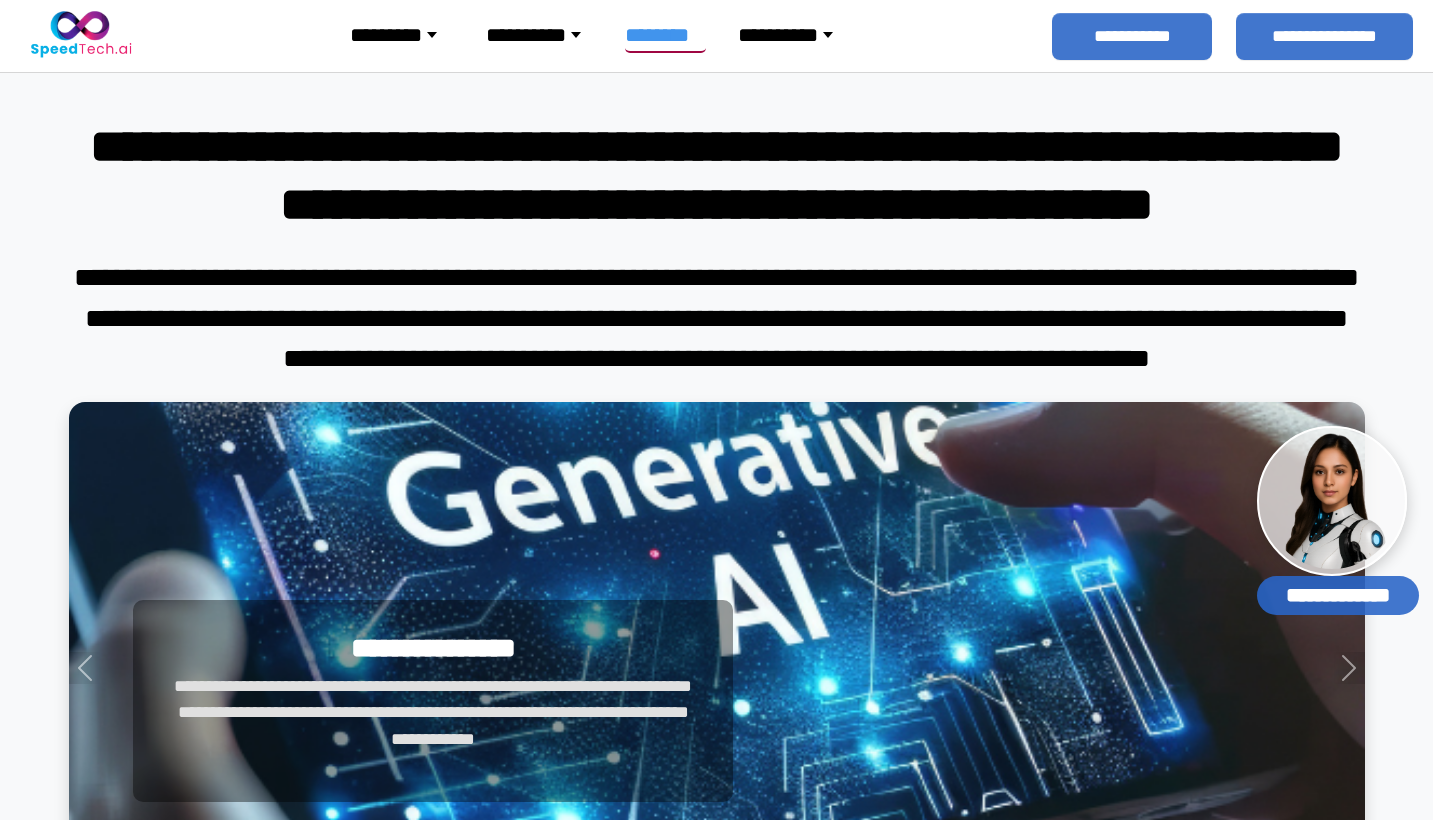 scroll, scrollTop: 0, scrollLeft: 0, axis: both 